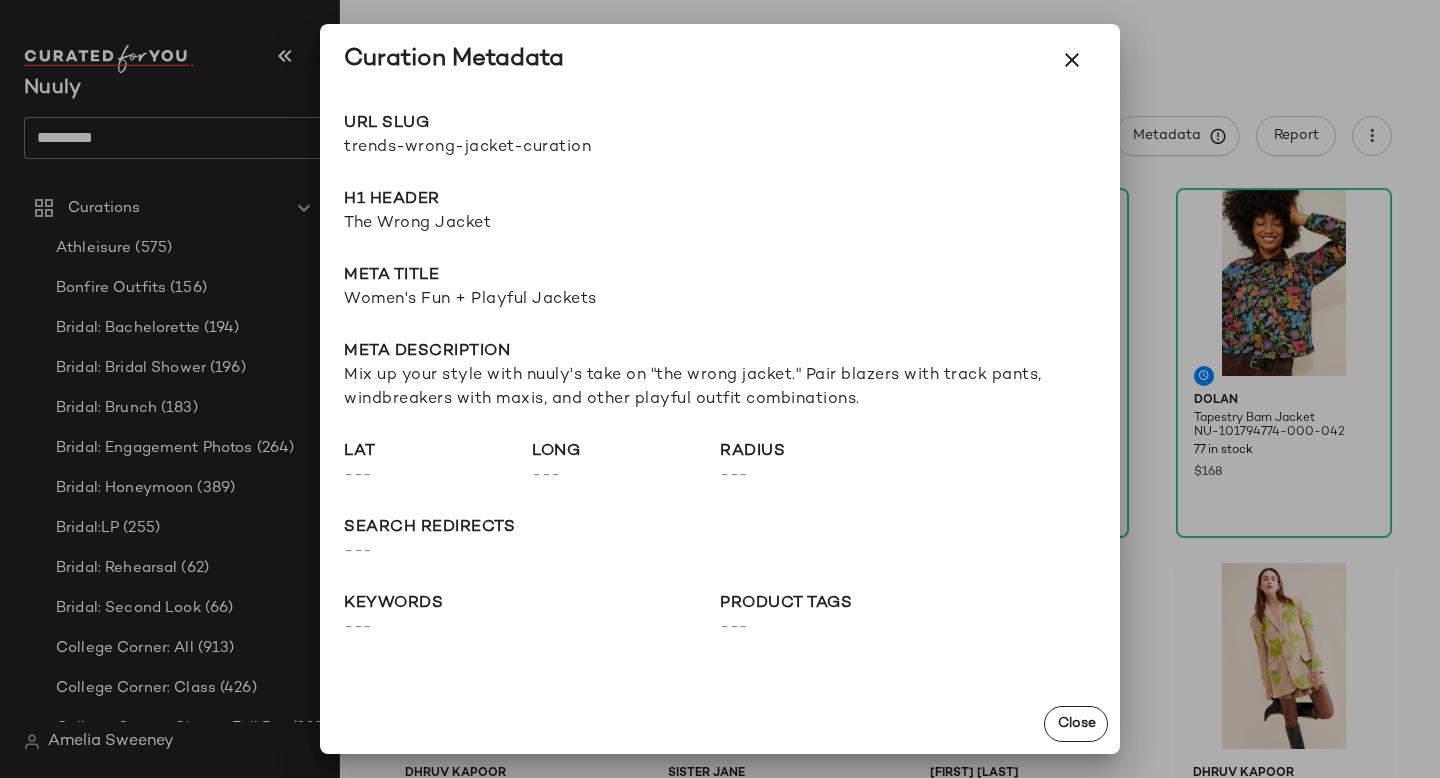 scroll, scrollTop: 0, scrollLeft: 0, axis: both 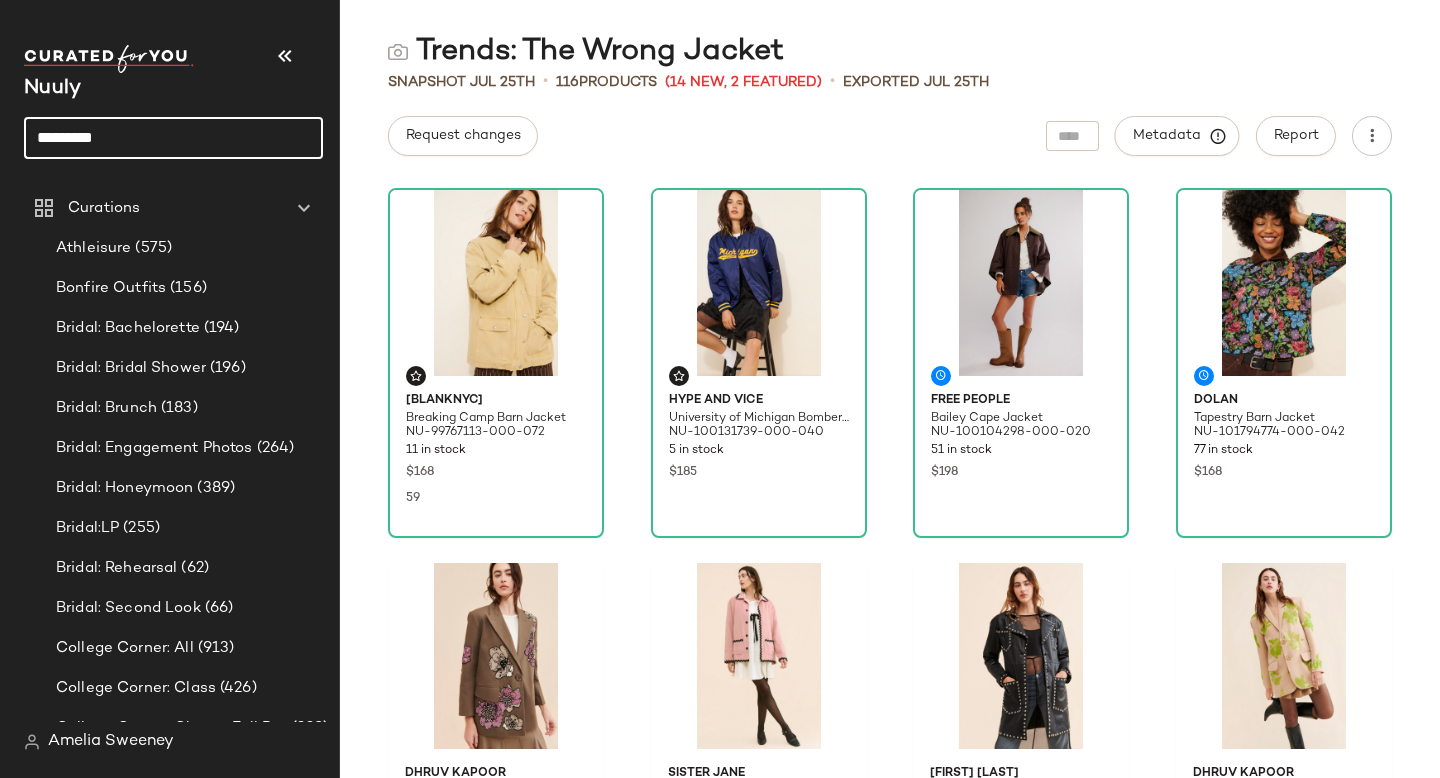 click on "*********" 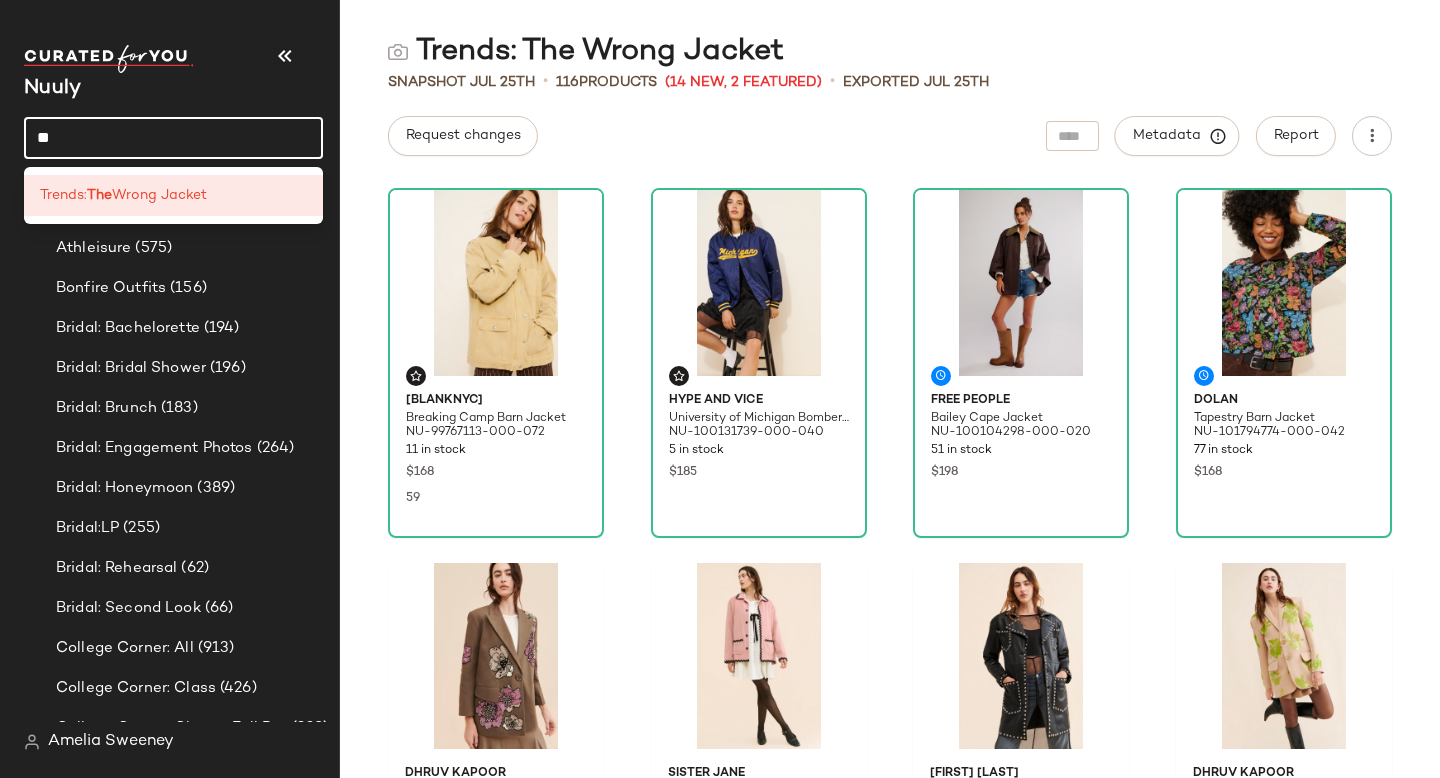 type on "*" 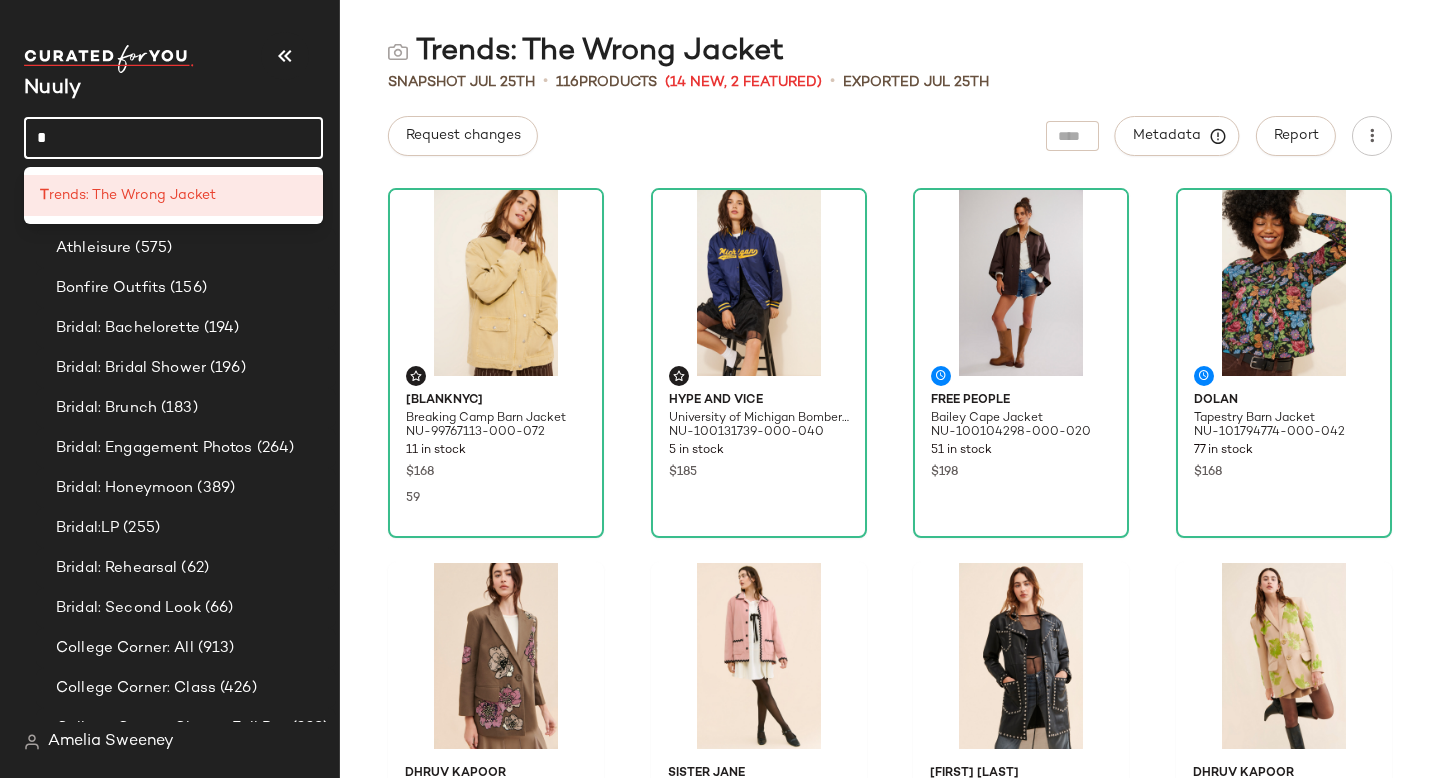 type 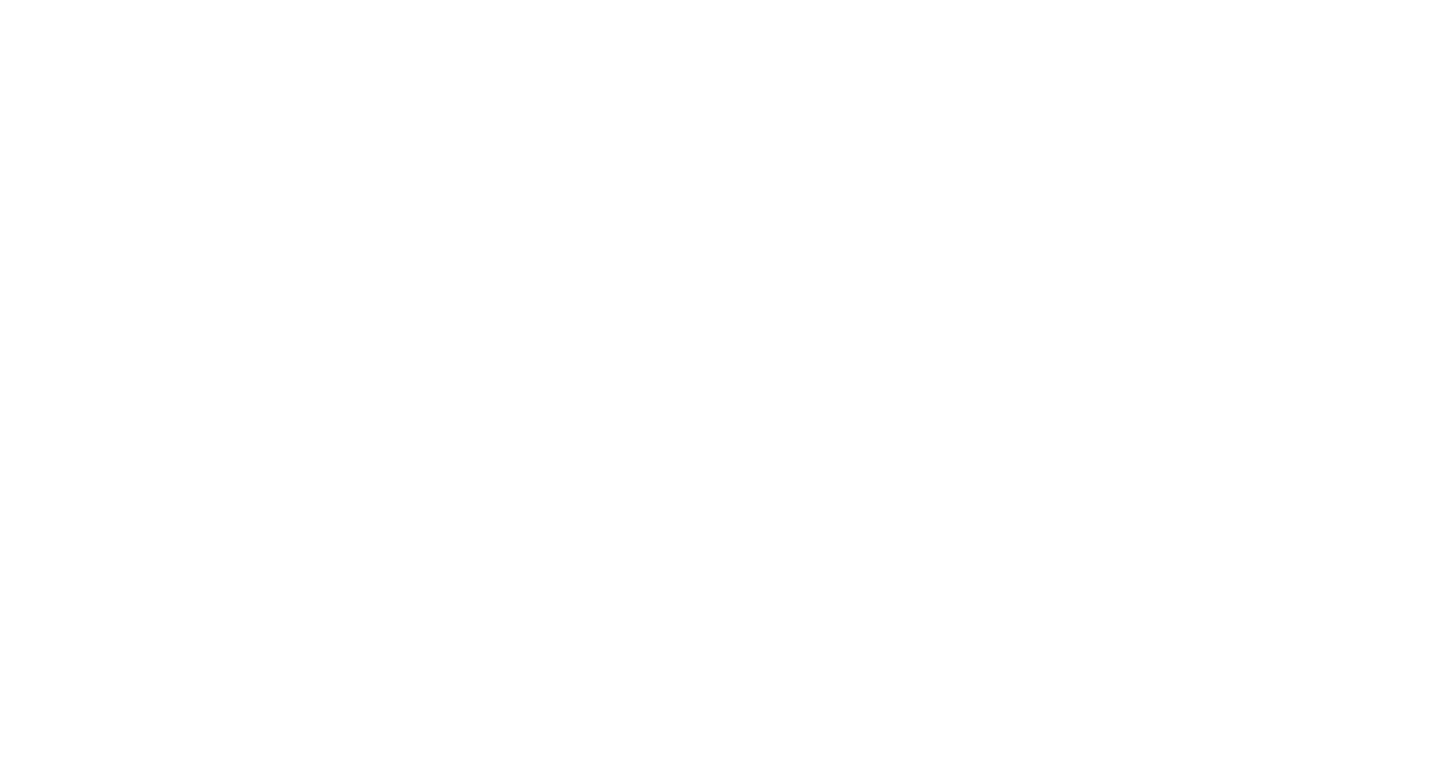 scroll, scrollTop: 0, scrollLeft: 0, axis: both 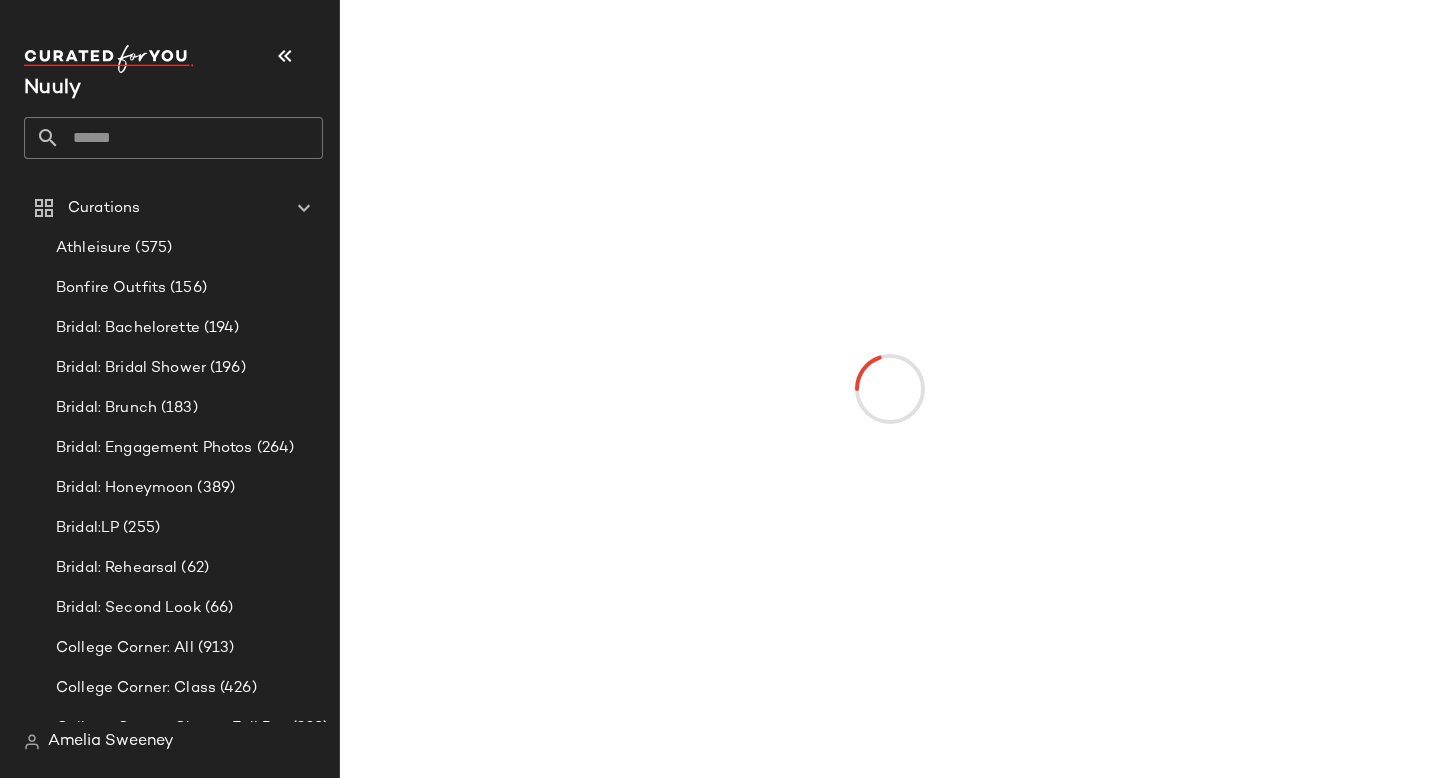 click 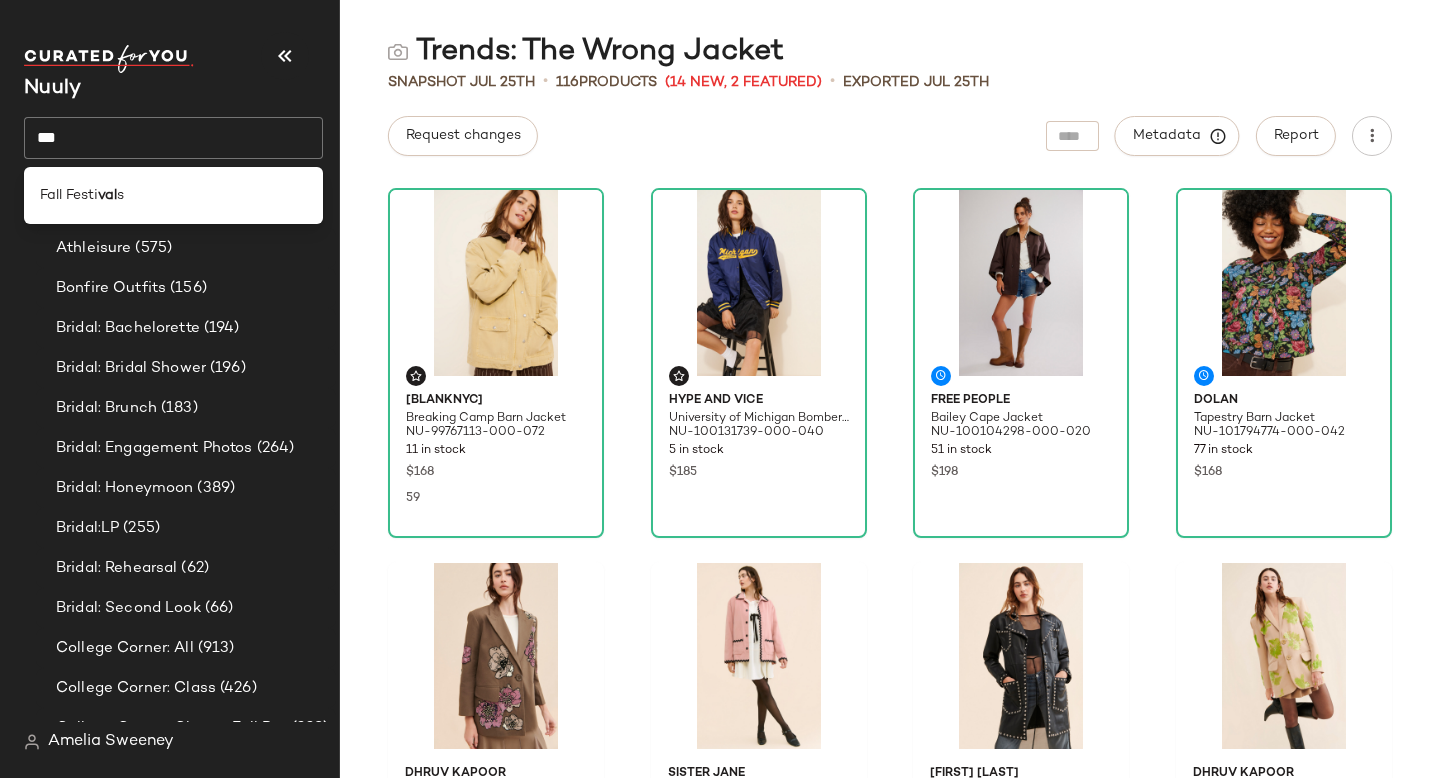 click on "***" 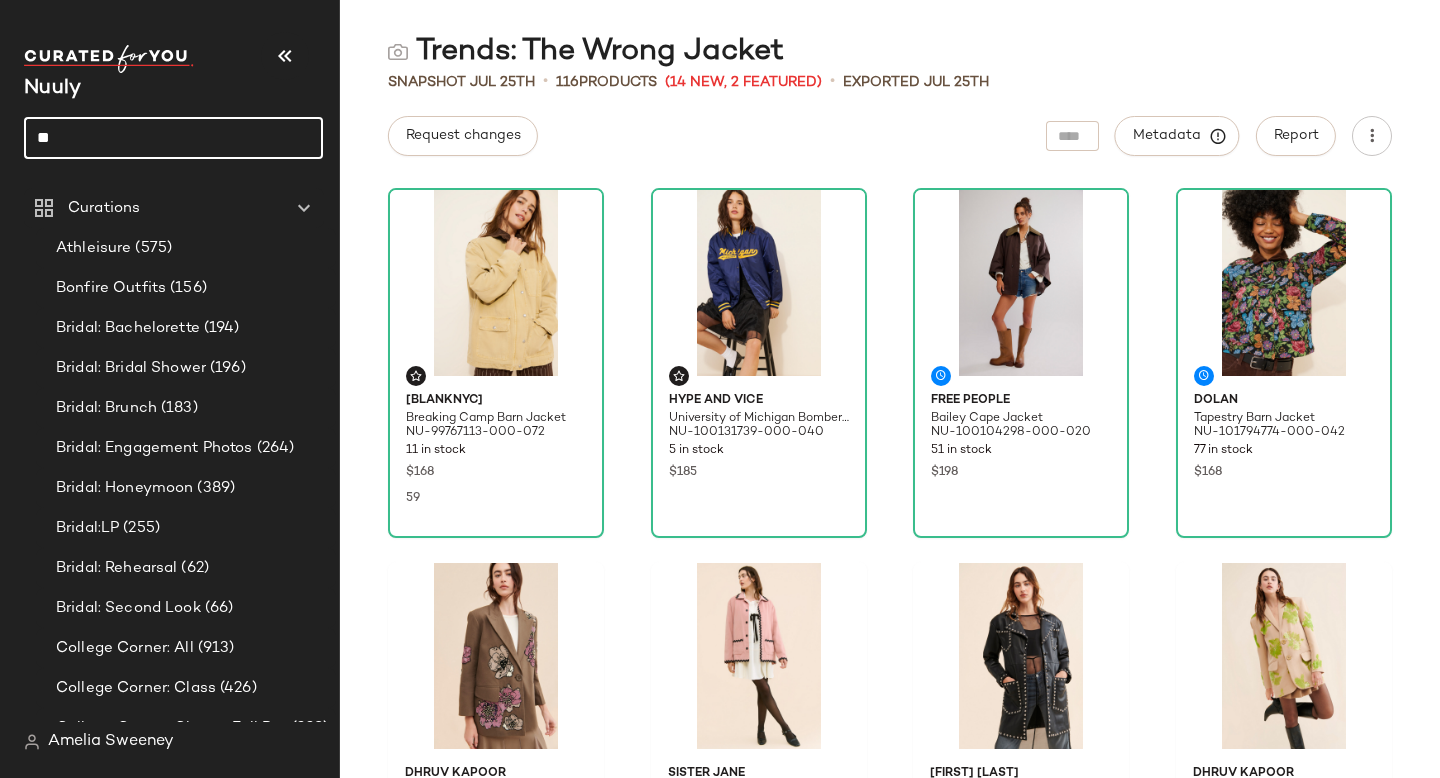 type on "*" 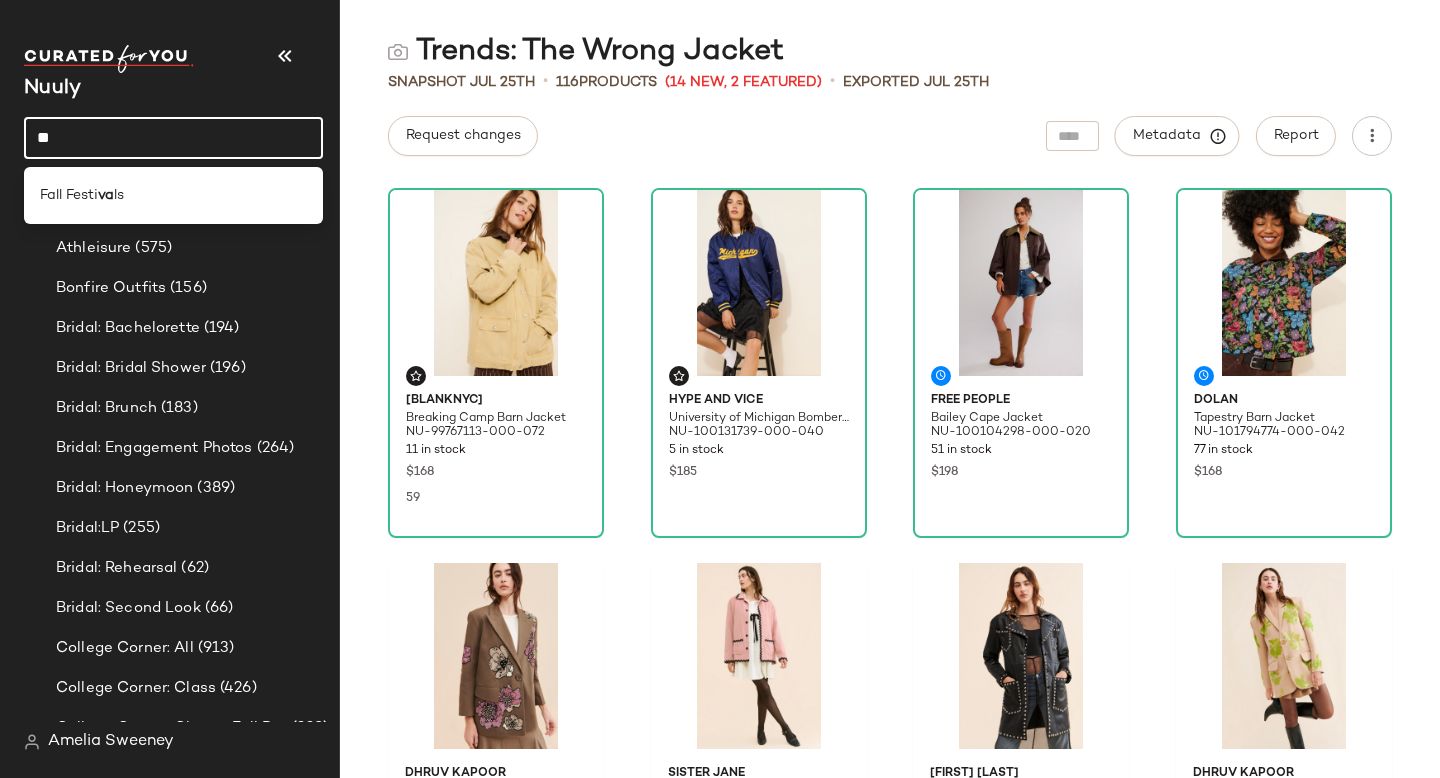 type on "*" 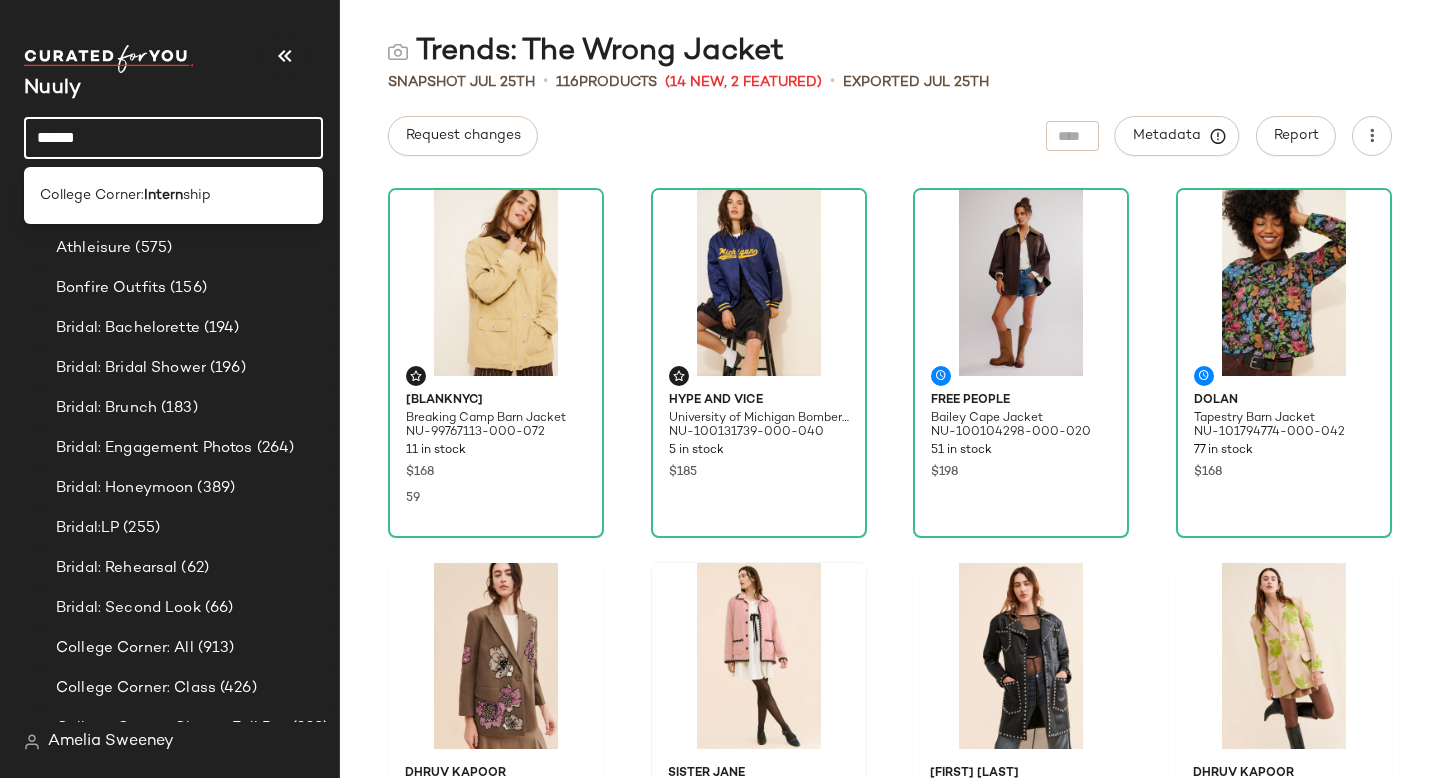 type on "******" 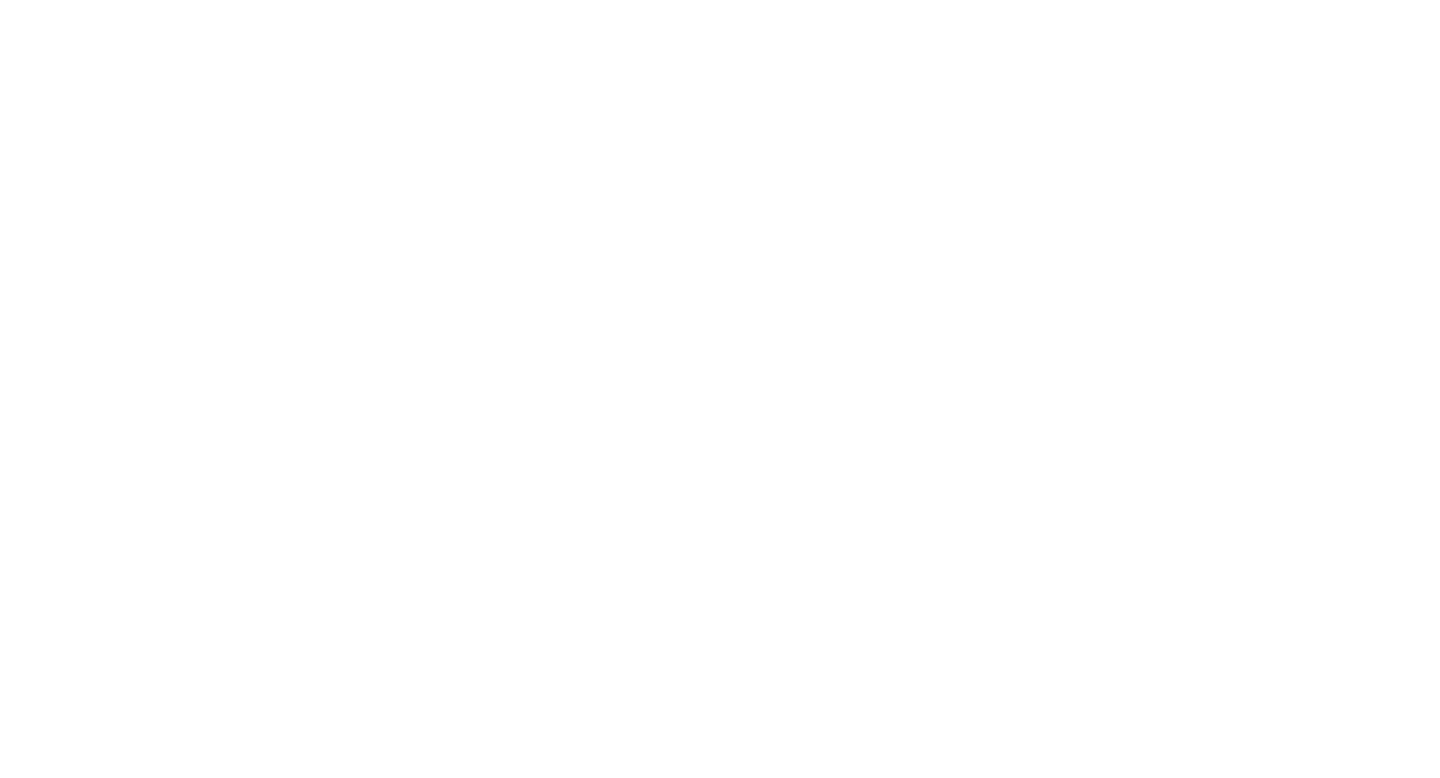 scroll, scrollTop: 0, scrollLeft: 0, axis: both 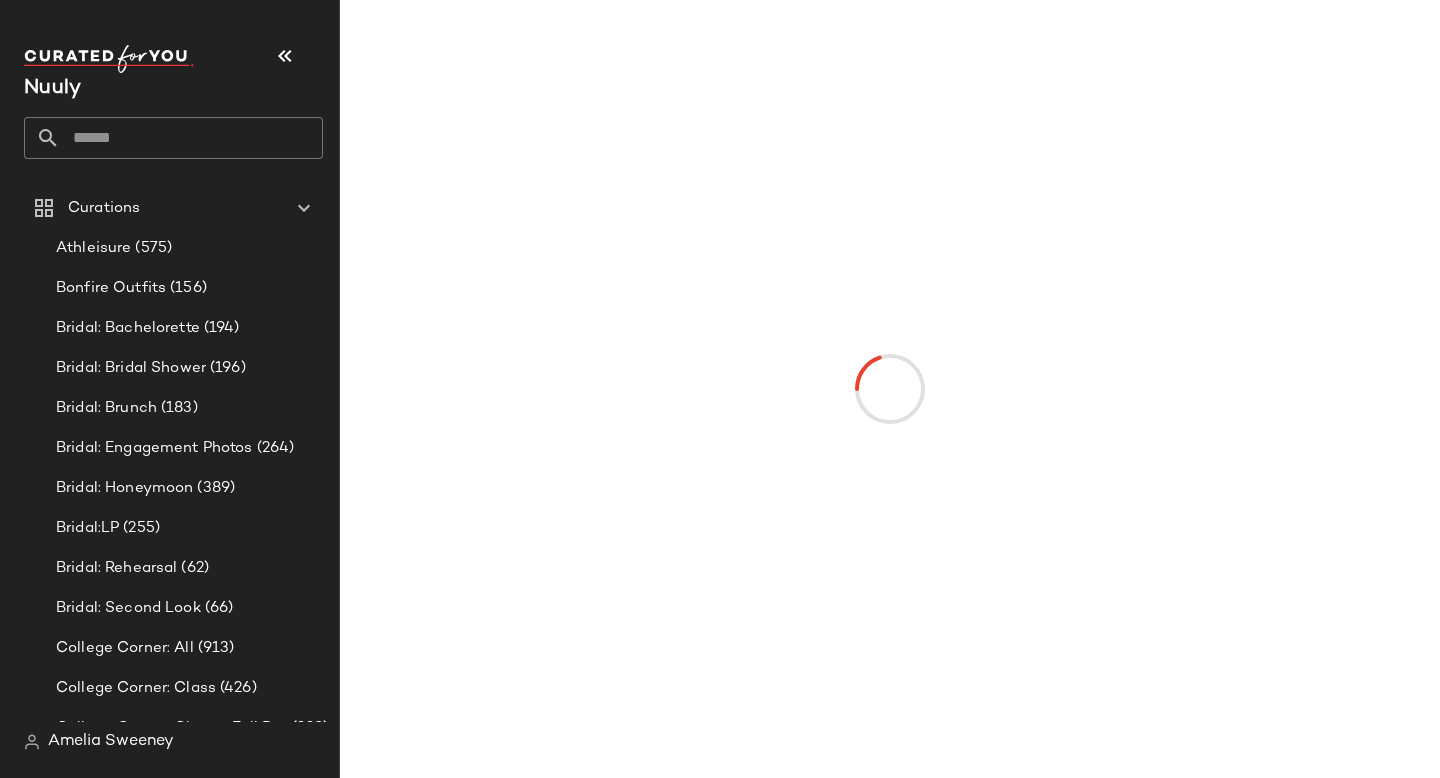 click 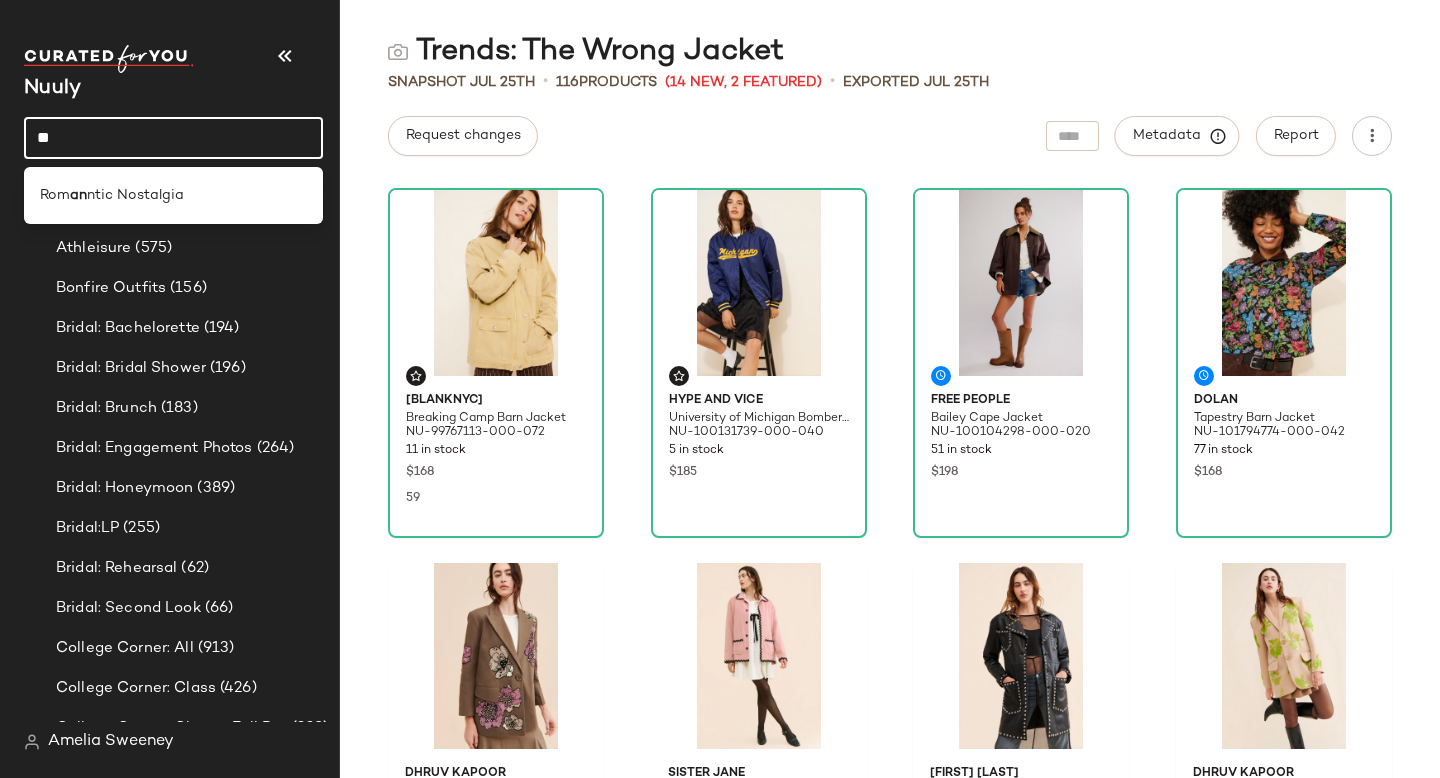 type on "*" 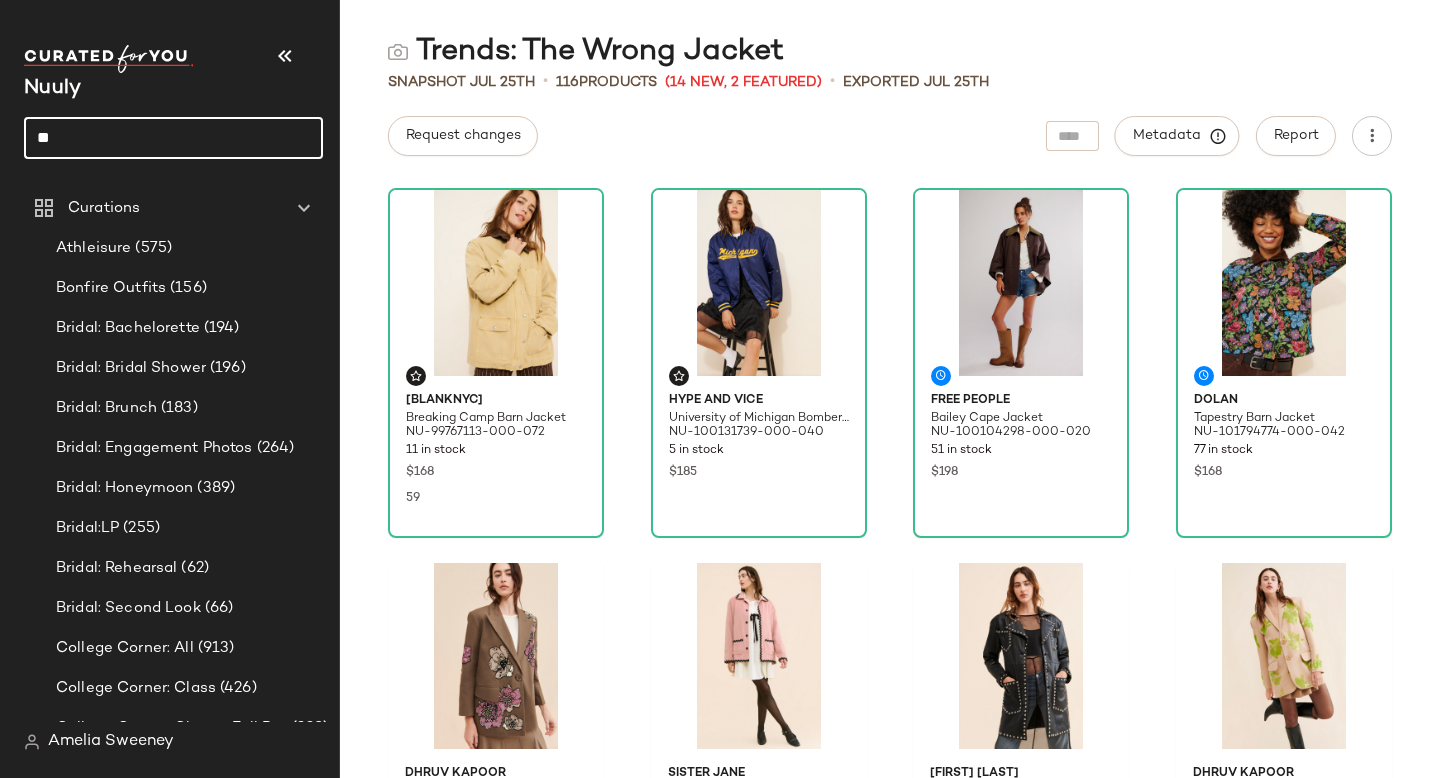 type on "*" 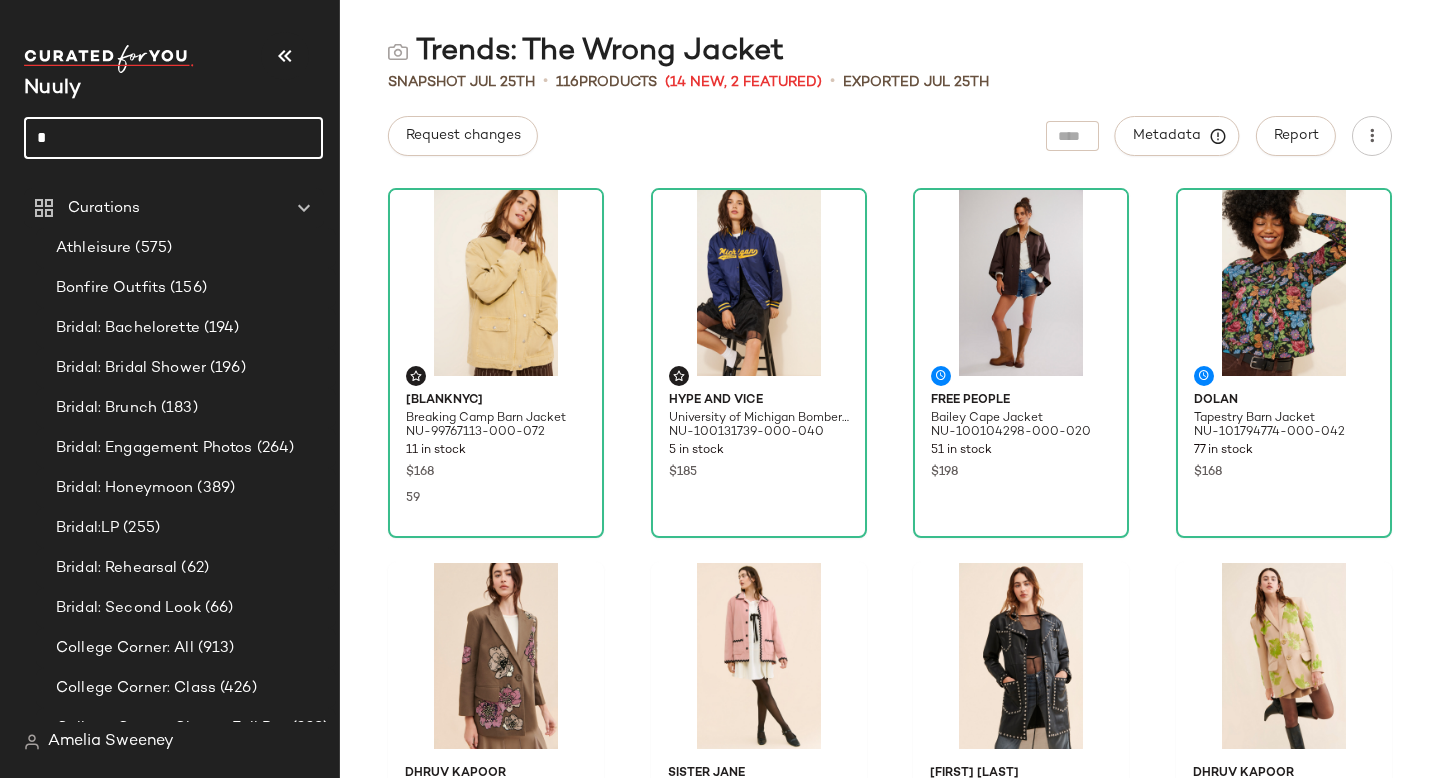 type 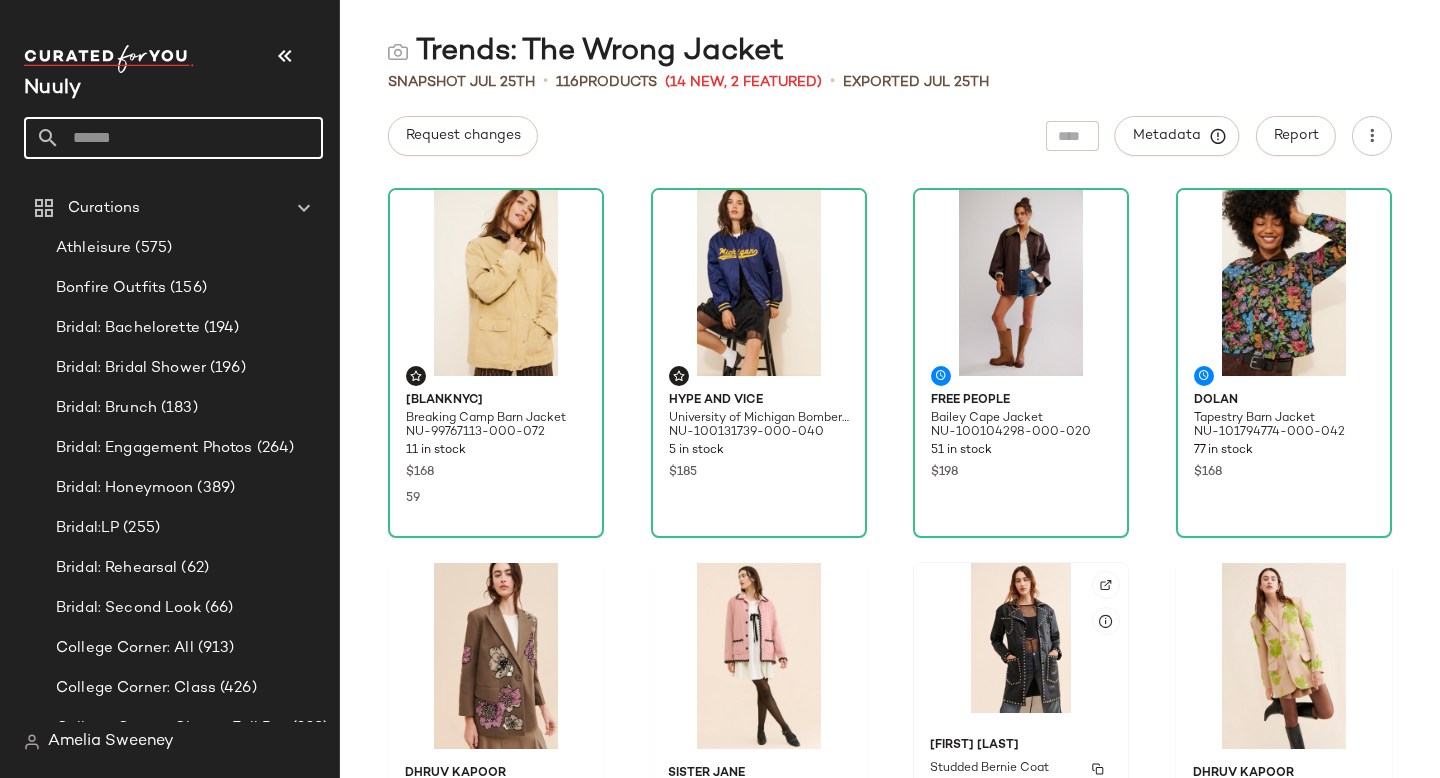 click on "[PERSON NAME]" at bounding box center (1021, 746) 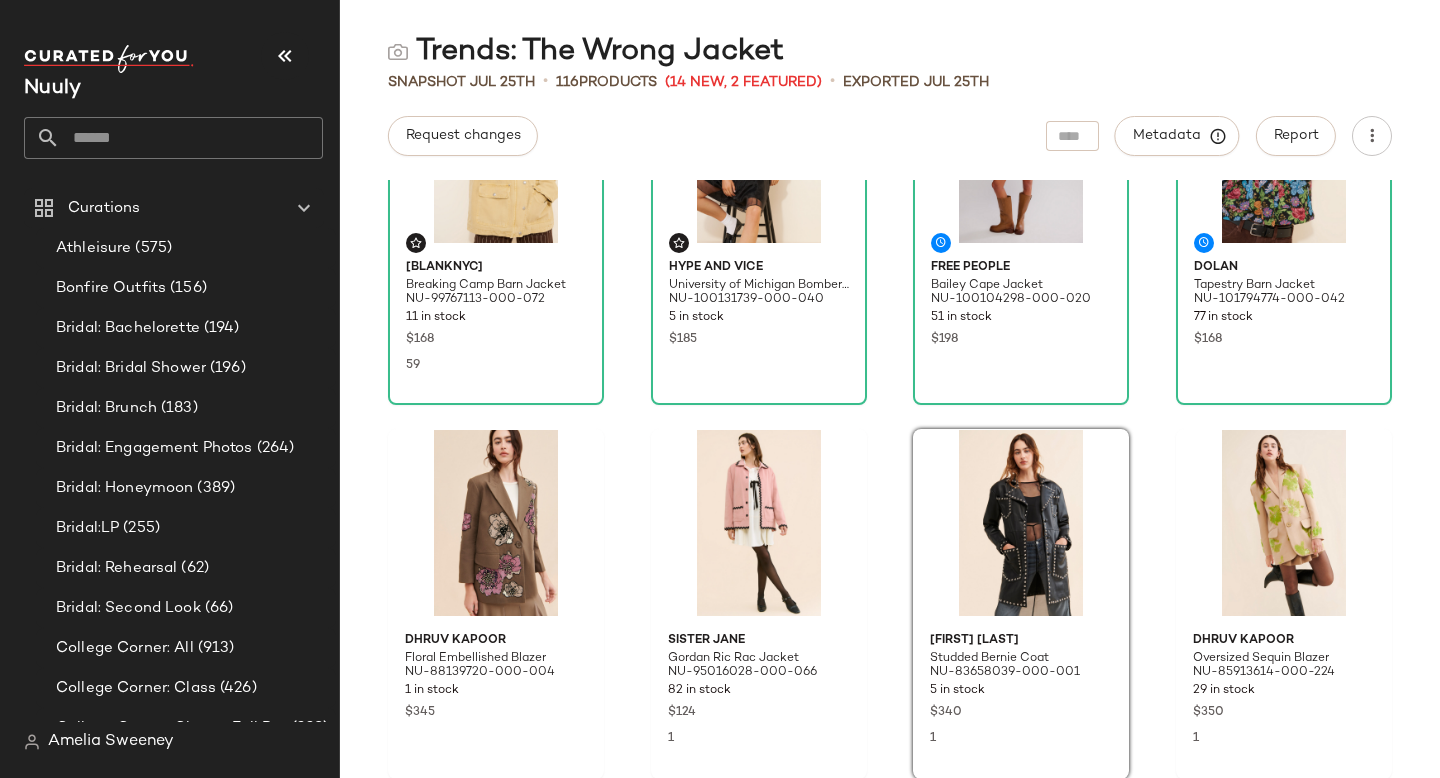 scroll, scrollTop: 0, scrollLeft: 0, axis: both 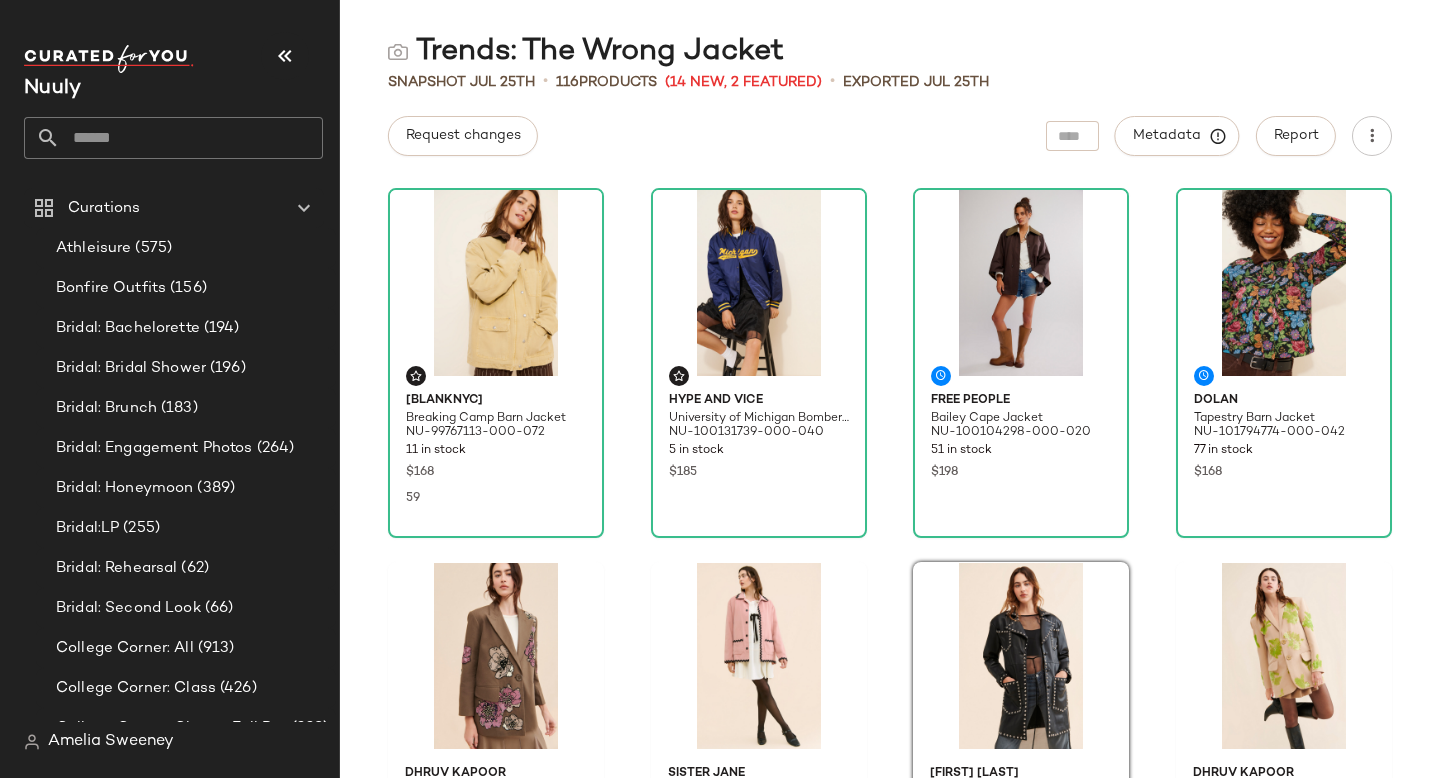 click 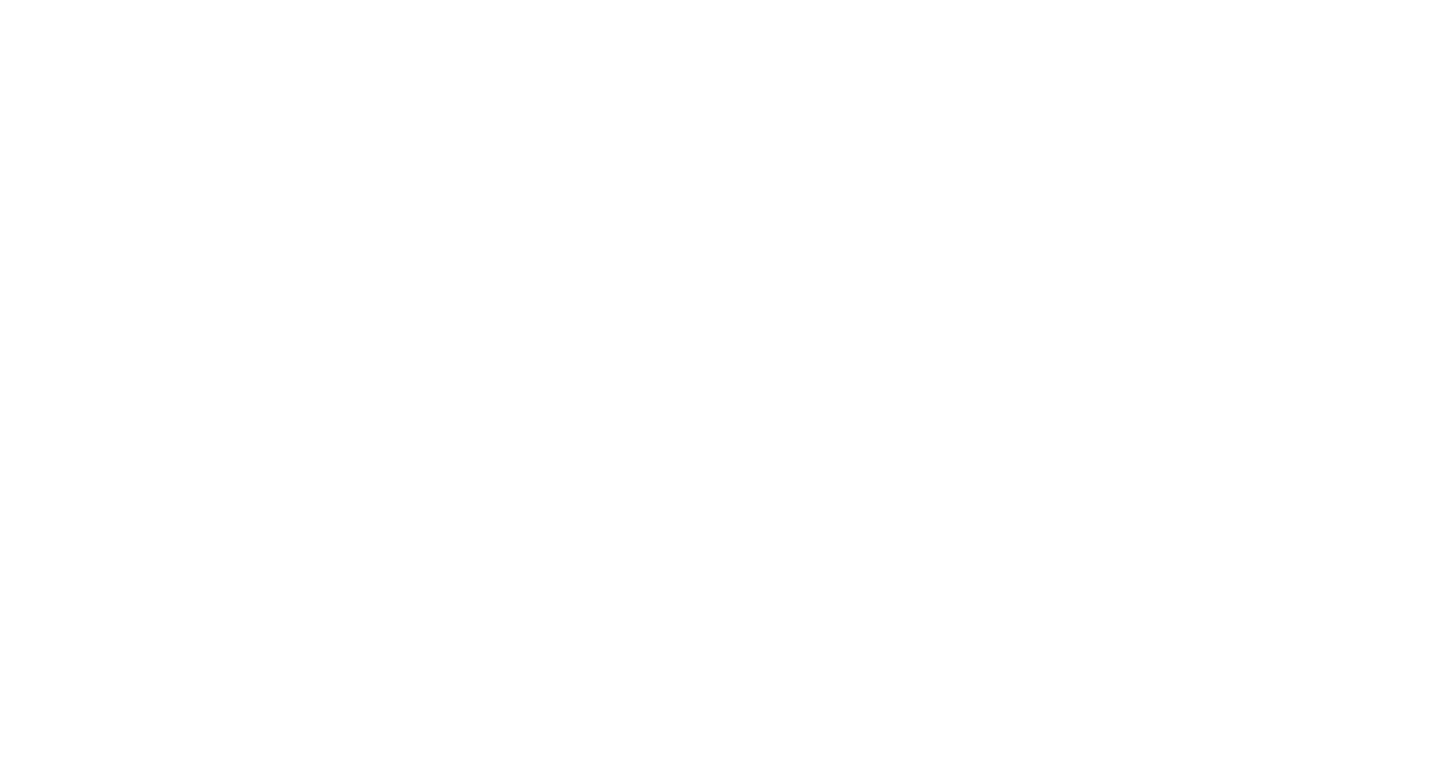 scroll, scrollTop: 0, scrollLeft: 0, axis: both 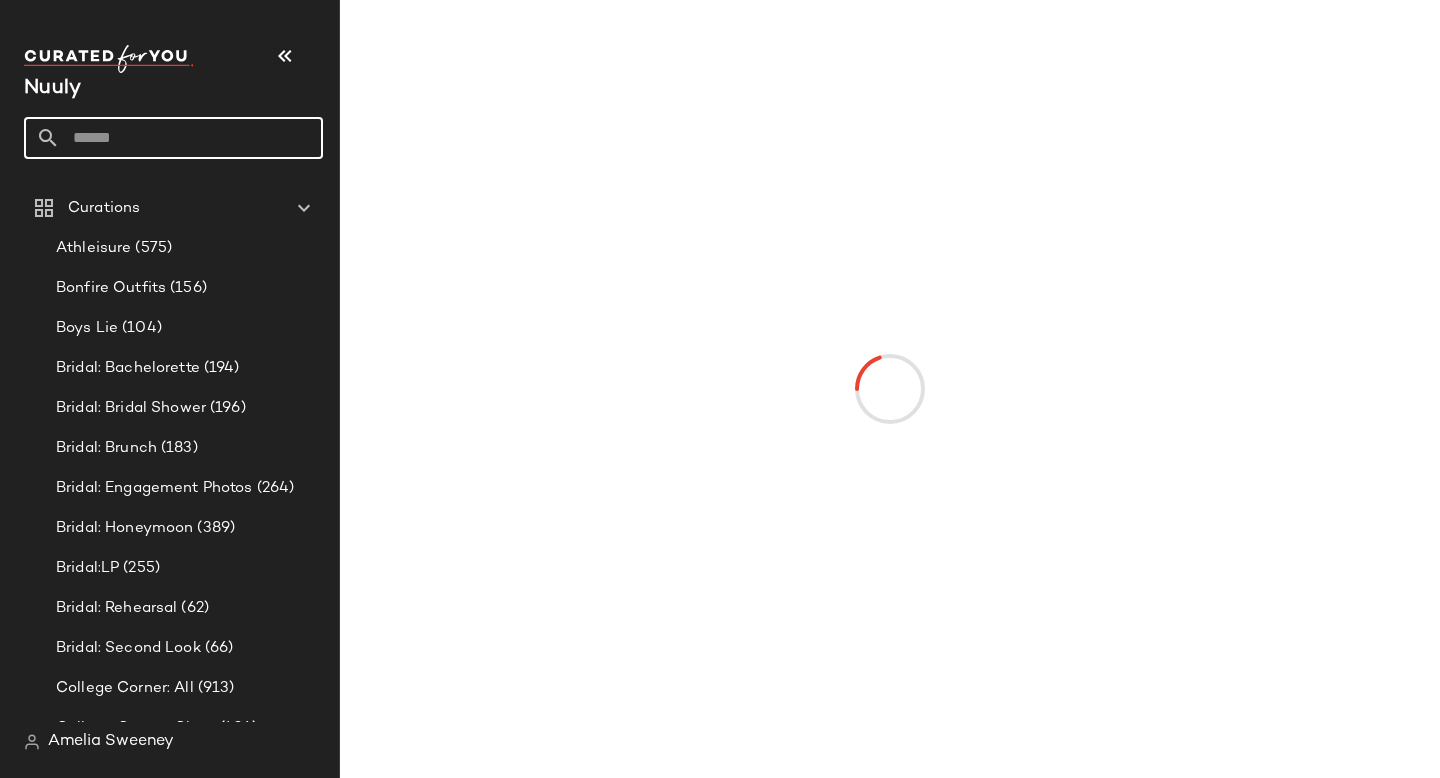 click 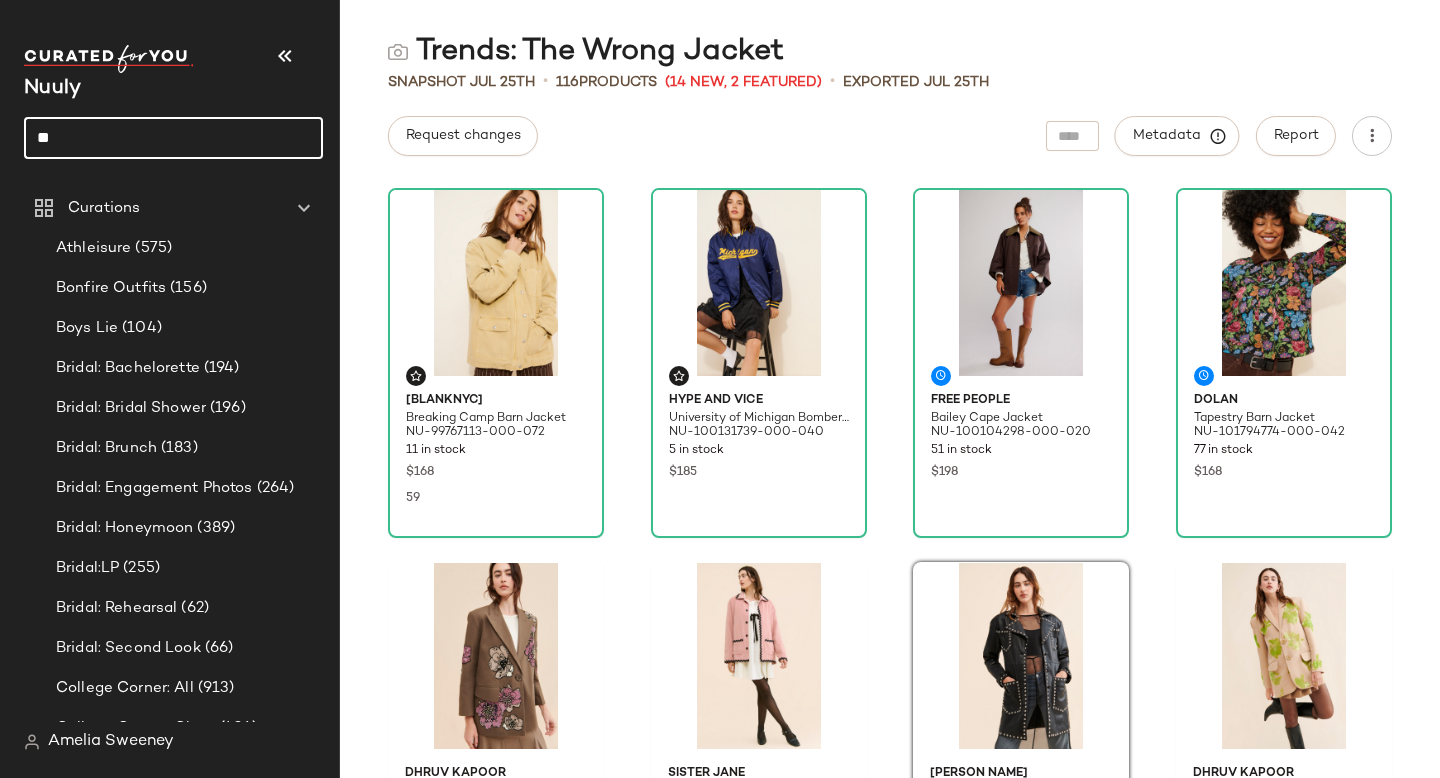 scroll, scrollTop: 374, scrollLeft: 0, axis: vertical 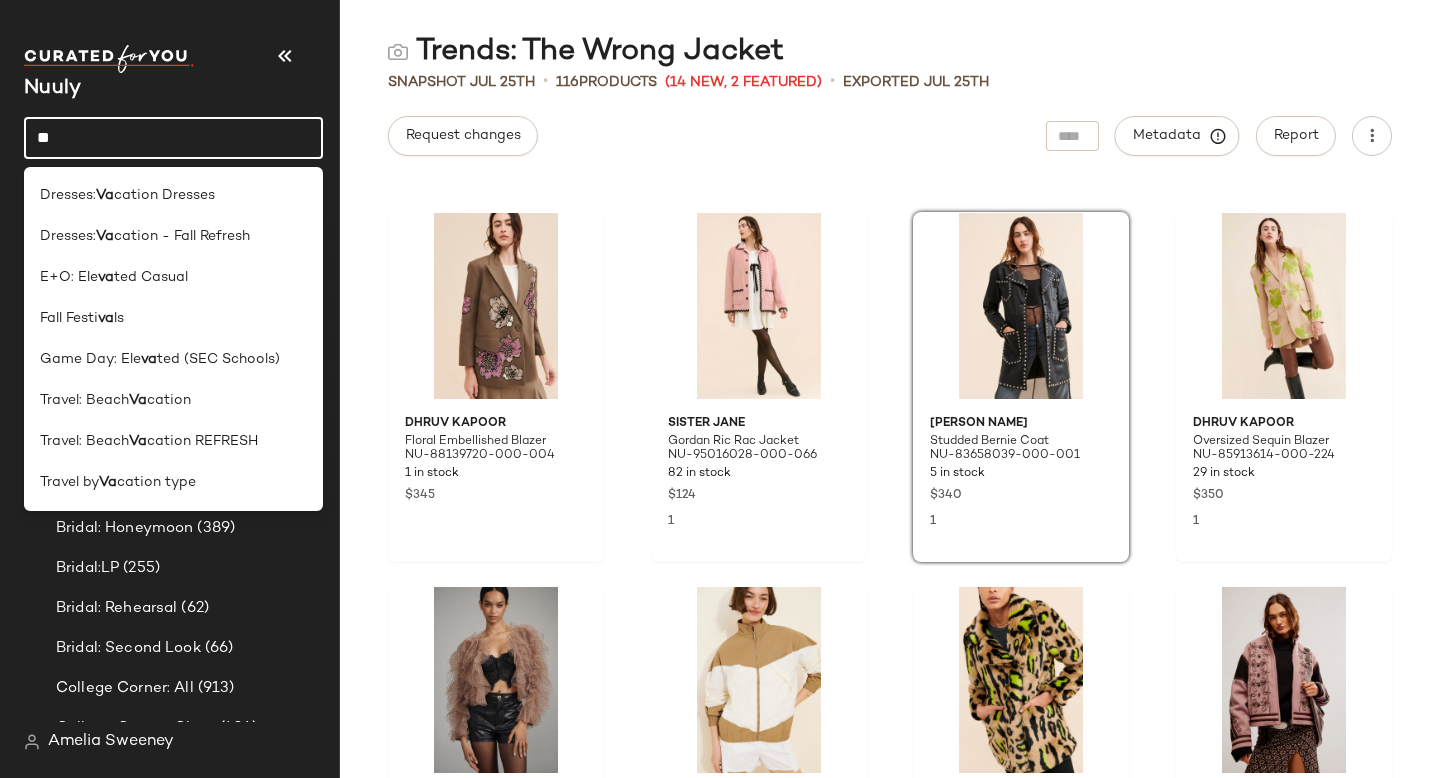type on "***" 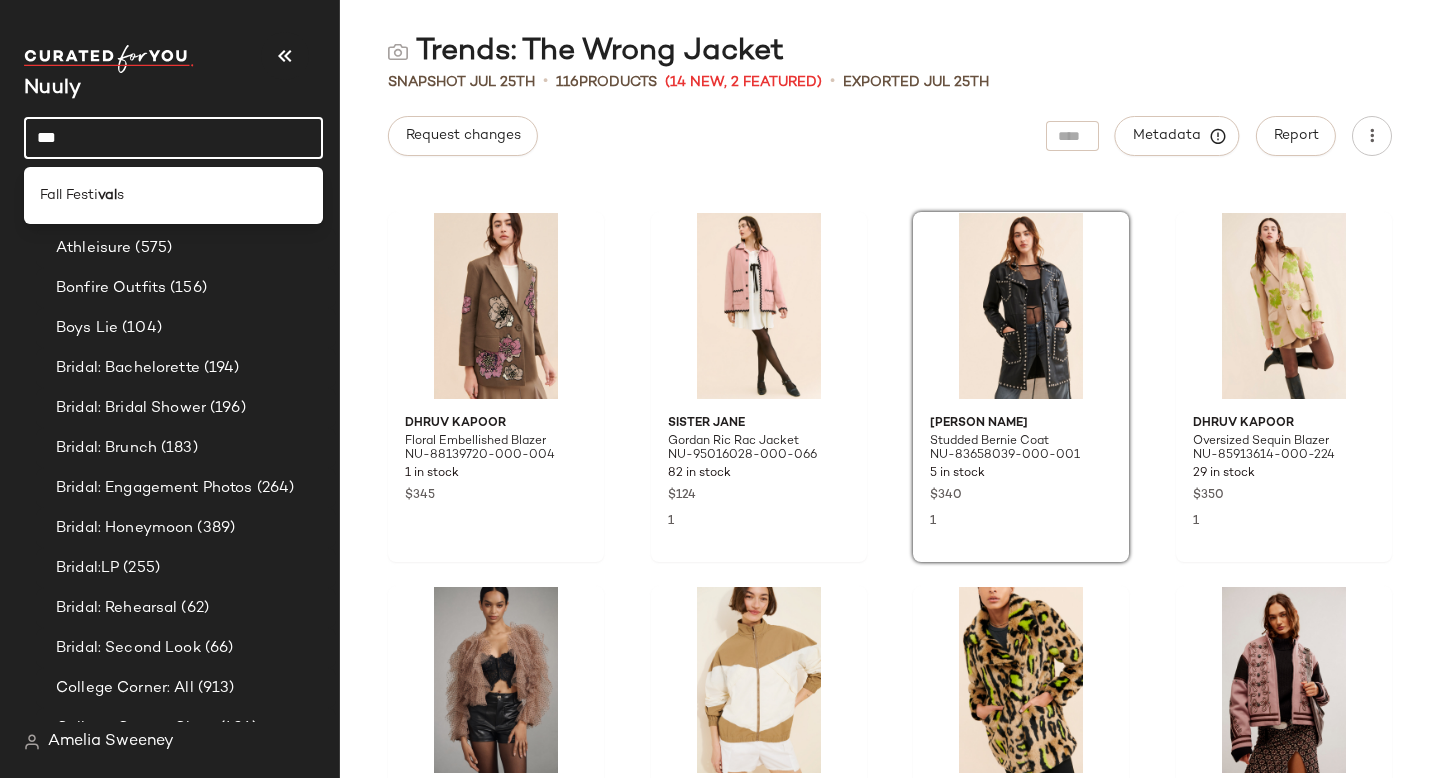 drag, startPoint x: 120, startPoint y: 142, endPoint x: 22, endPoint y: 139, distance: 98.045906 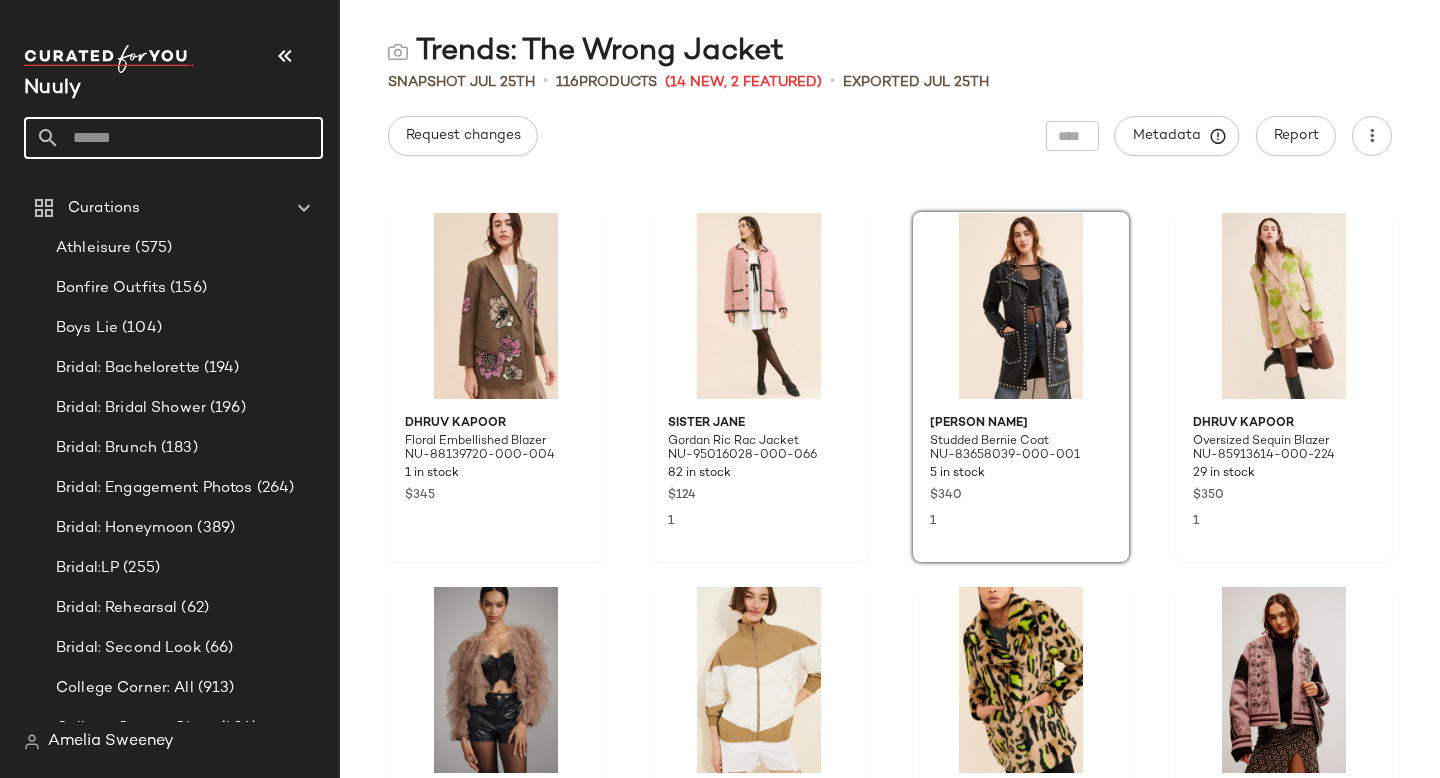 click on "Request changes   Metadata   Report" 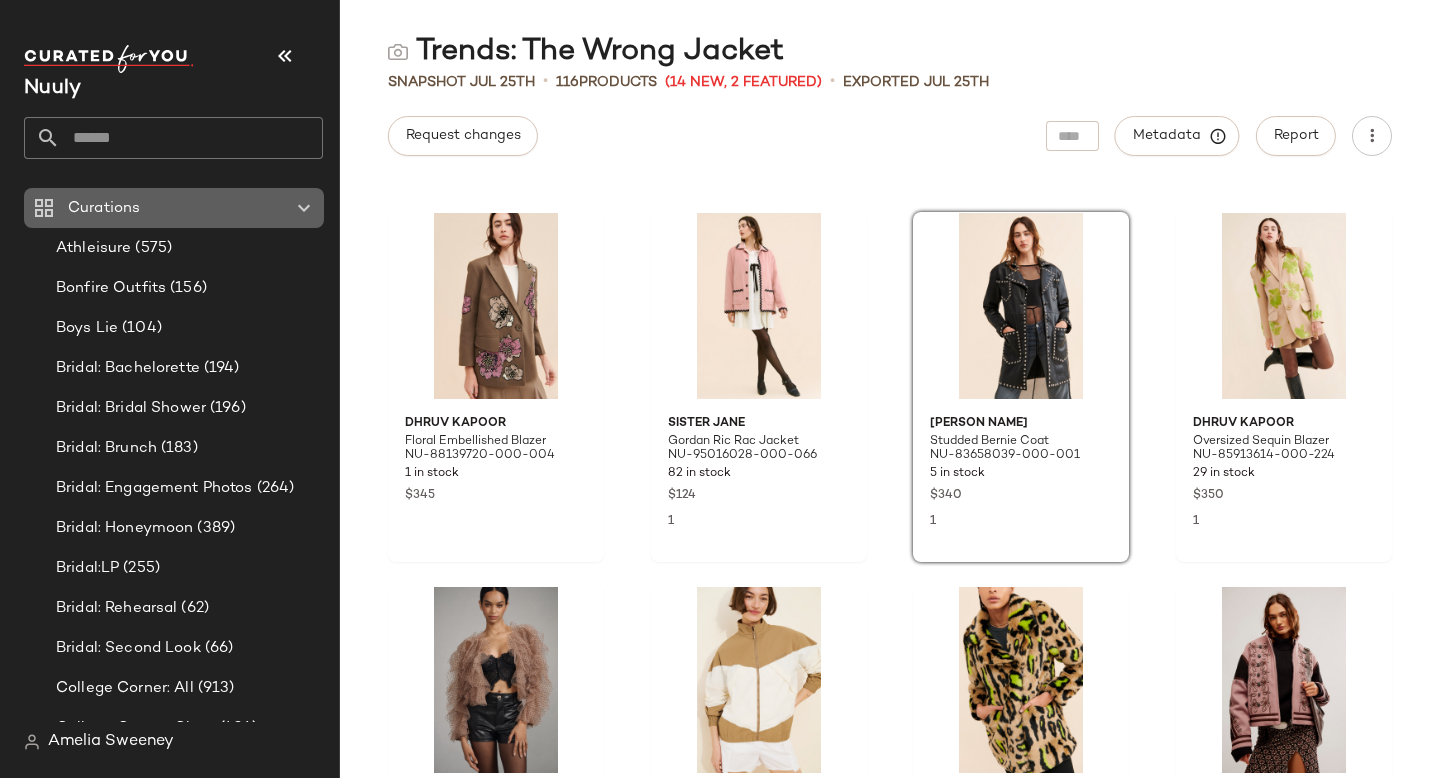 click 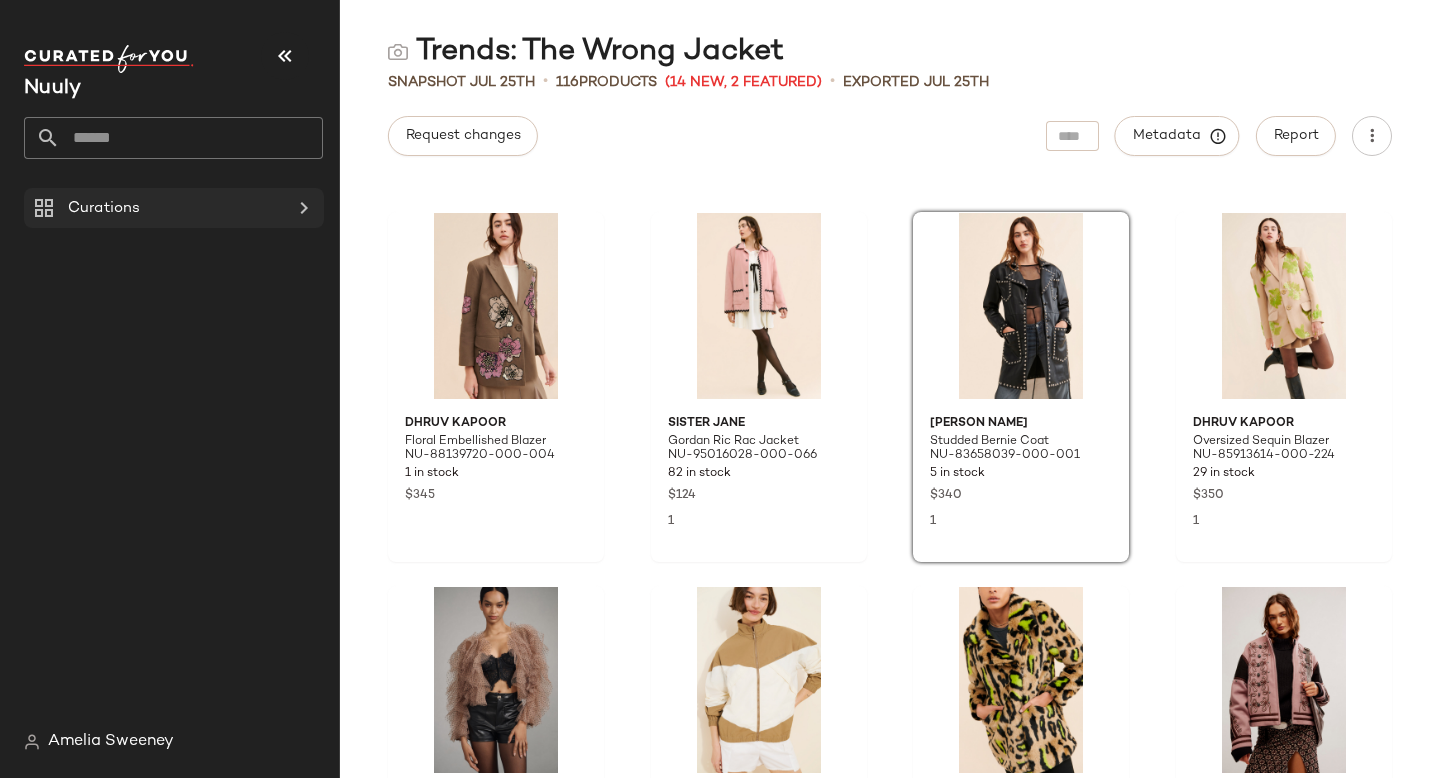 click 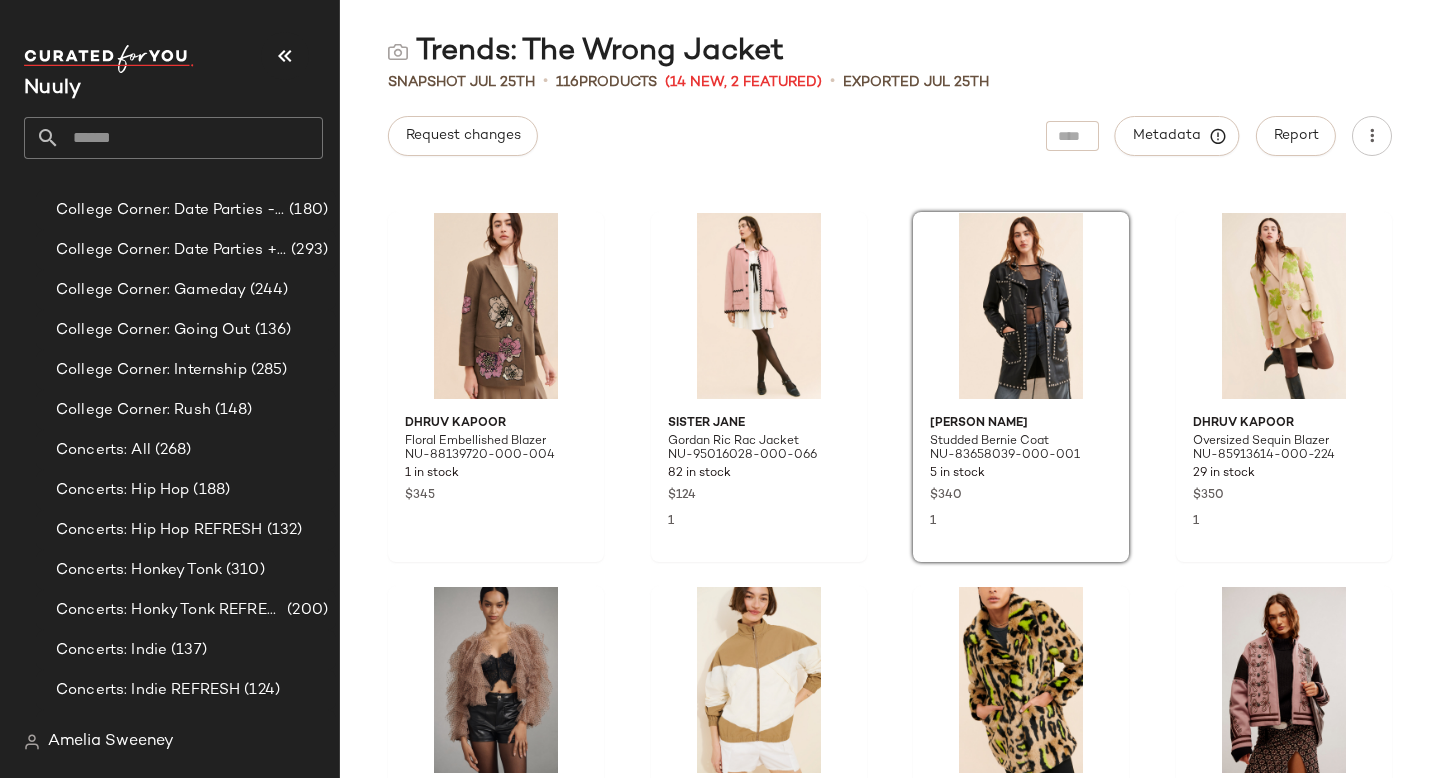 scroll, scrollTop: 665, scrollLeft: 0, axis: vertical 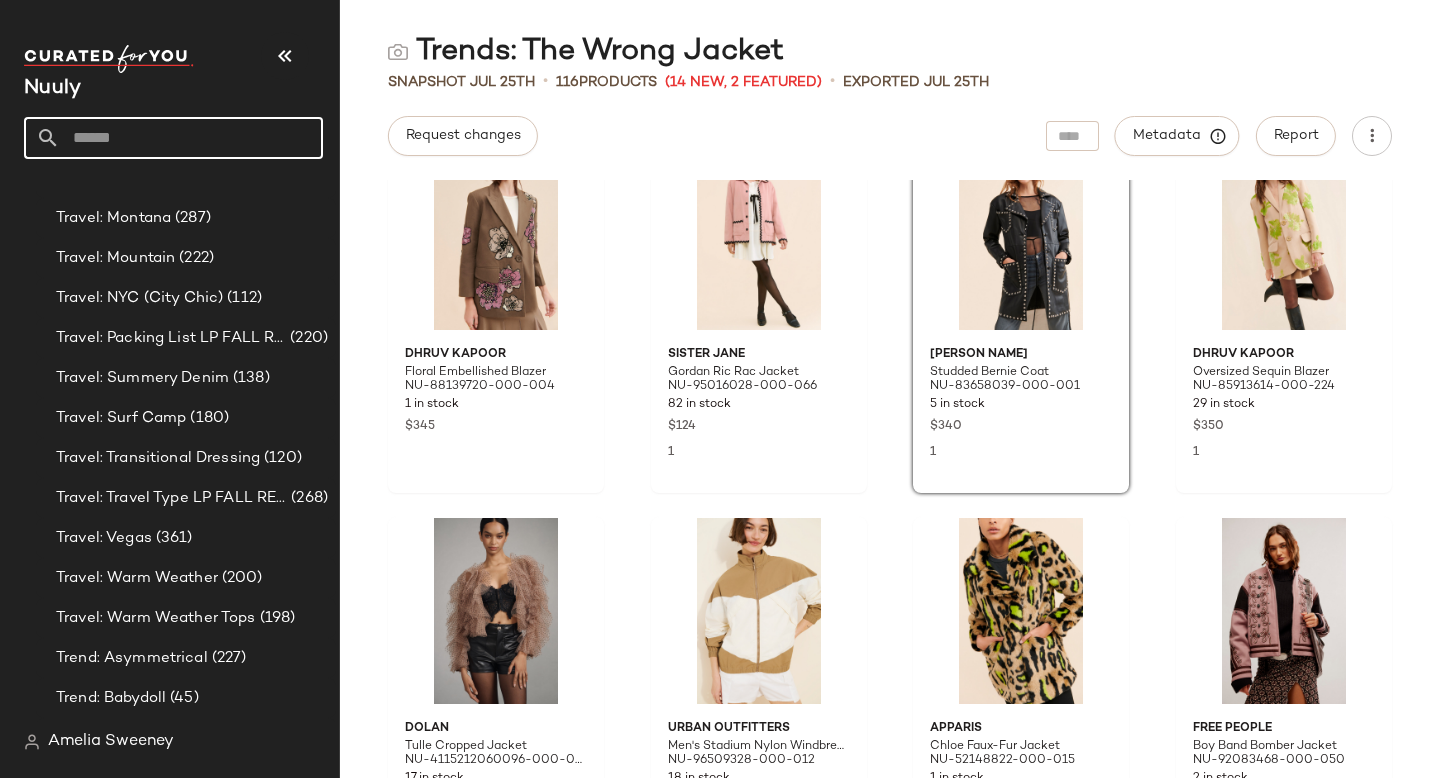 click 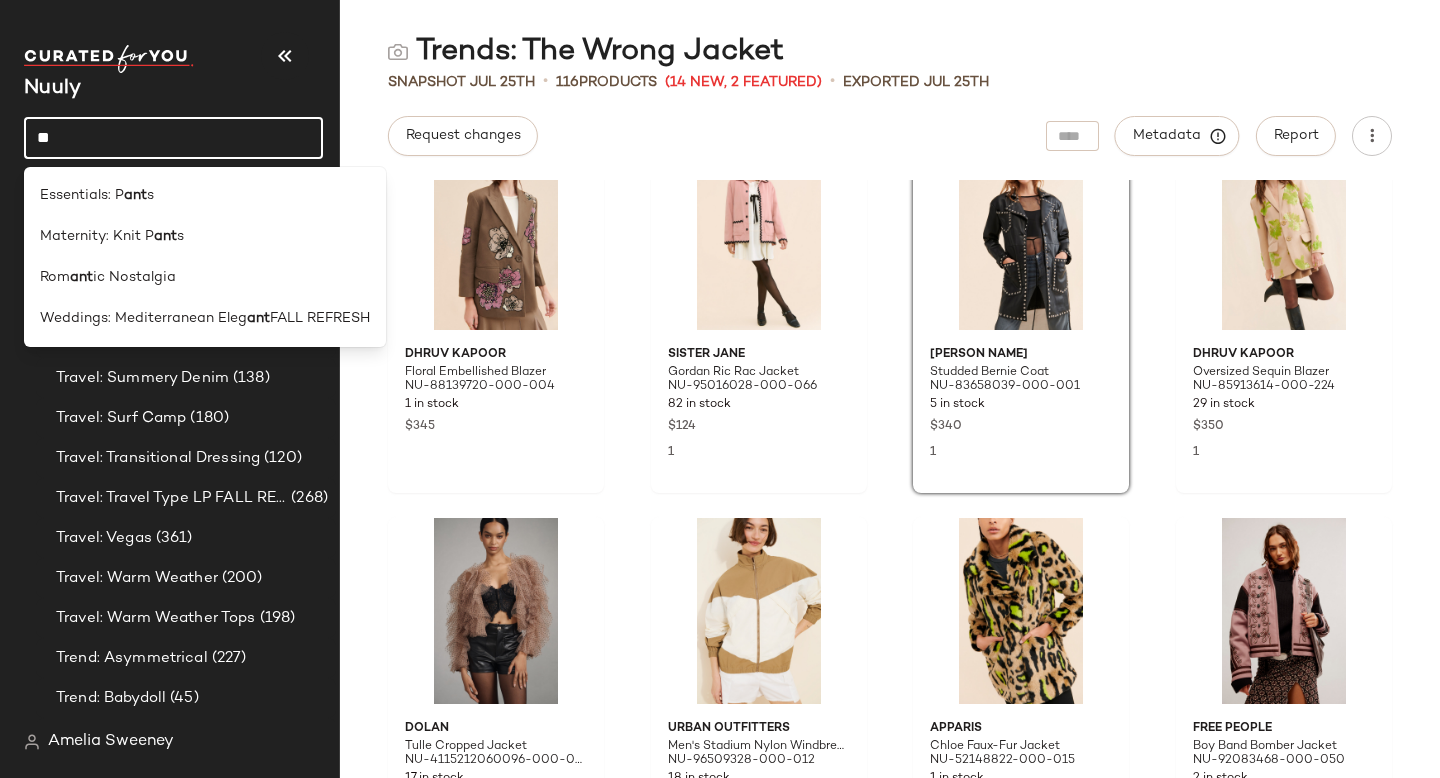 type on "*" 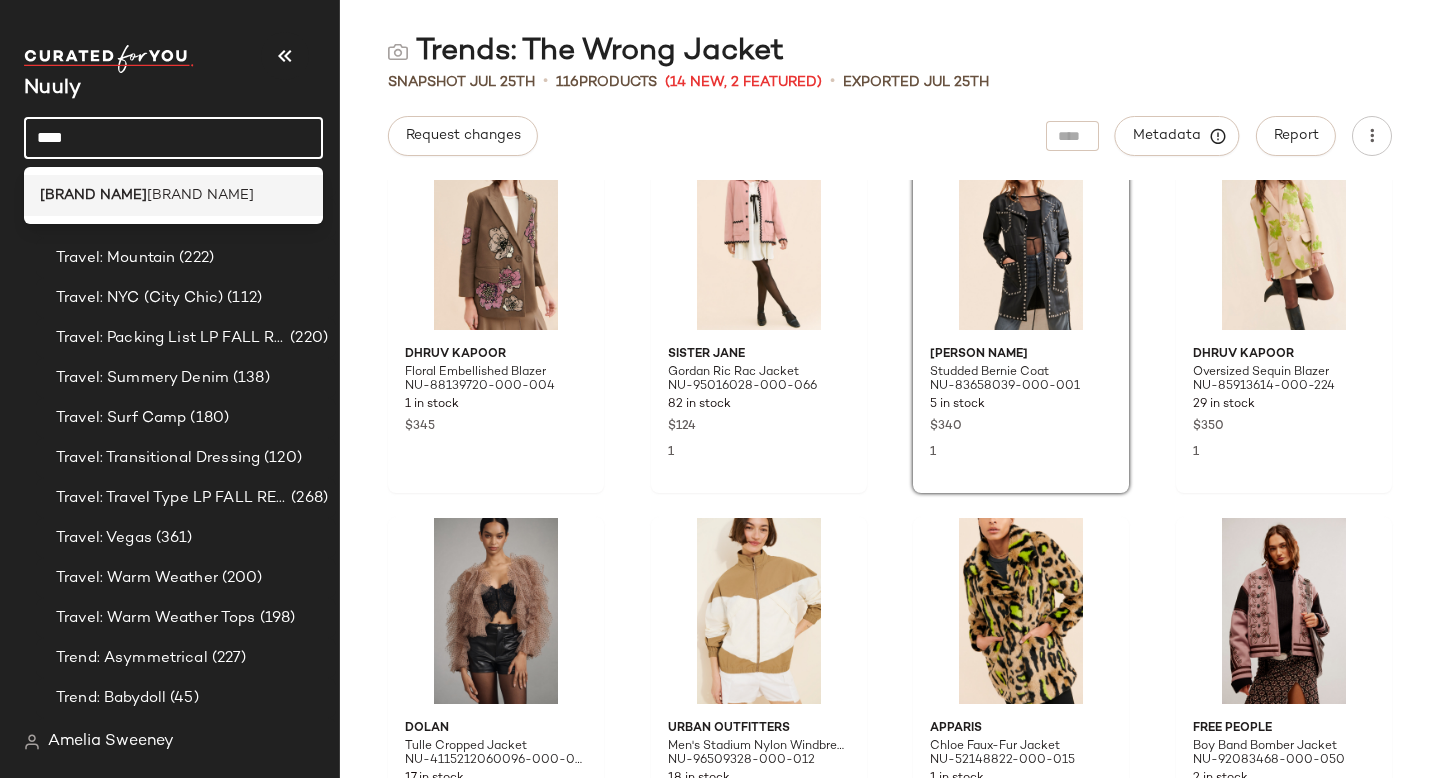 type on "****" 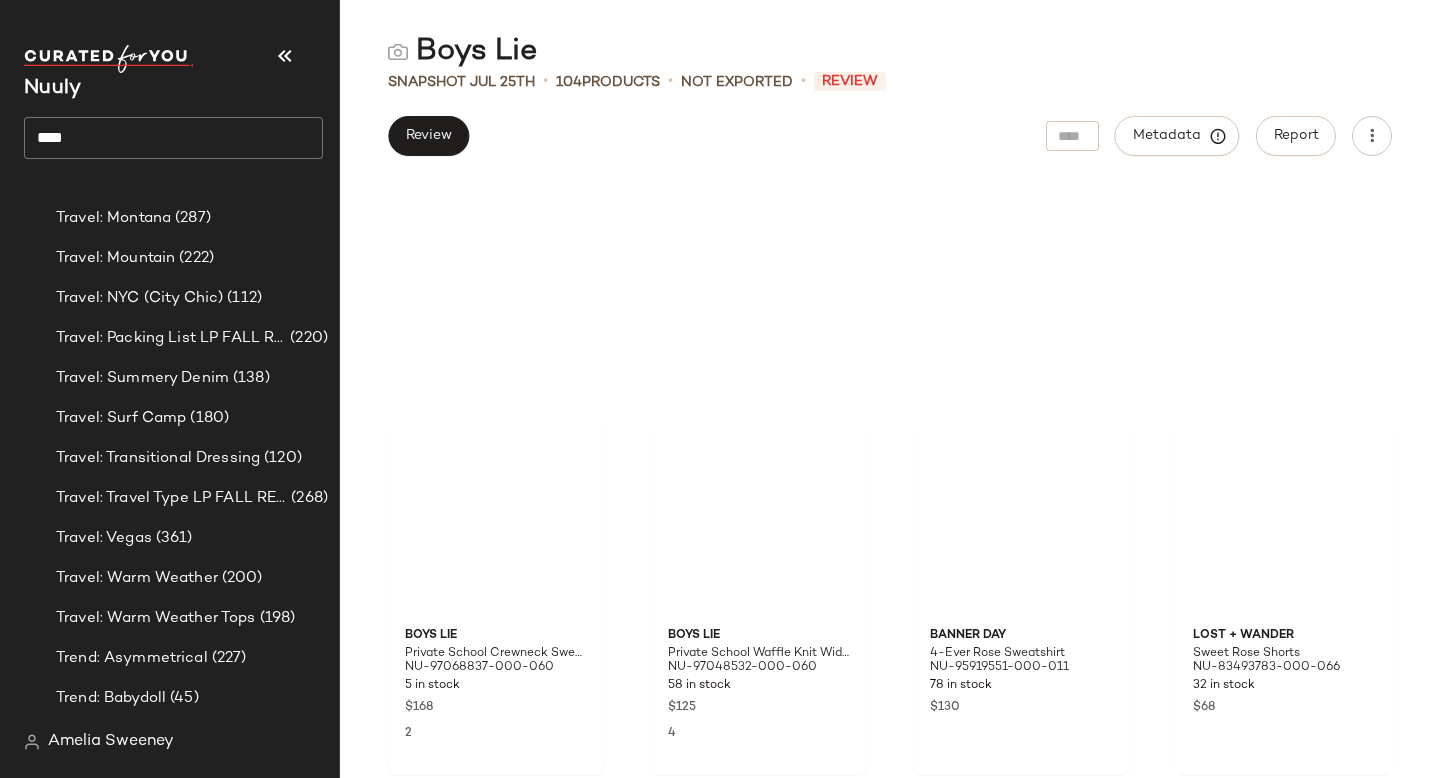 scroll, scrollTop: 0, scrollLeft: 0, axis: both 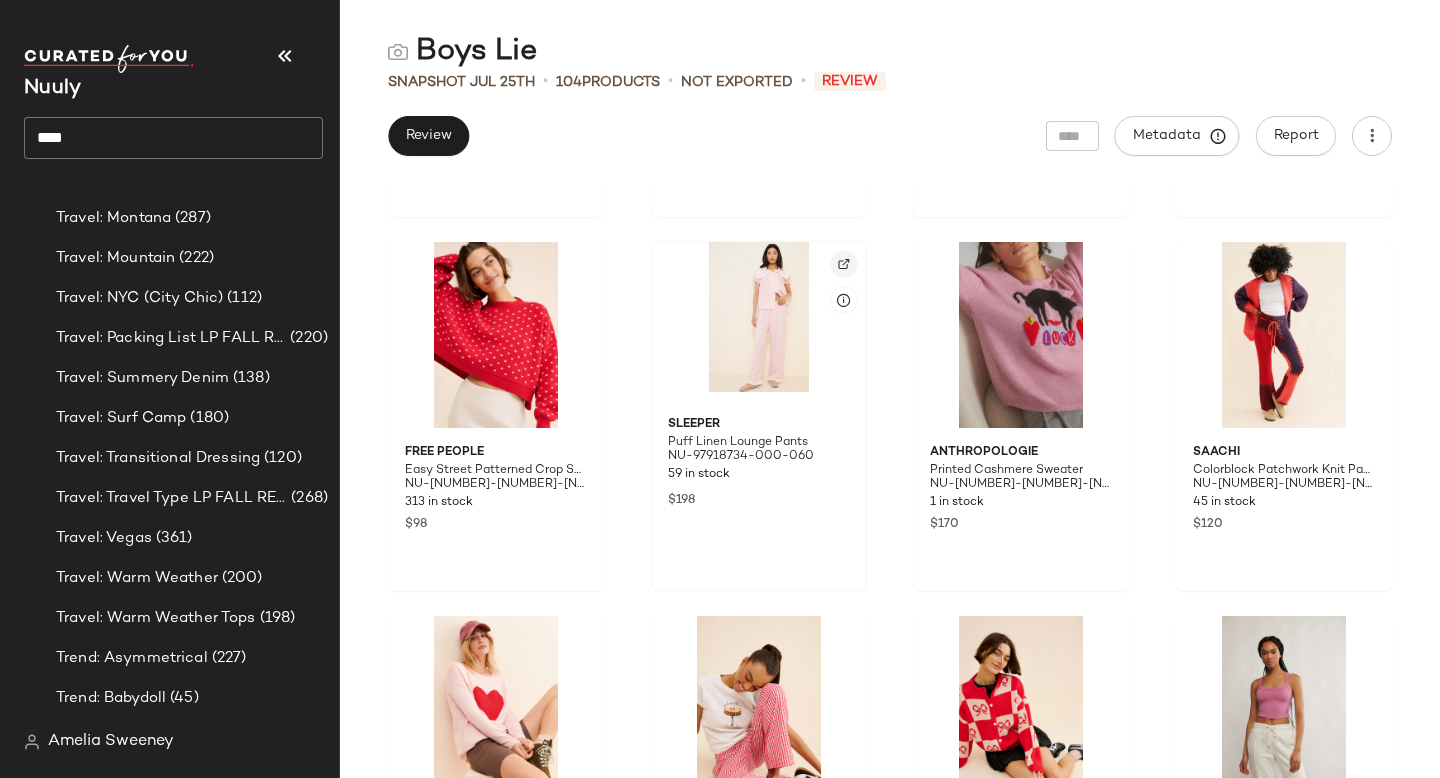 click 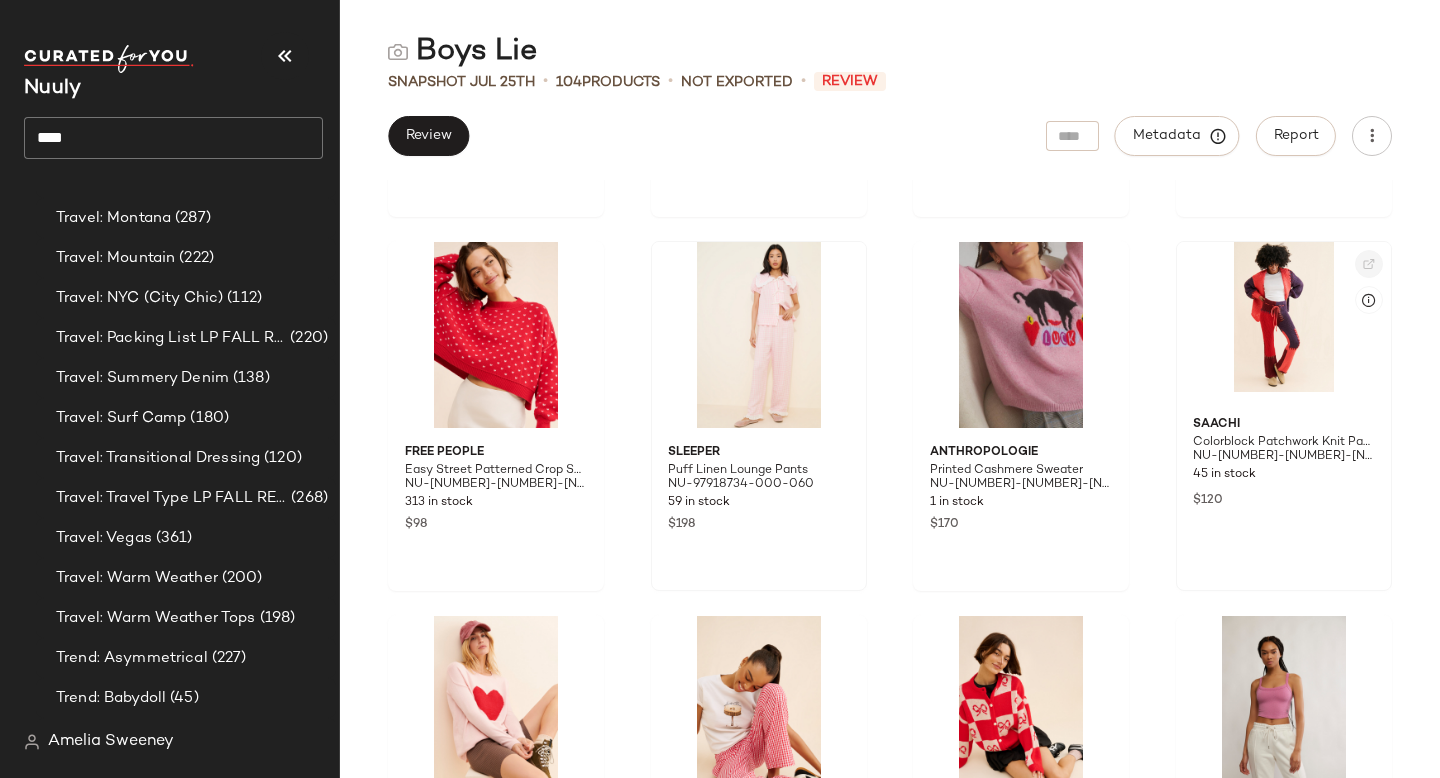 click 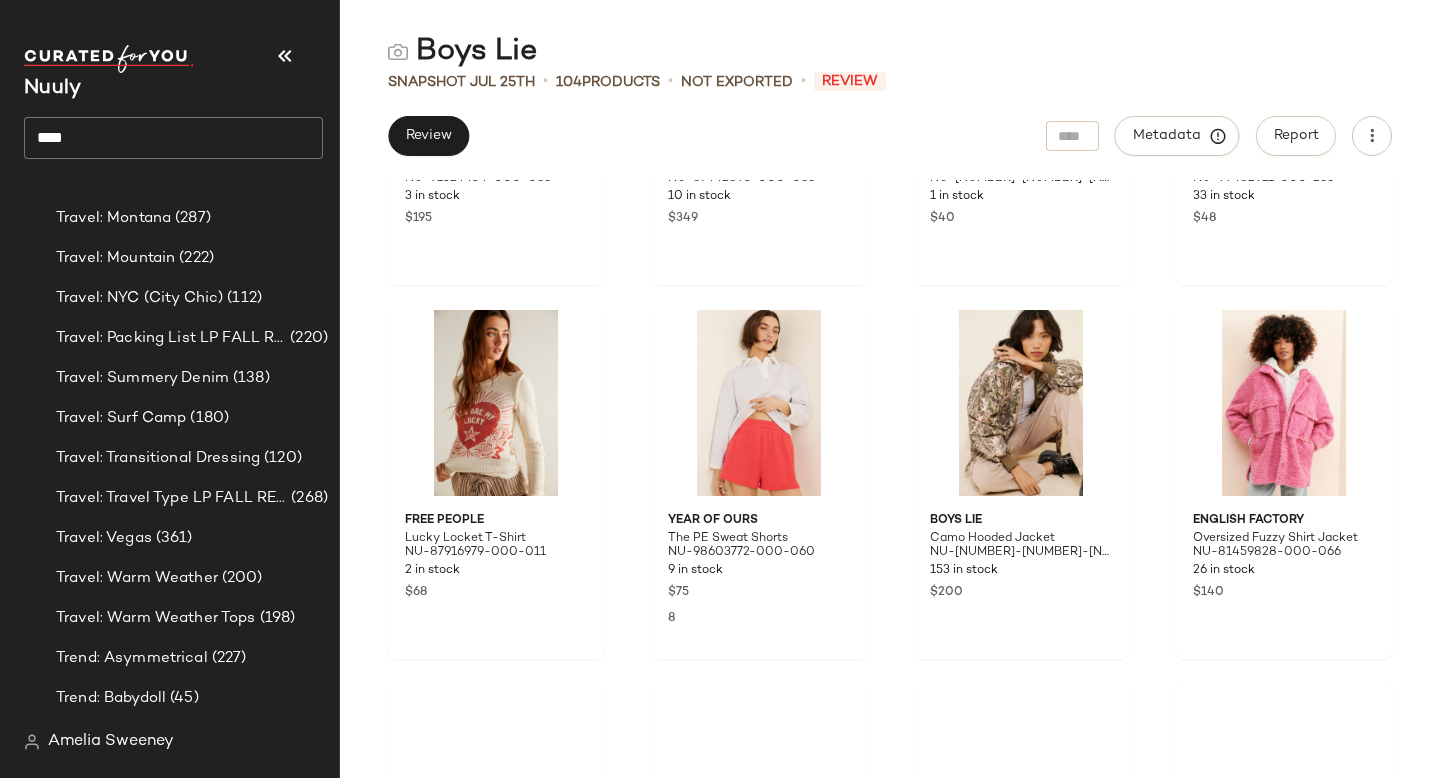 scroll, scrollTop: 3647, scrollLeft: 0, axis: vertical 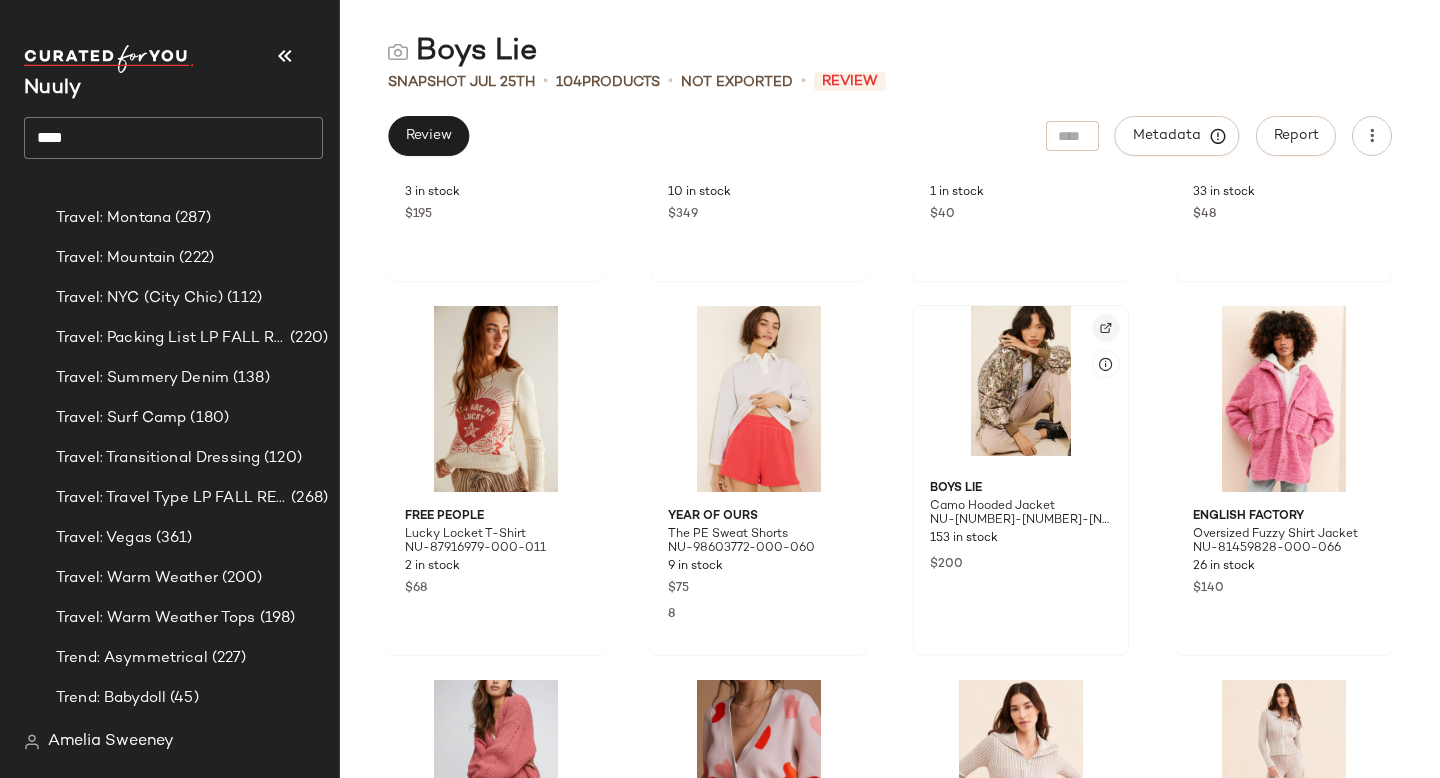 click at bounding box center [1106, 328] 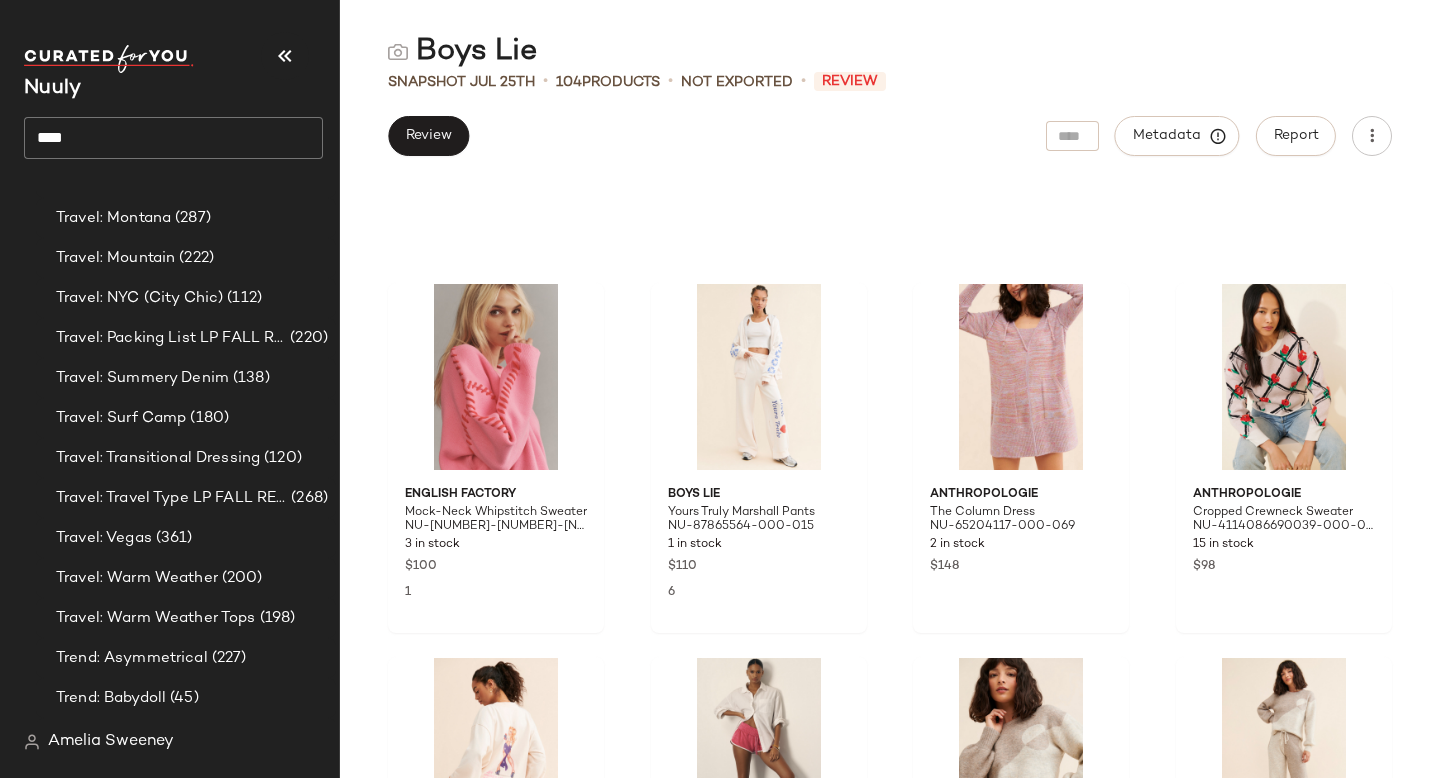 scroll, scrollTop: 4790, scrollLeft: 0, axis: vertical 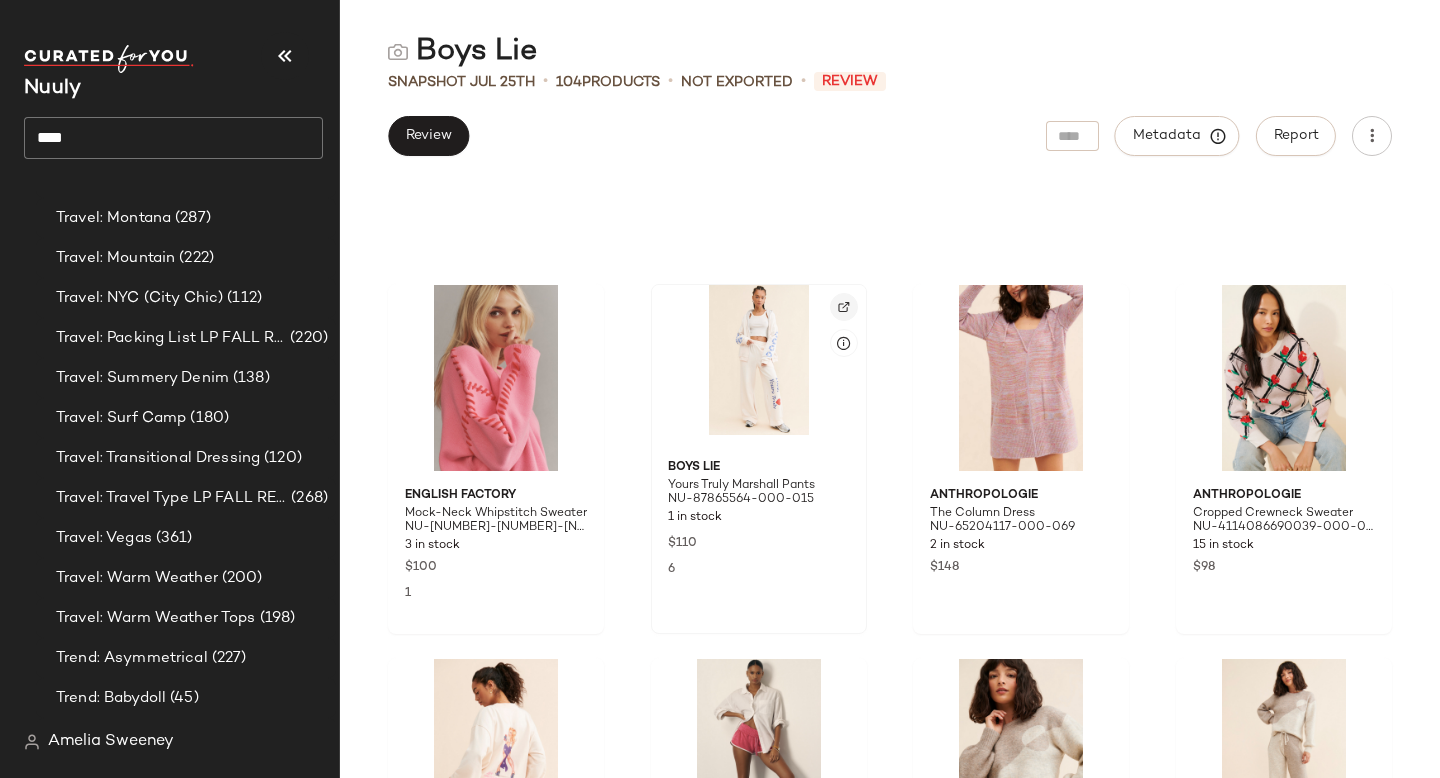 click at bounding box center (844, 307) 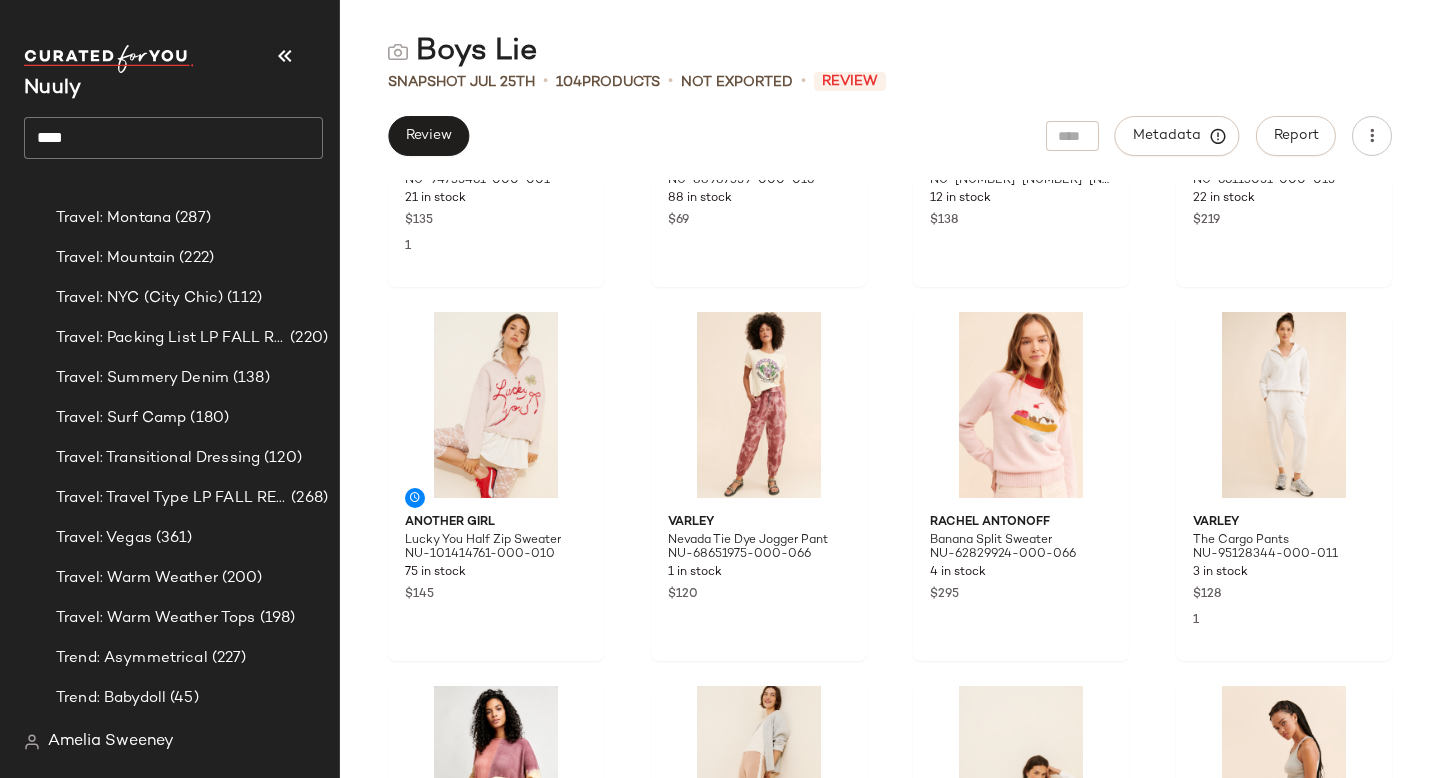 scroll, scrollTop: 6264, scrollLeft: 0, axis: vertical 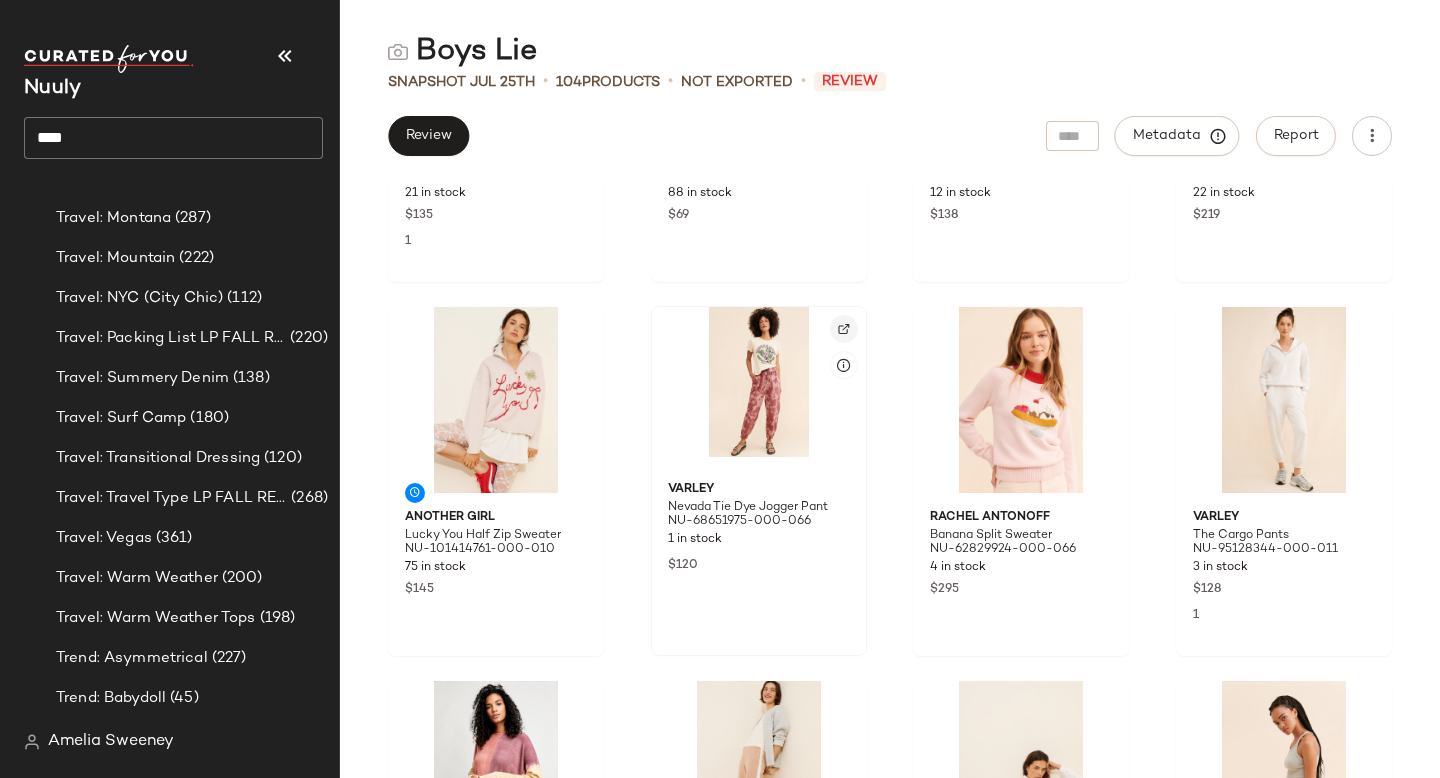 click at bounding box center (844, 329) 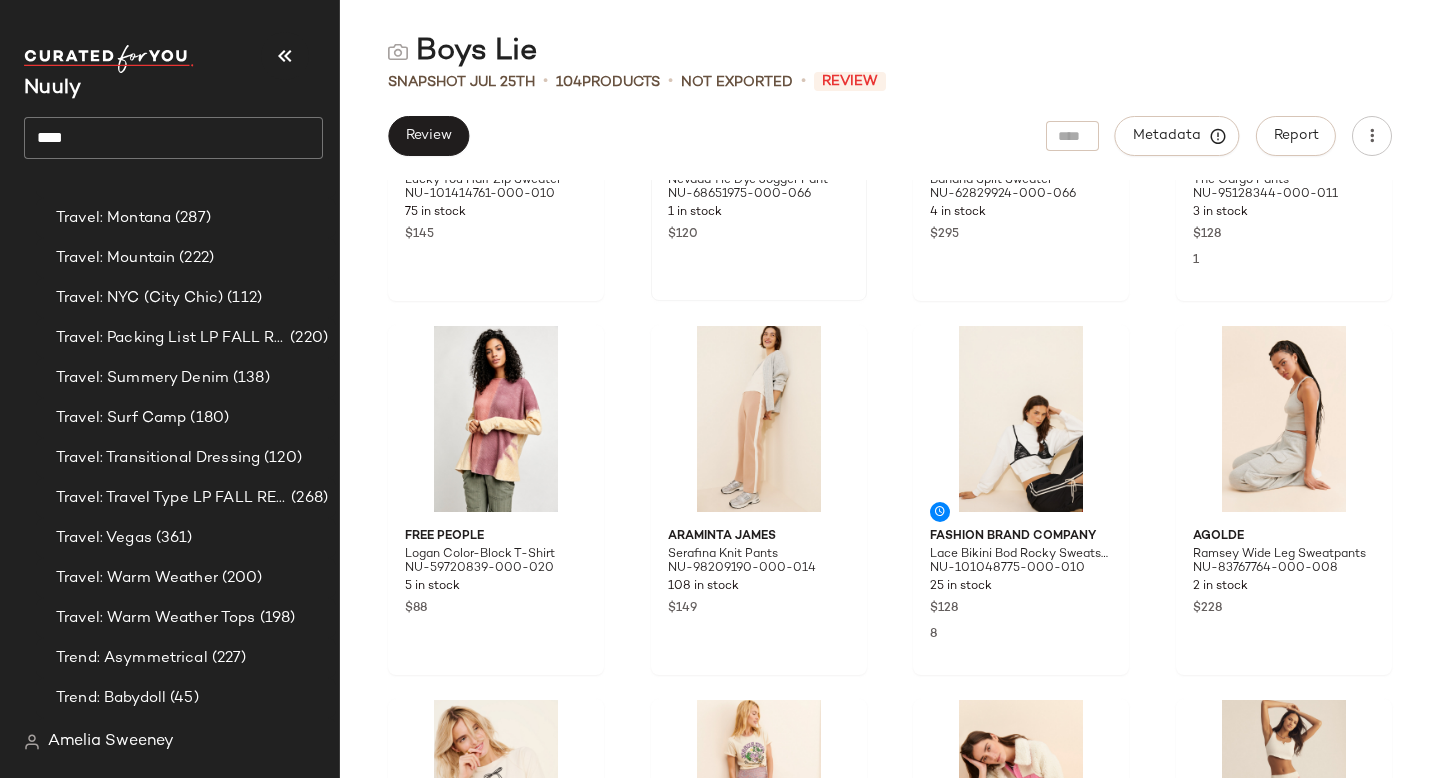 scroll, scrollTop: 6621, scrollLeft: 0, axis: vertical 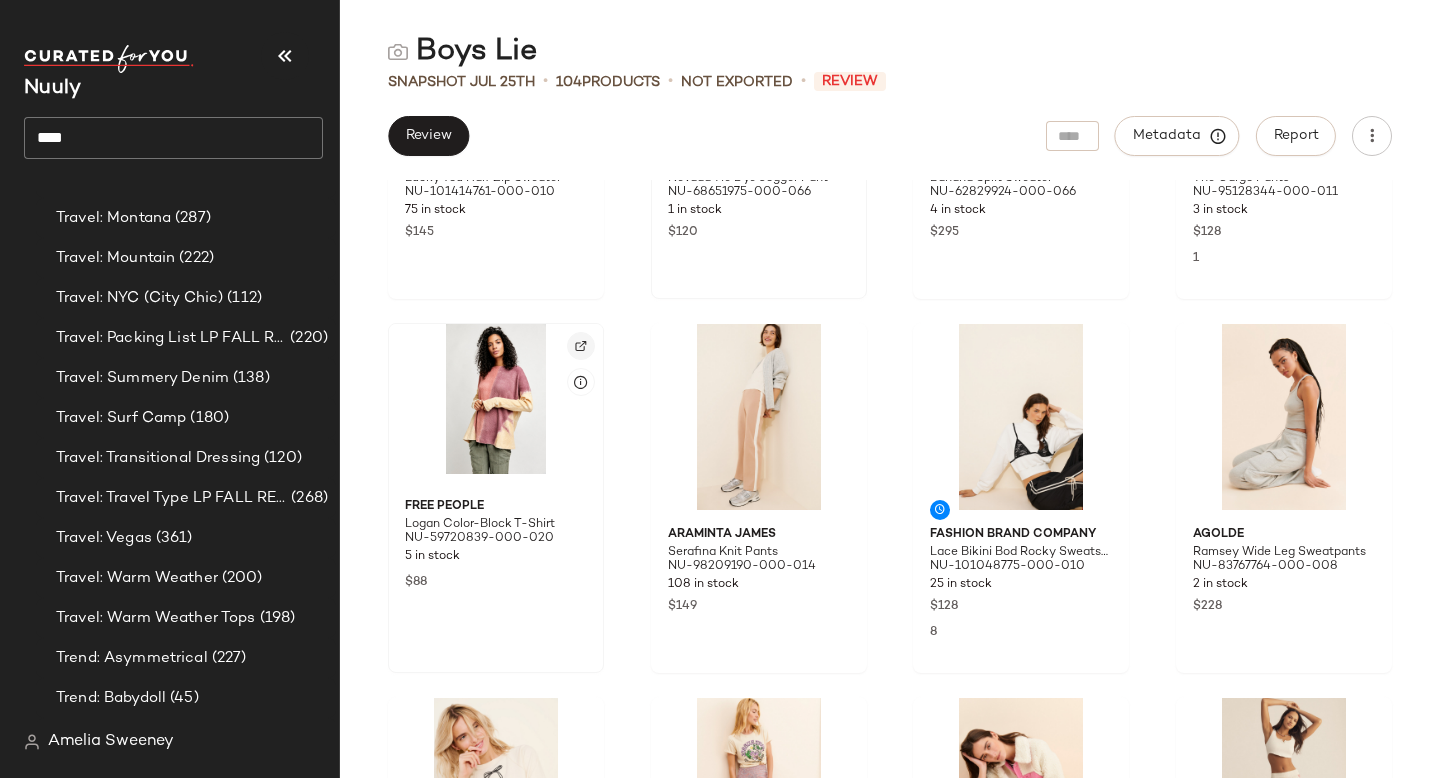 click 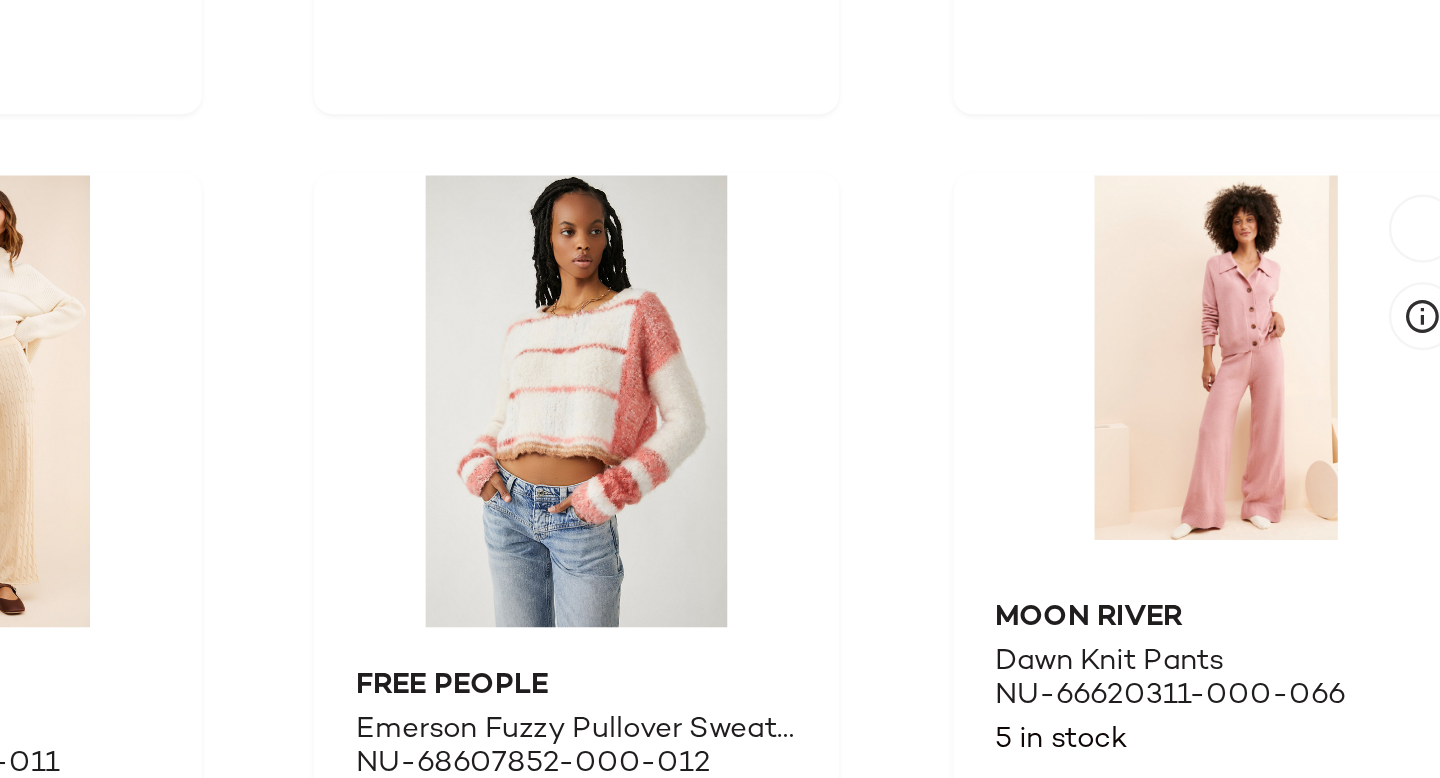 scroll, scrollTop: 7297, scrollLeft: 0, axis: vertical 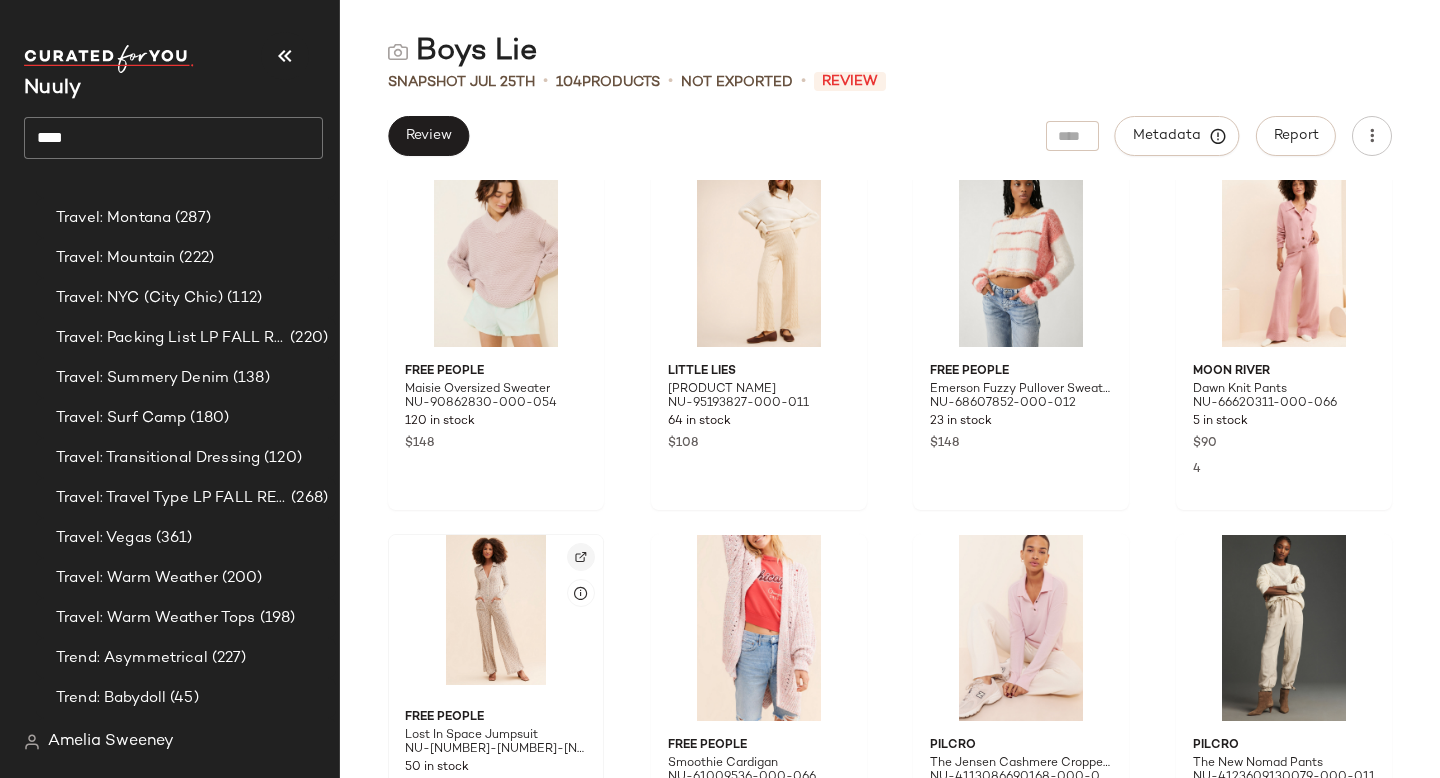 click 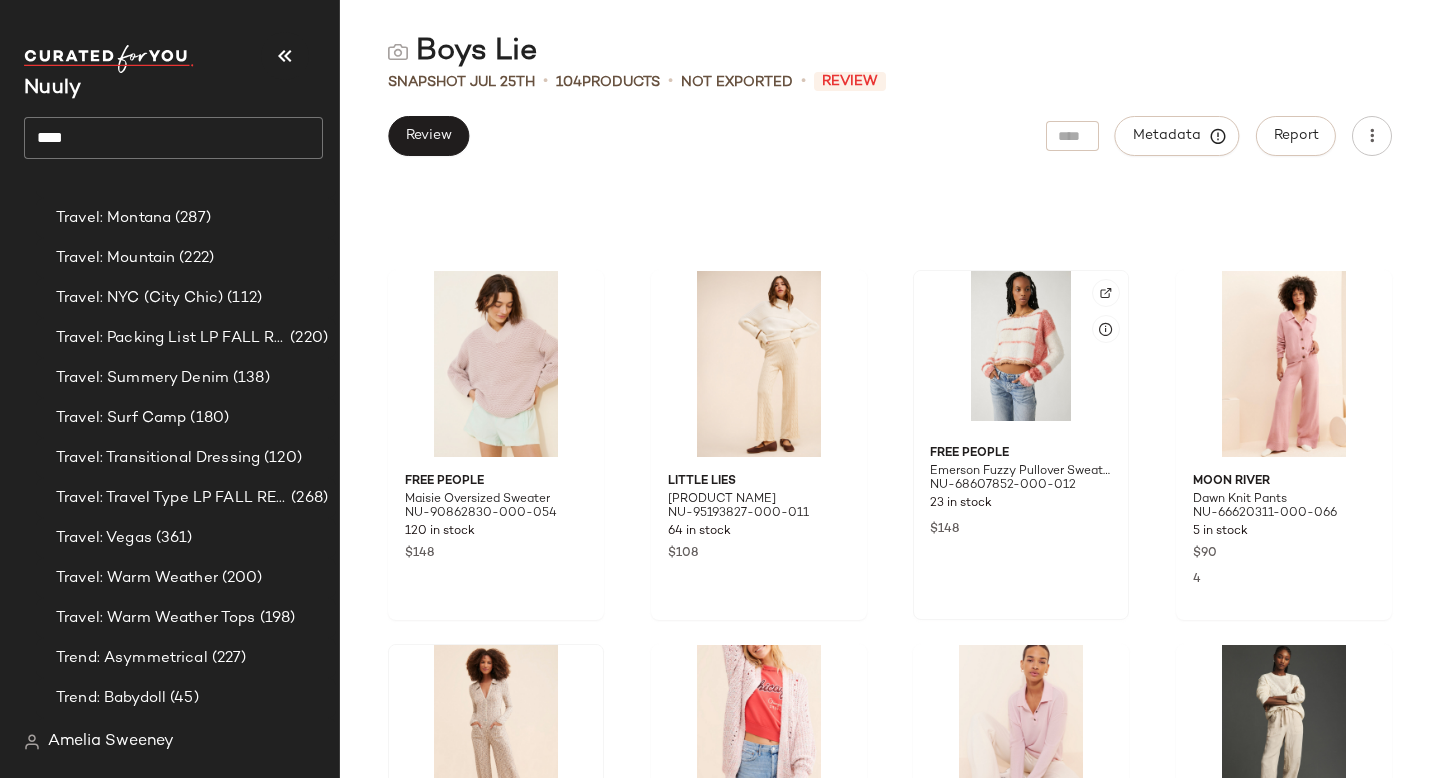 scroll, scrollTop: 7403, scrollLeft: 0, axis: vertical 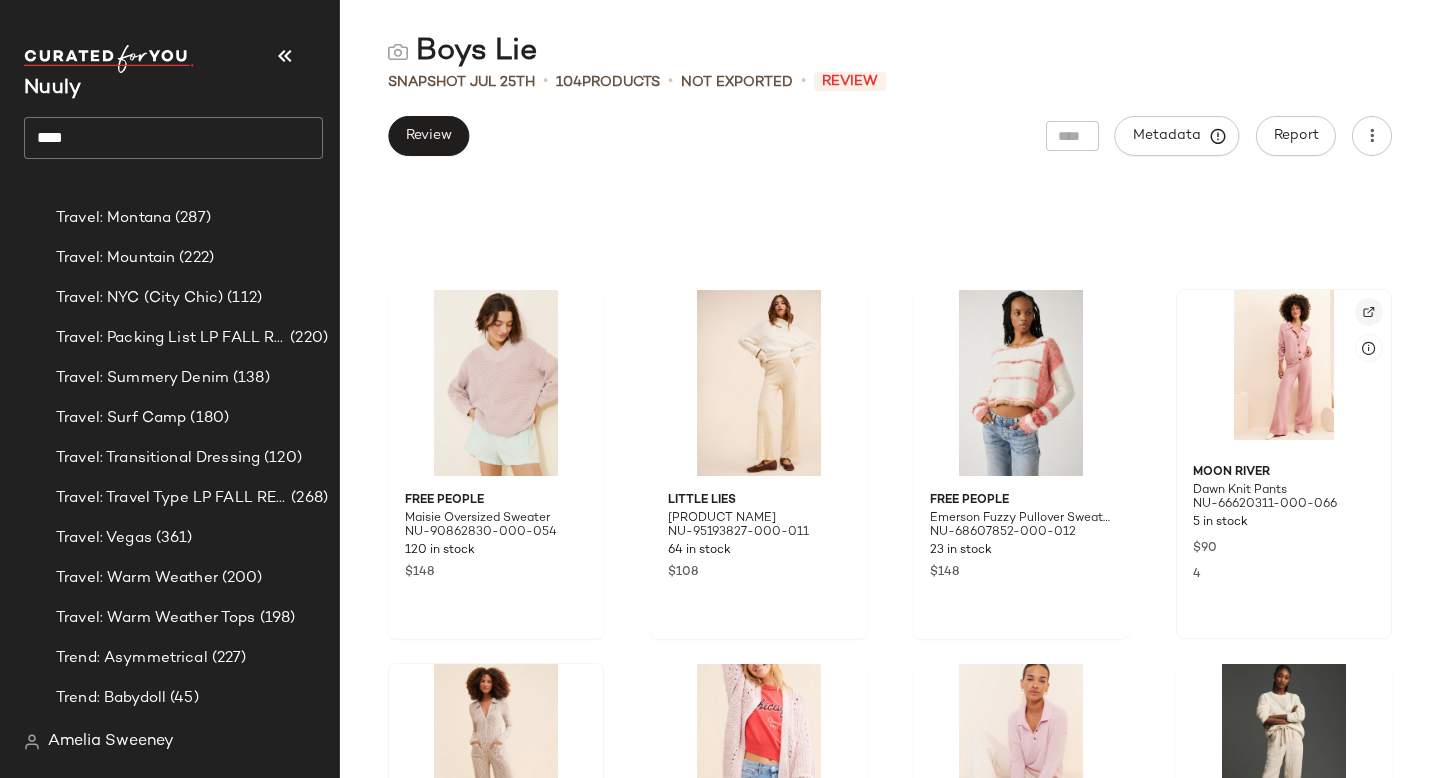 click 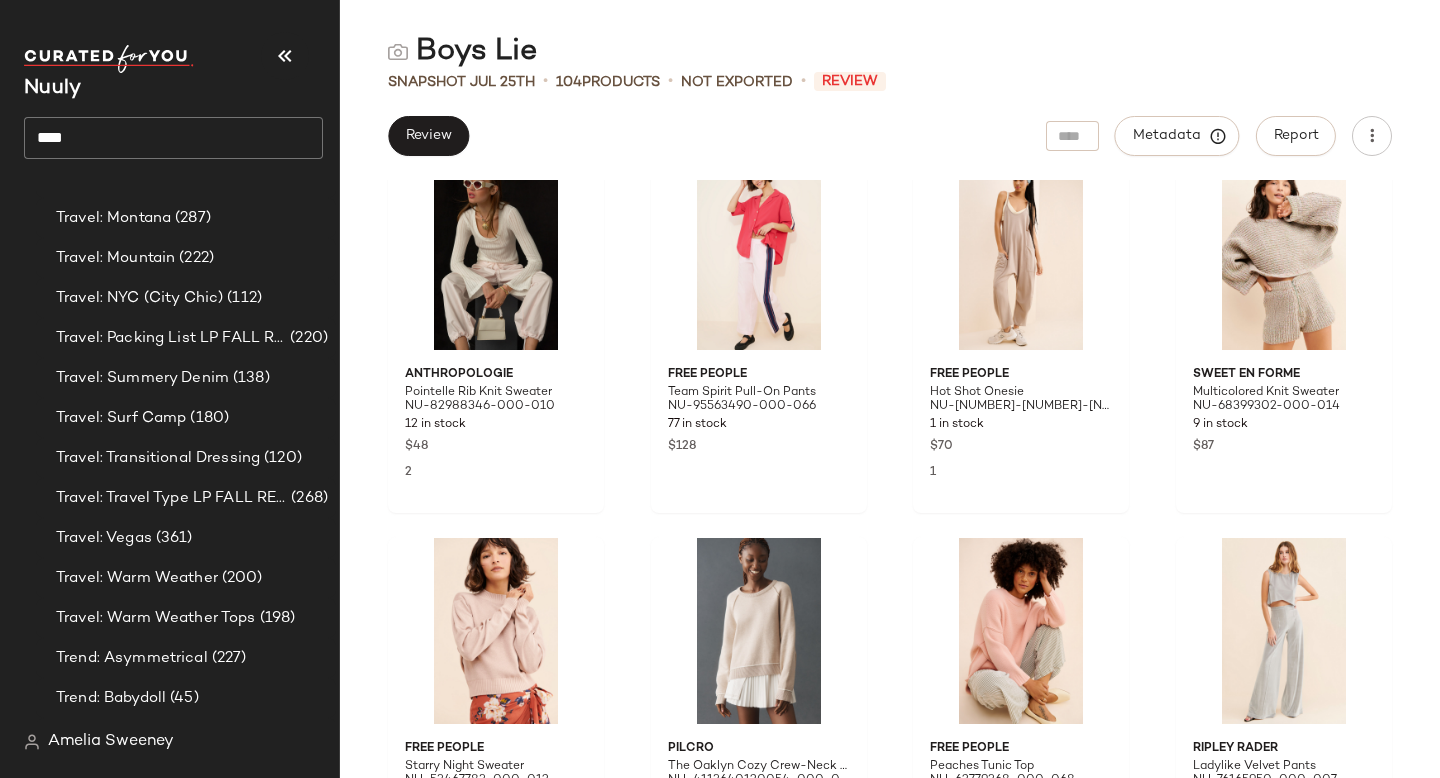 scroll, scrollTop: 9142, scrollLeft: 0, axis: vertical 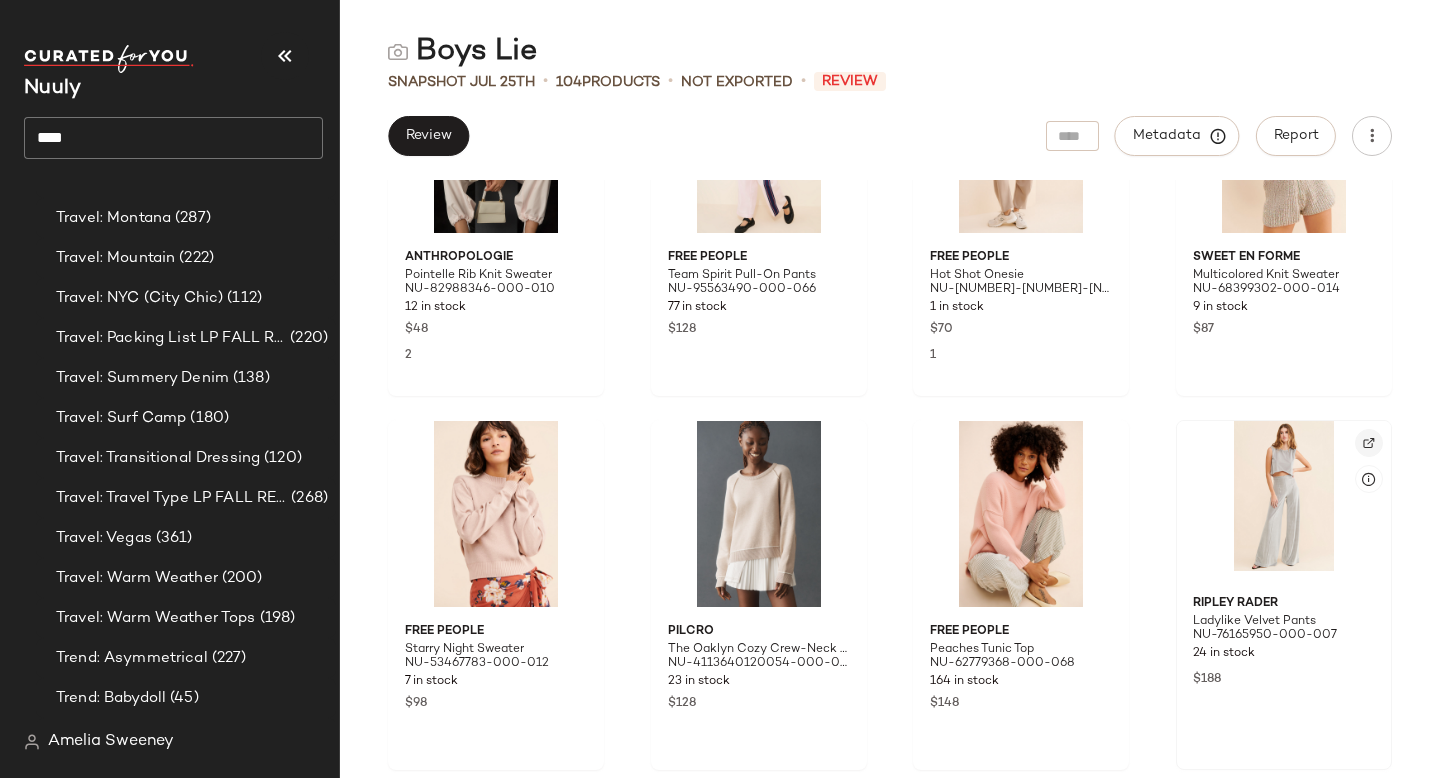 click at bounding box center [1369, 443] 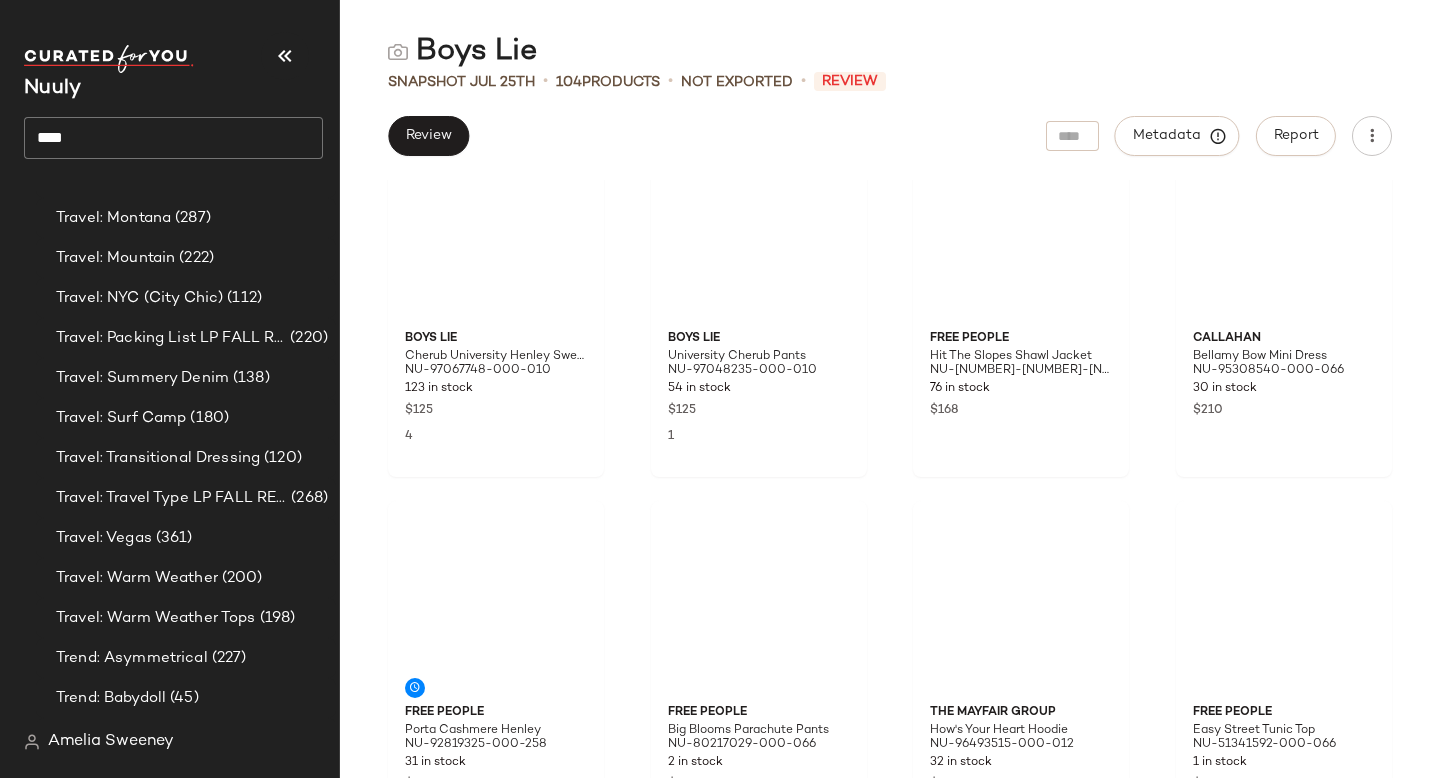 scroll, scrollTop: 0, scrollLeft: 0, axis: both 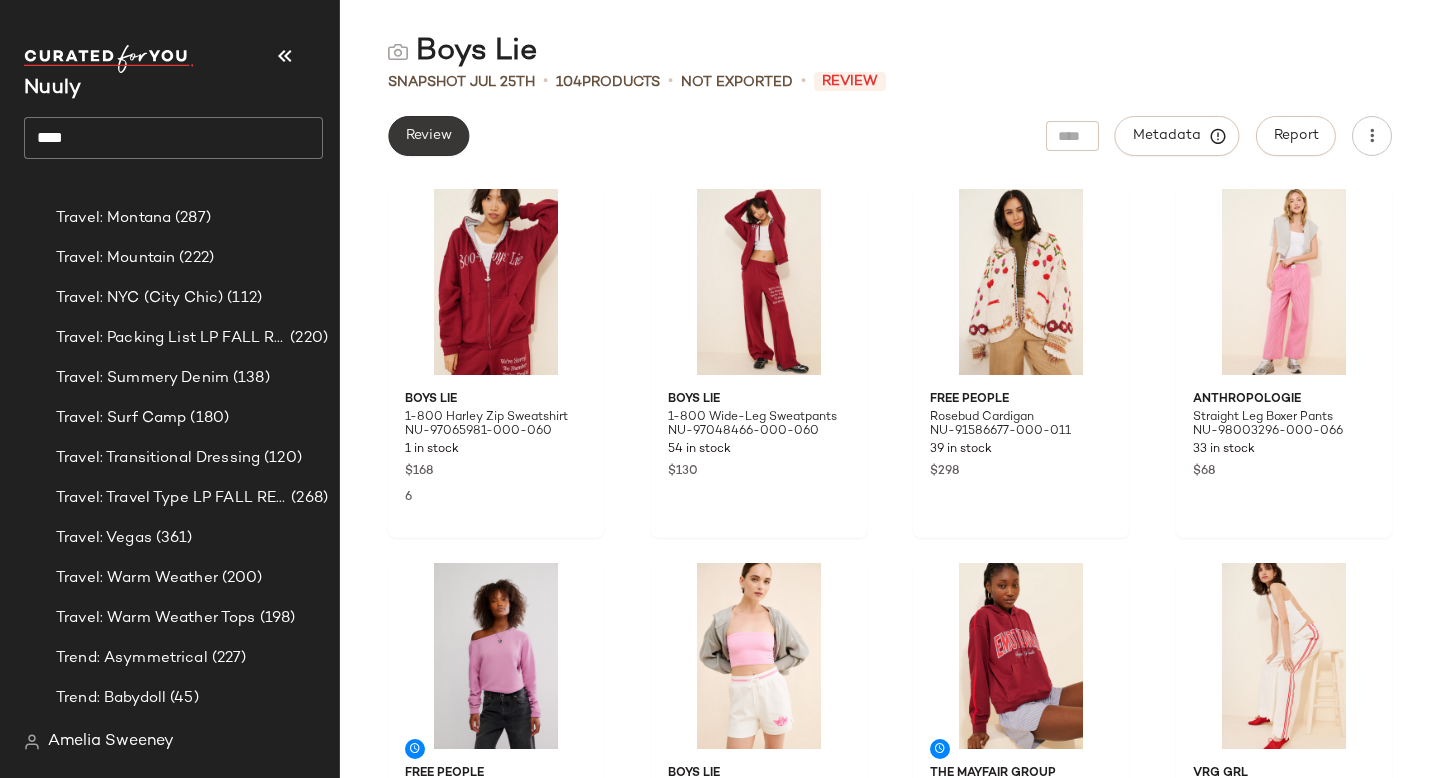click on "Review" 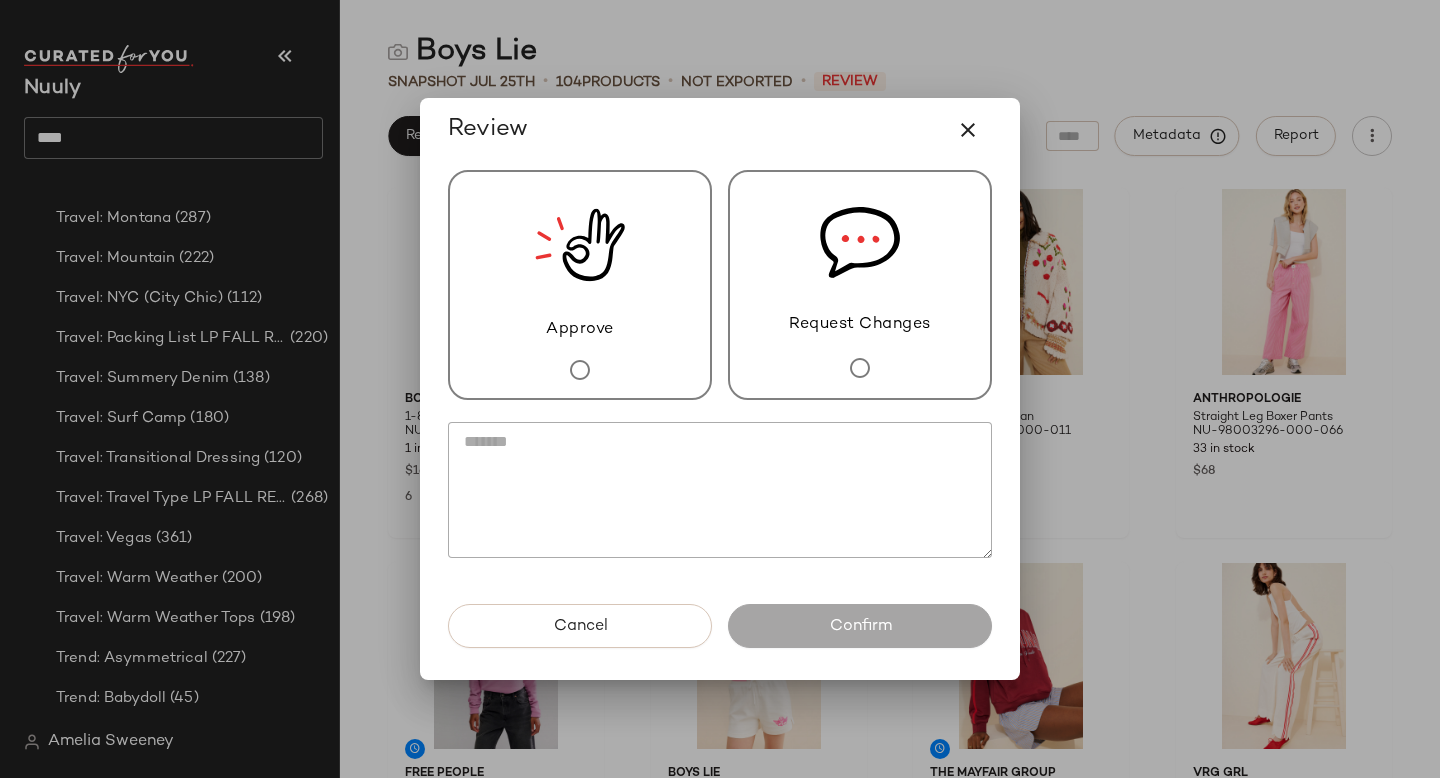 click 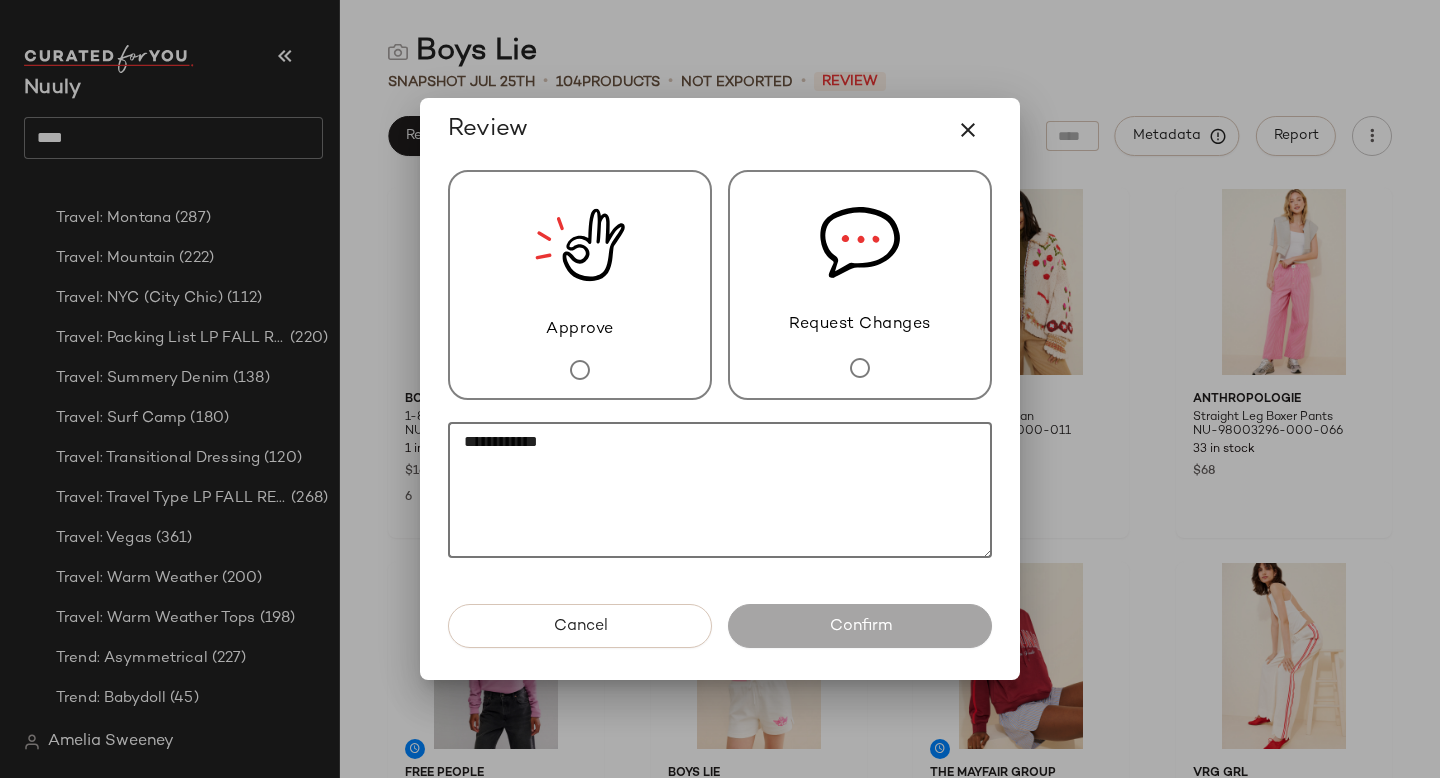 paste on "*********" 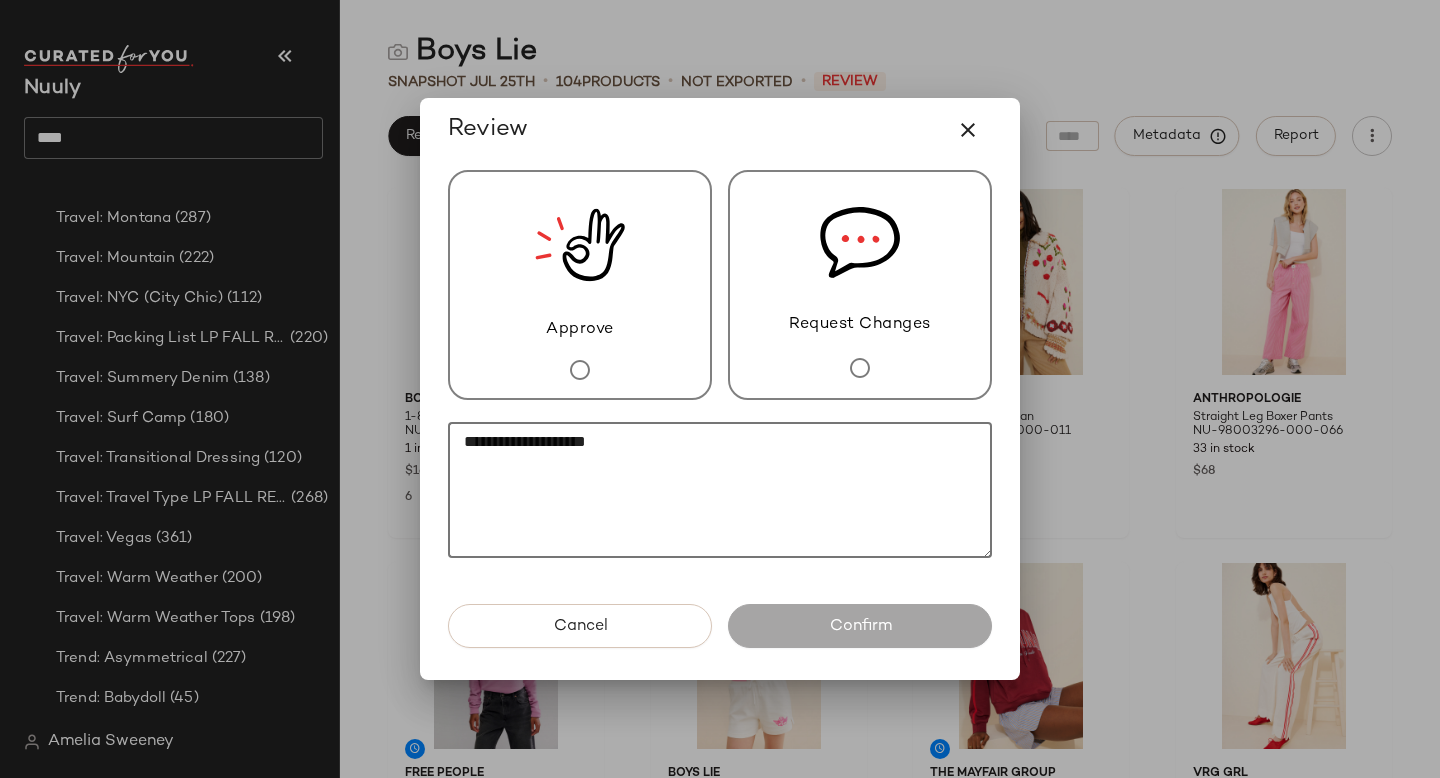 click on "**********" 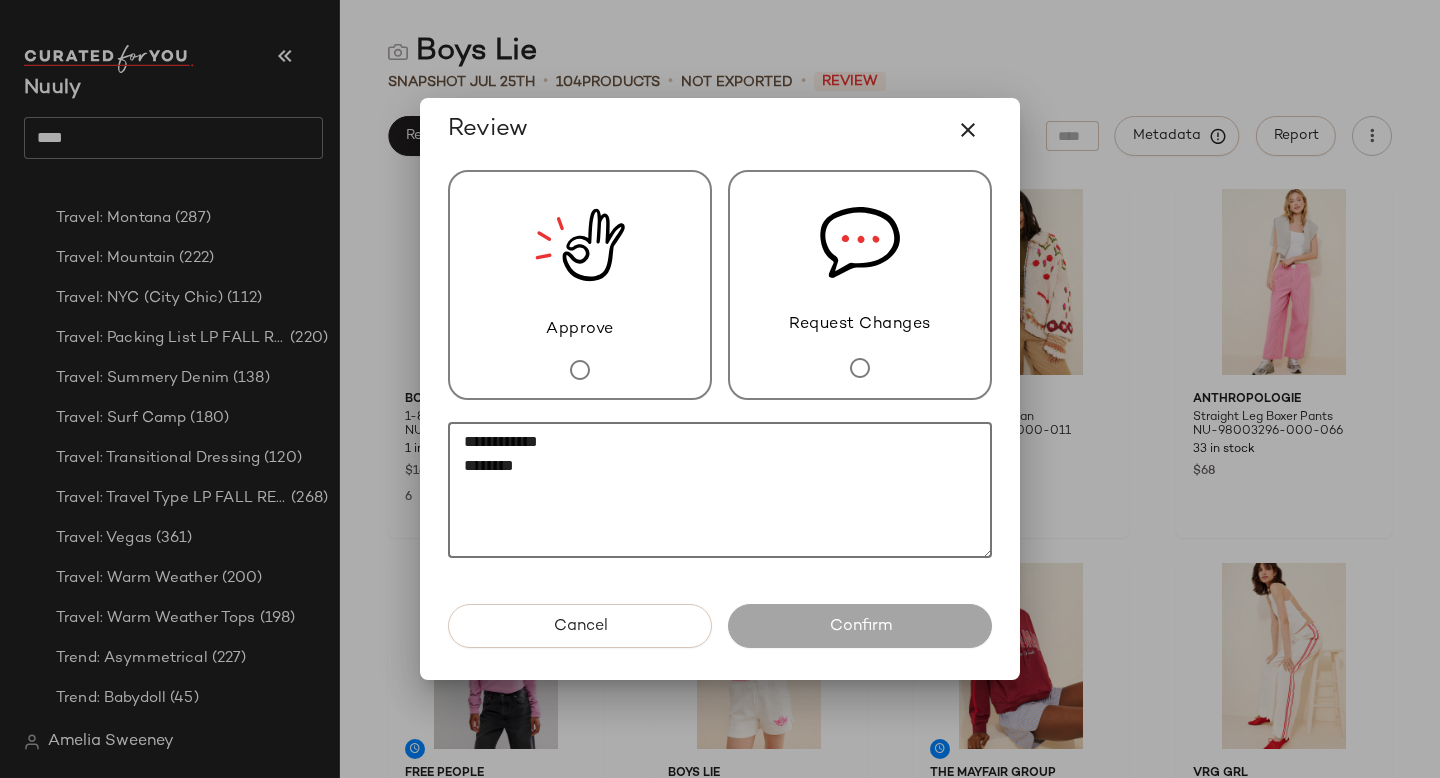 click on "**********" 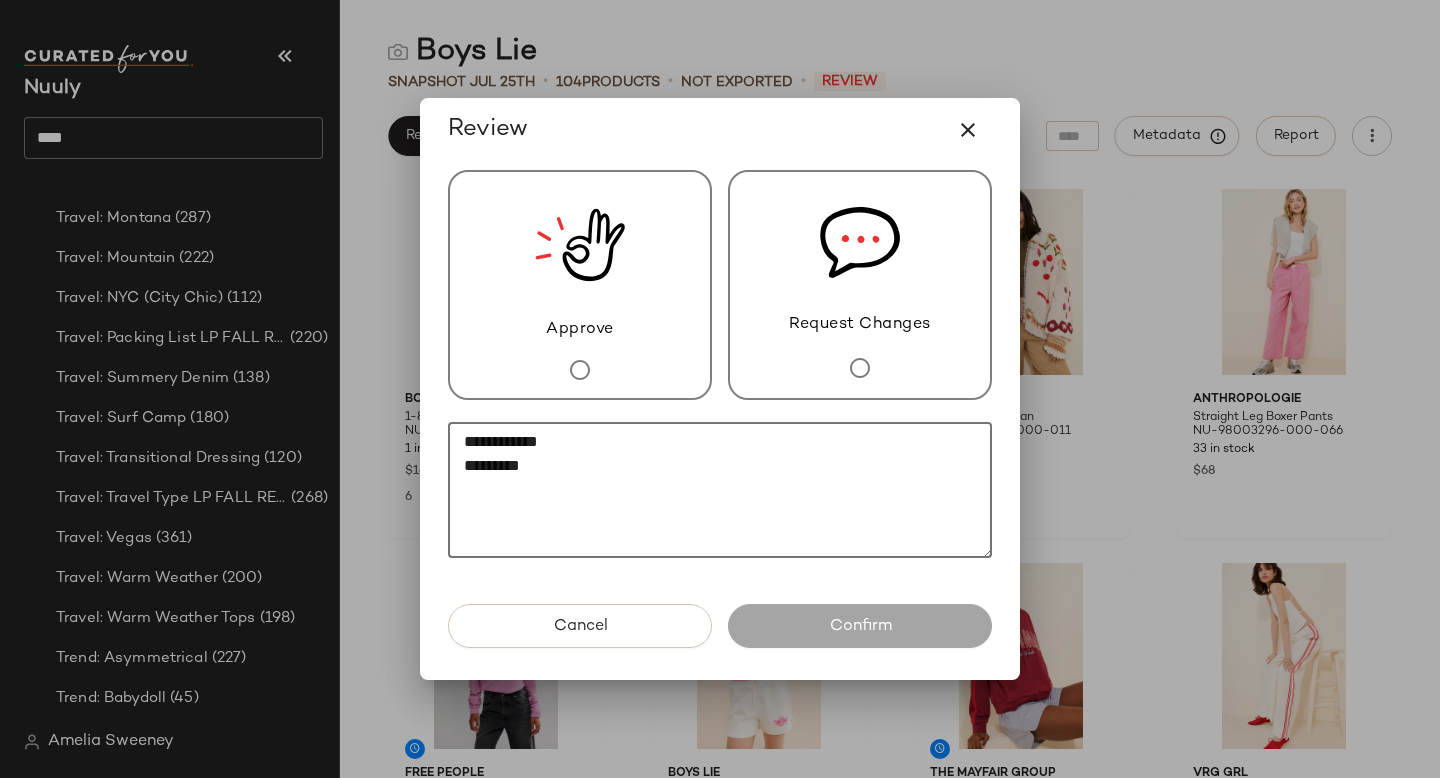 click on "**********" 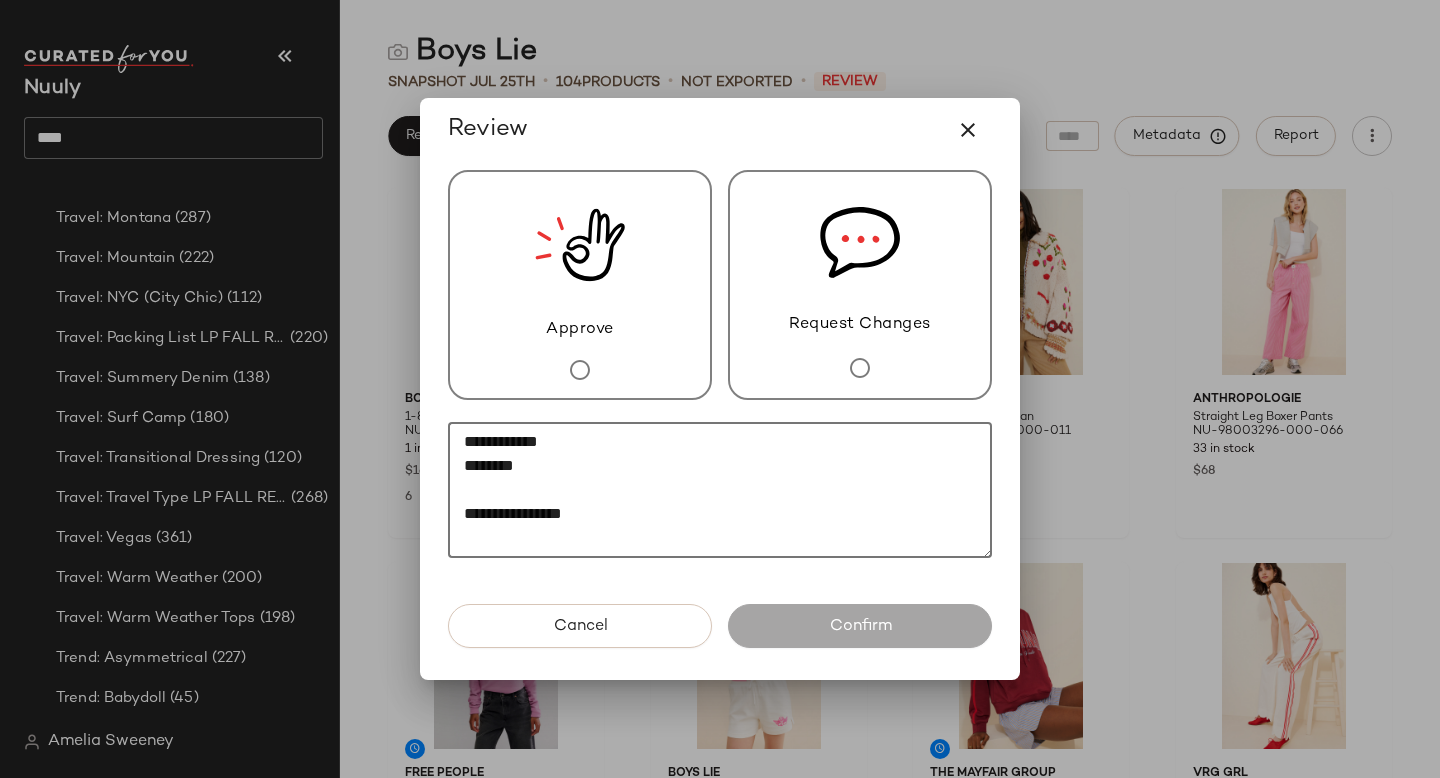 paste on "**********" 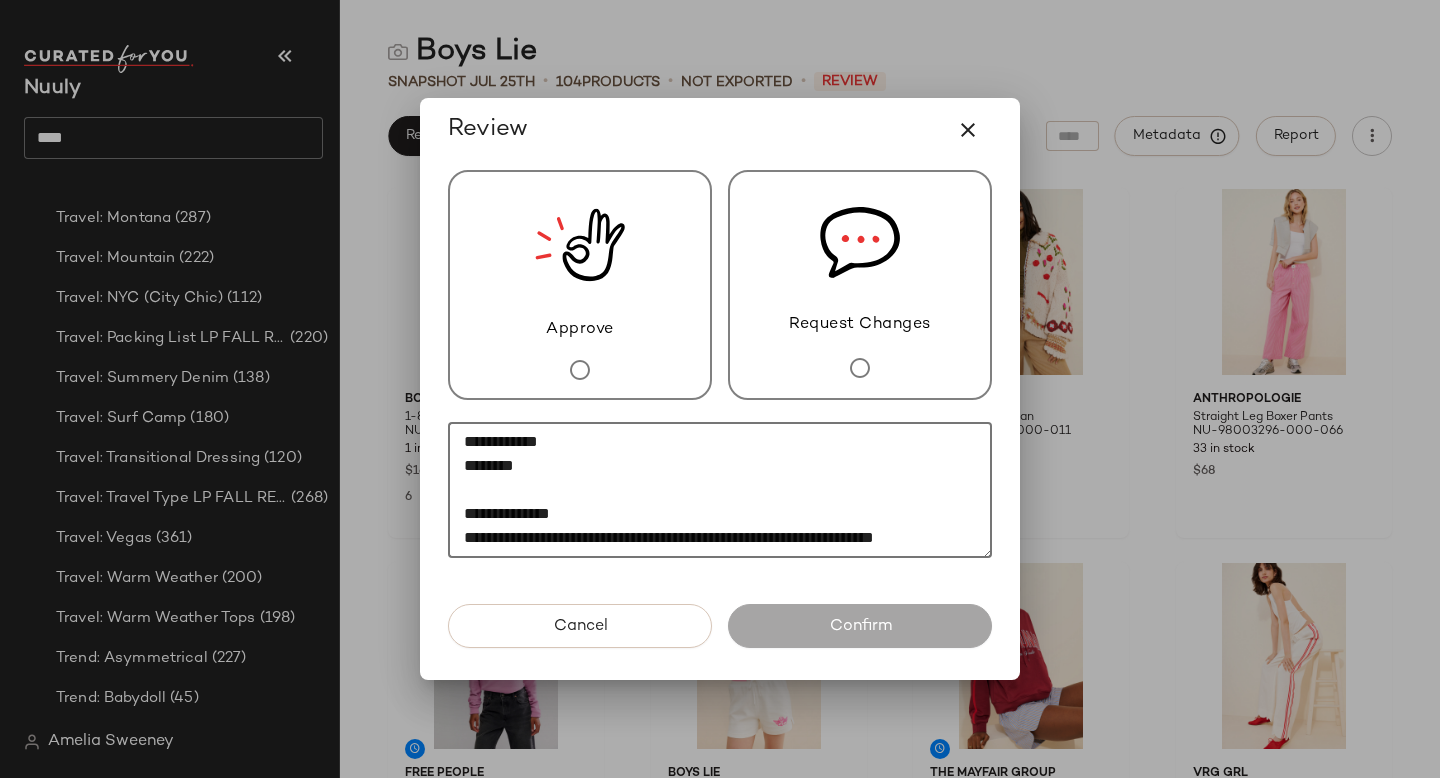 scroll, scrollTop: 12, scrollLeft: 0, axis: vertical 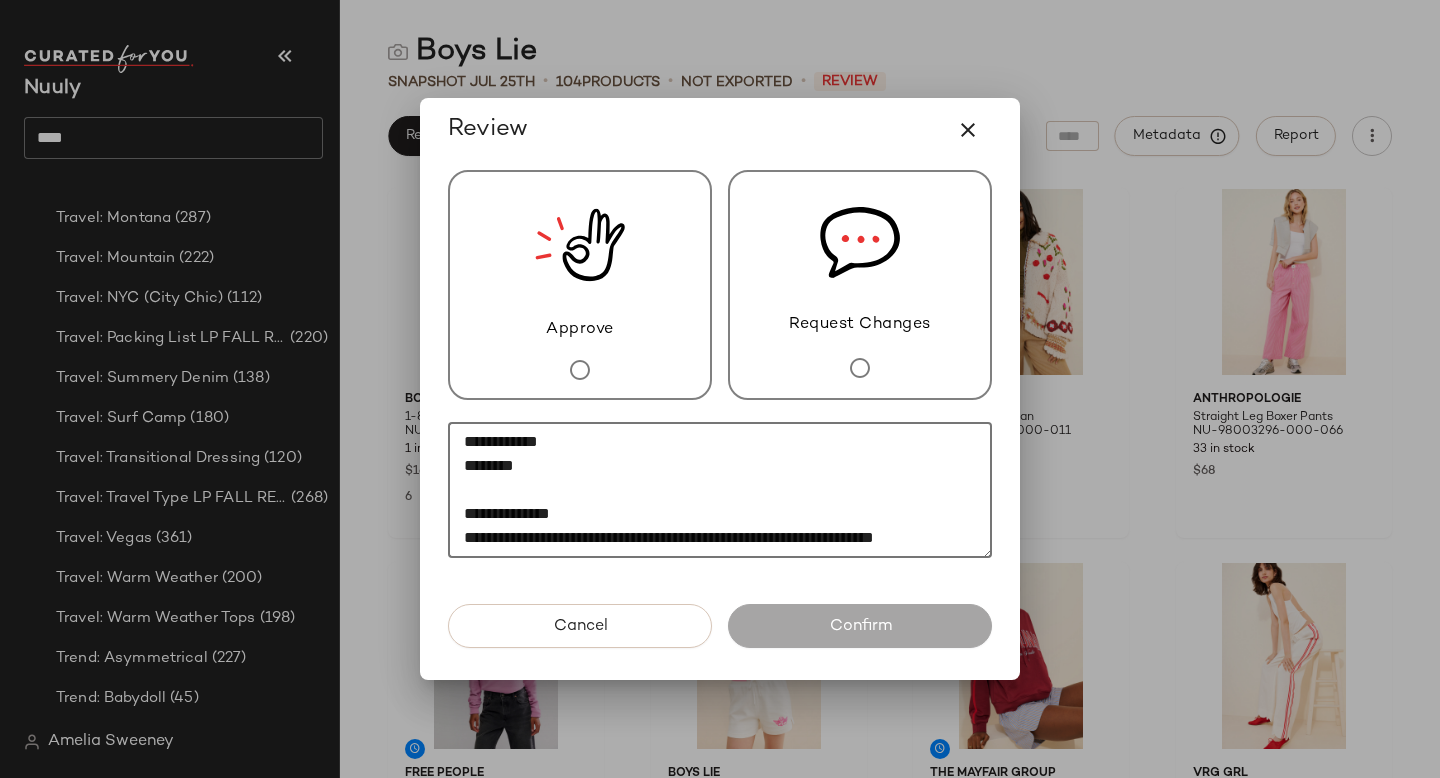 drag, startPoint x: 564, startPoint y: 550, endPoint x: 453, endPoint y: 526, distance: 113.56496 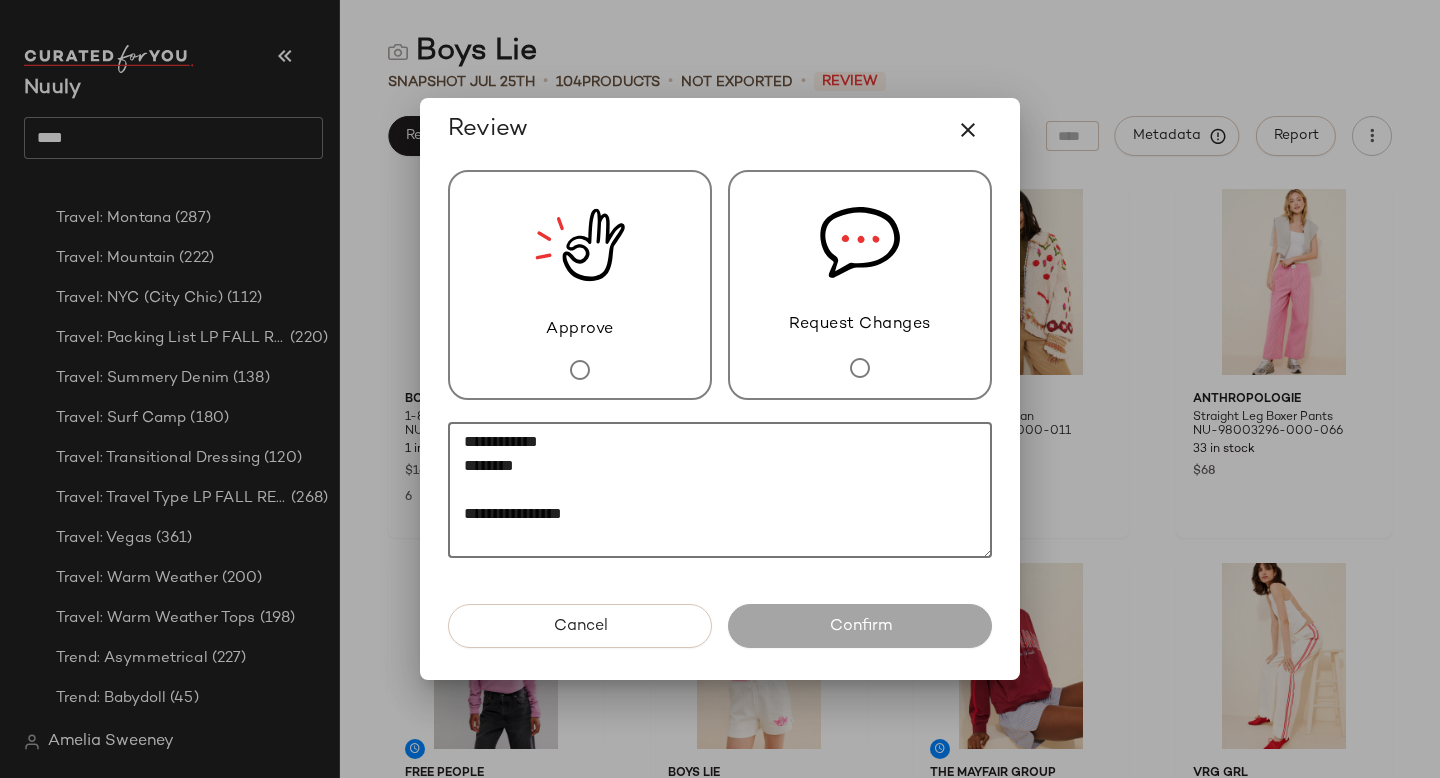 paste on "********" 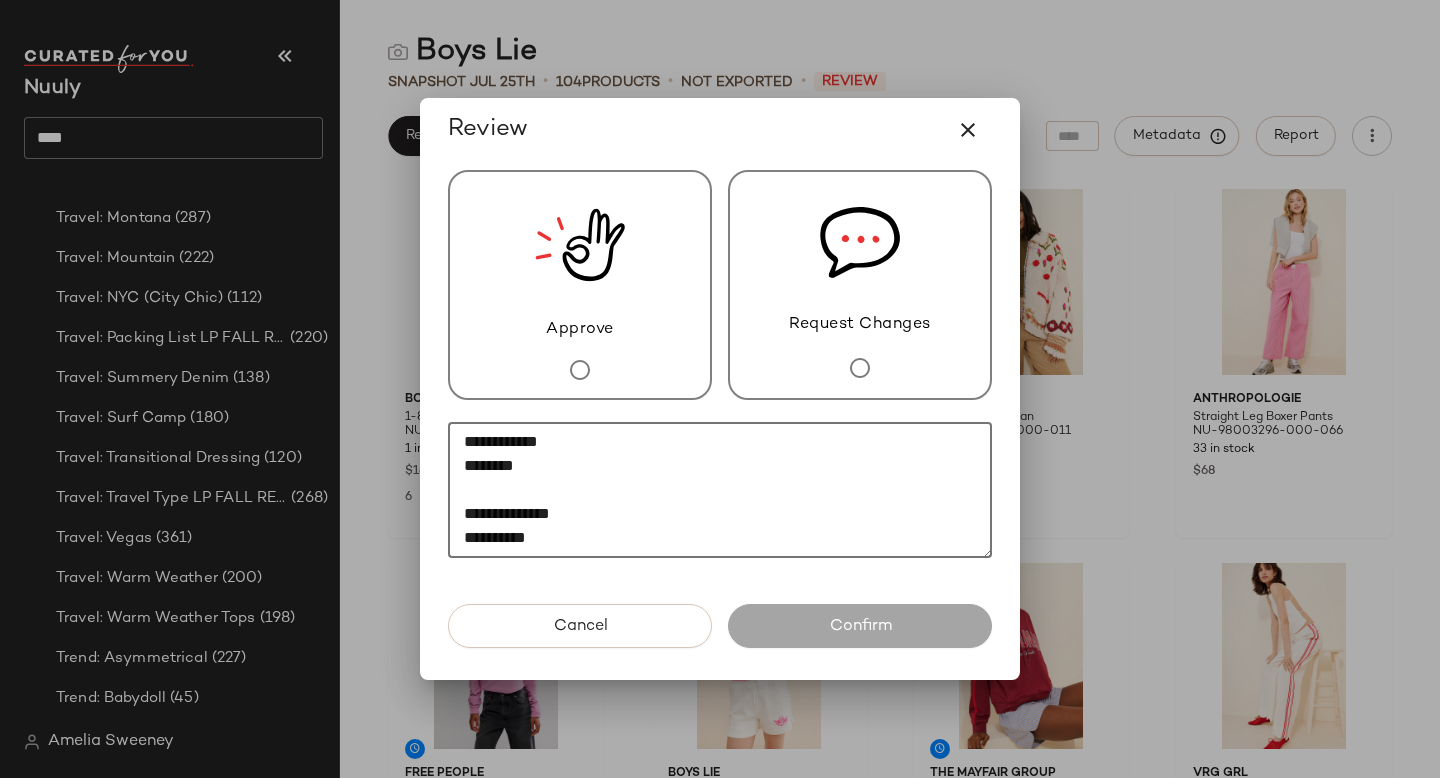 paste on "********" 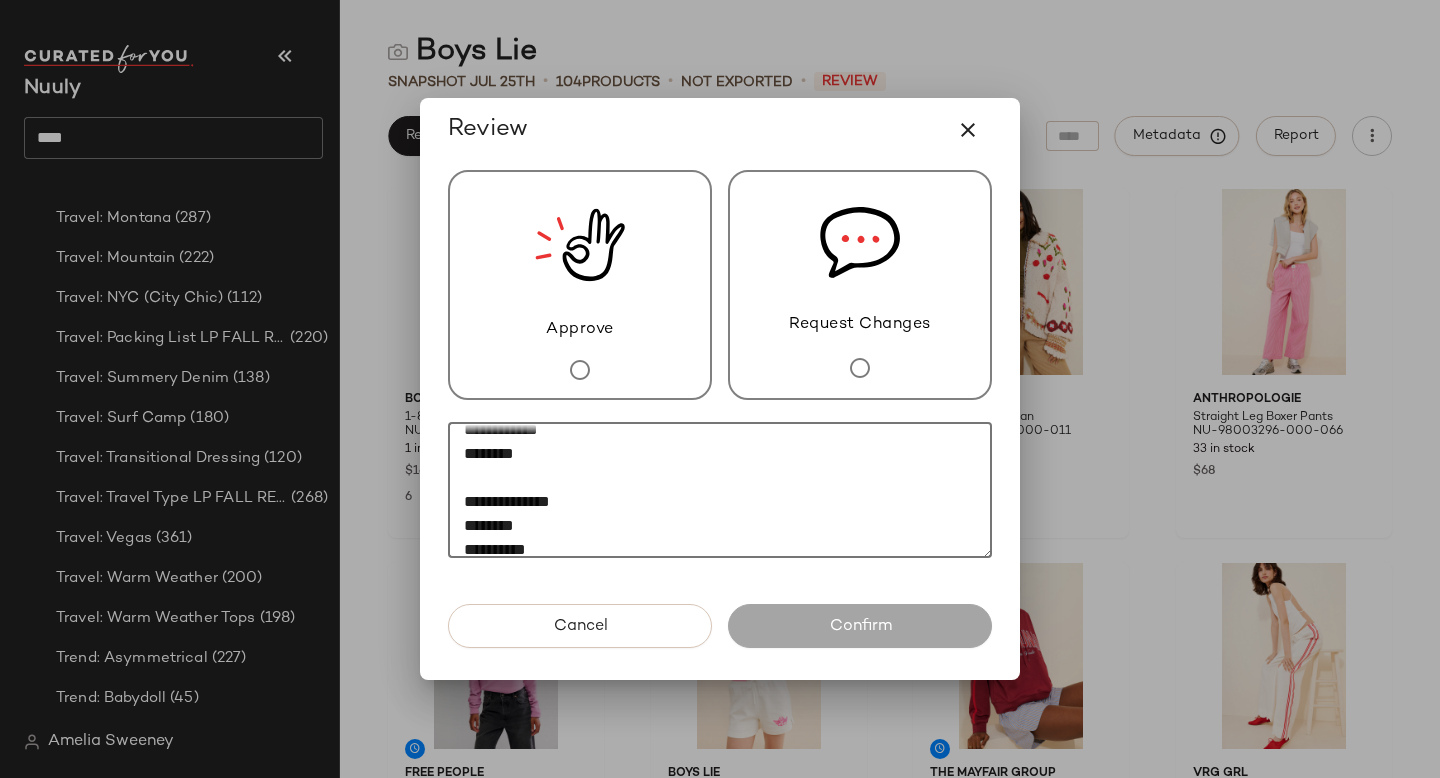 scroll, scrollTop: 36, scrollLeft: 0, axis: vertical 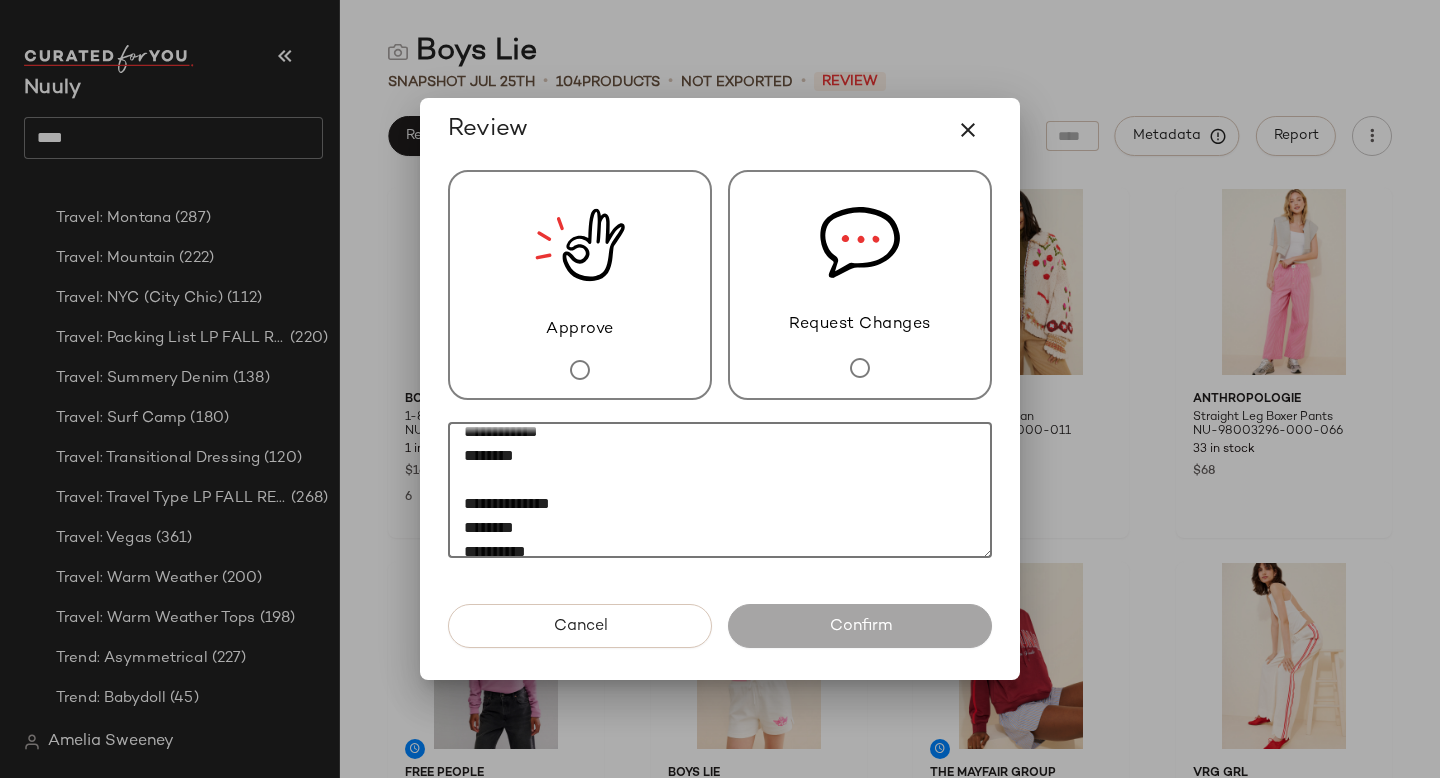 click on "**********" 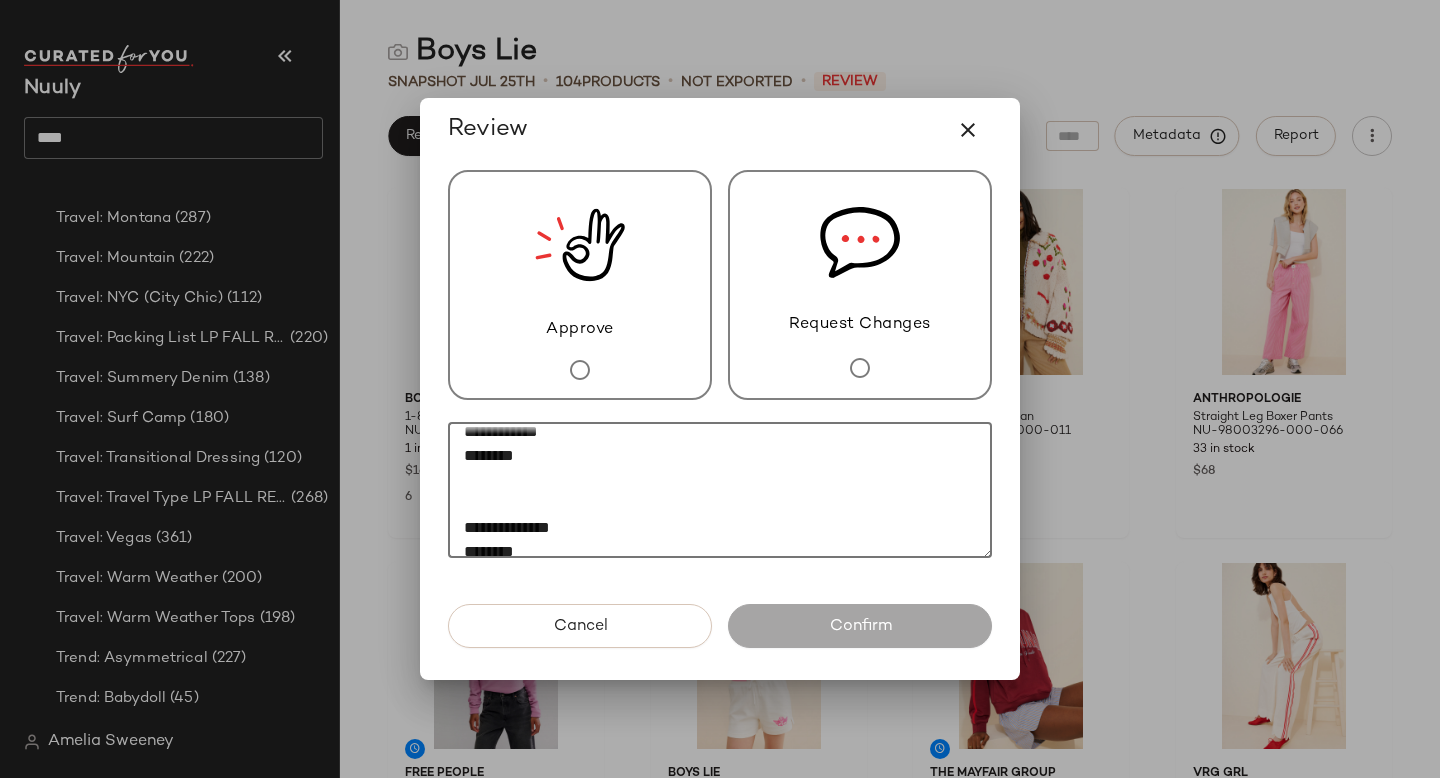 paste on "********" 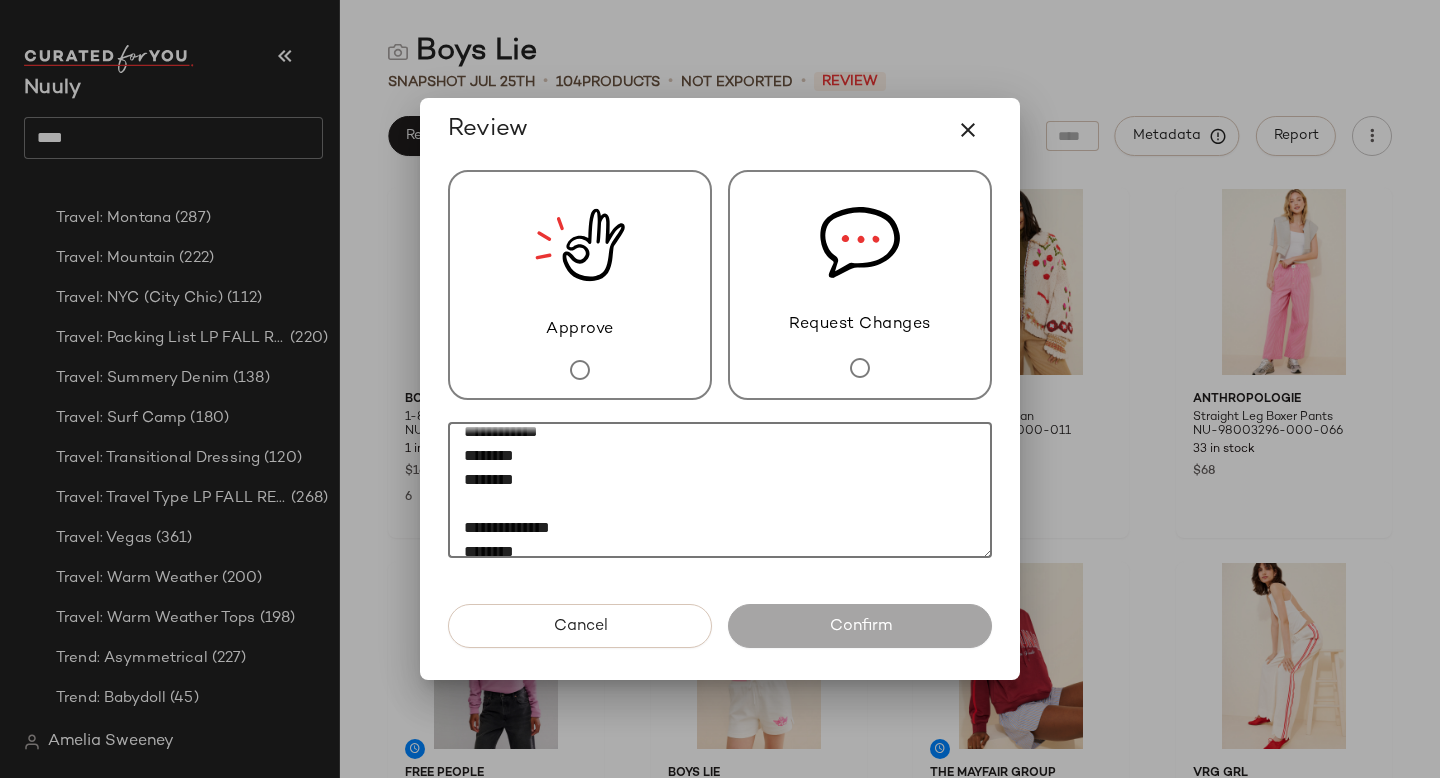 scroll, scrollTop: 96, scrollLeft: 0, axis: vertical 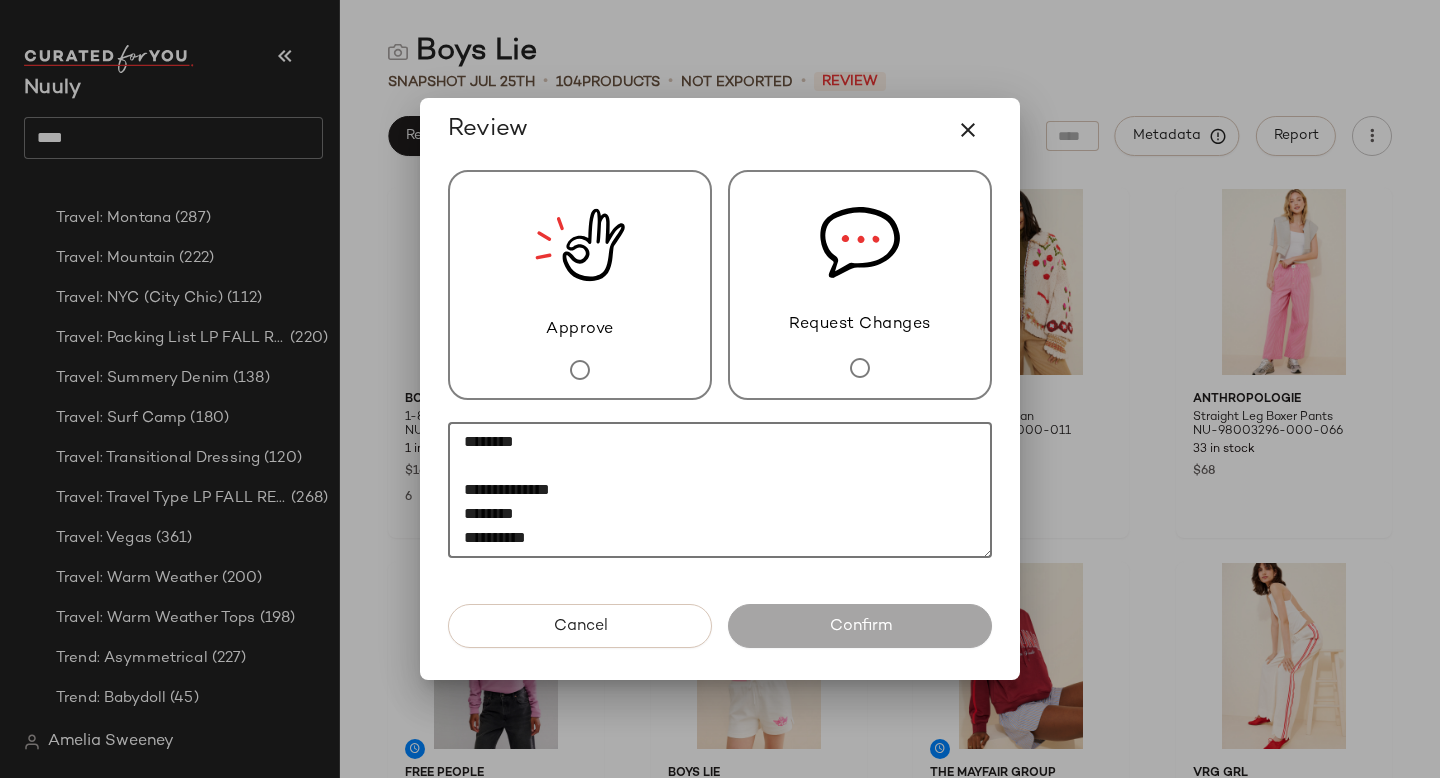 click on "**********" 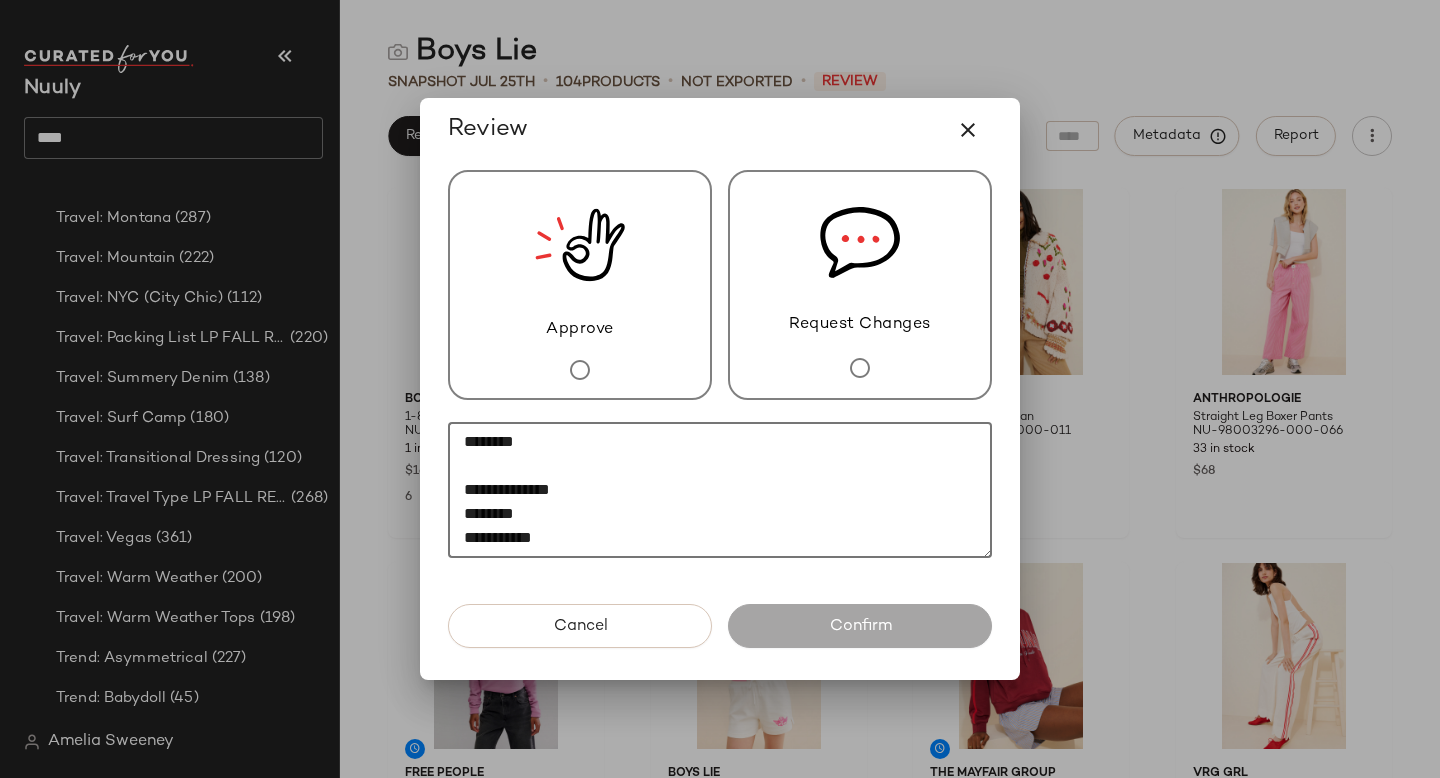 paste on "********" 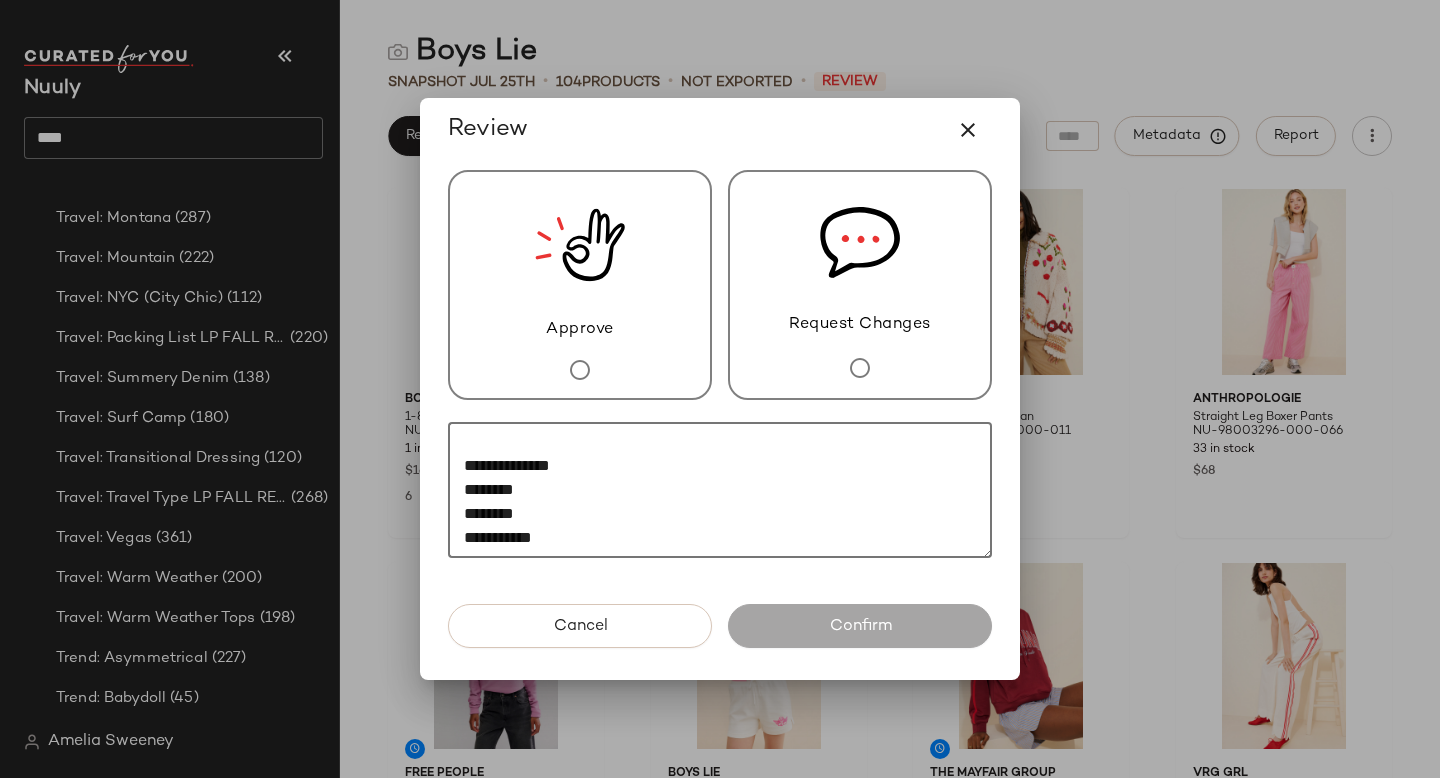 paste on "********" 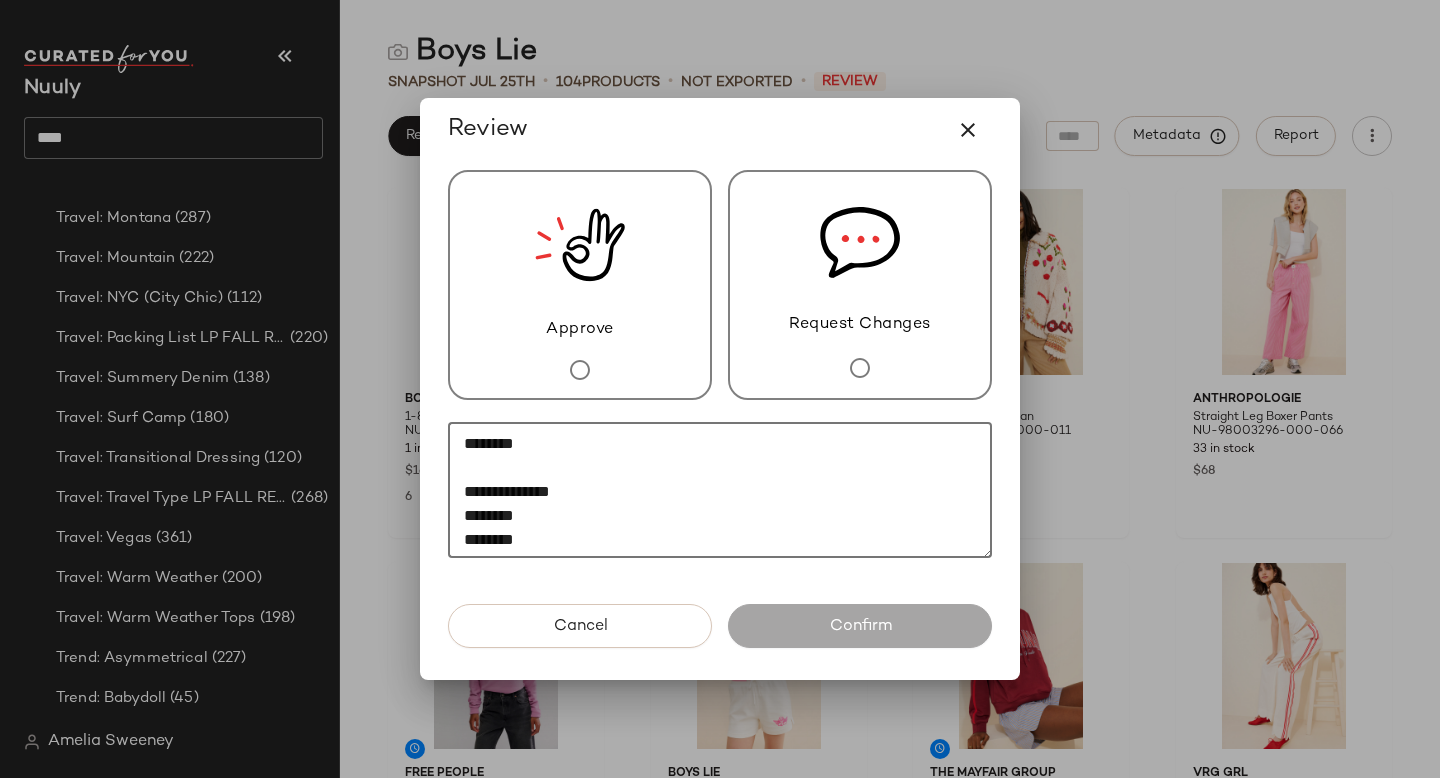 scroll, scrollTop: 26, scrollLeft: 0, axis: vertical 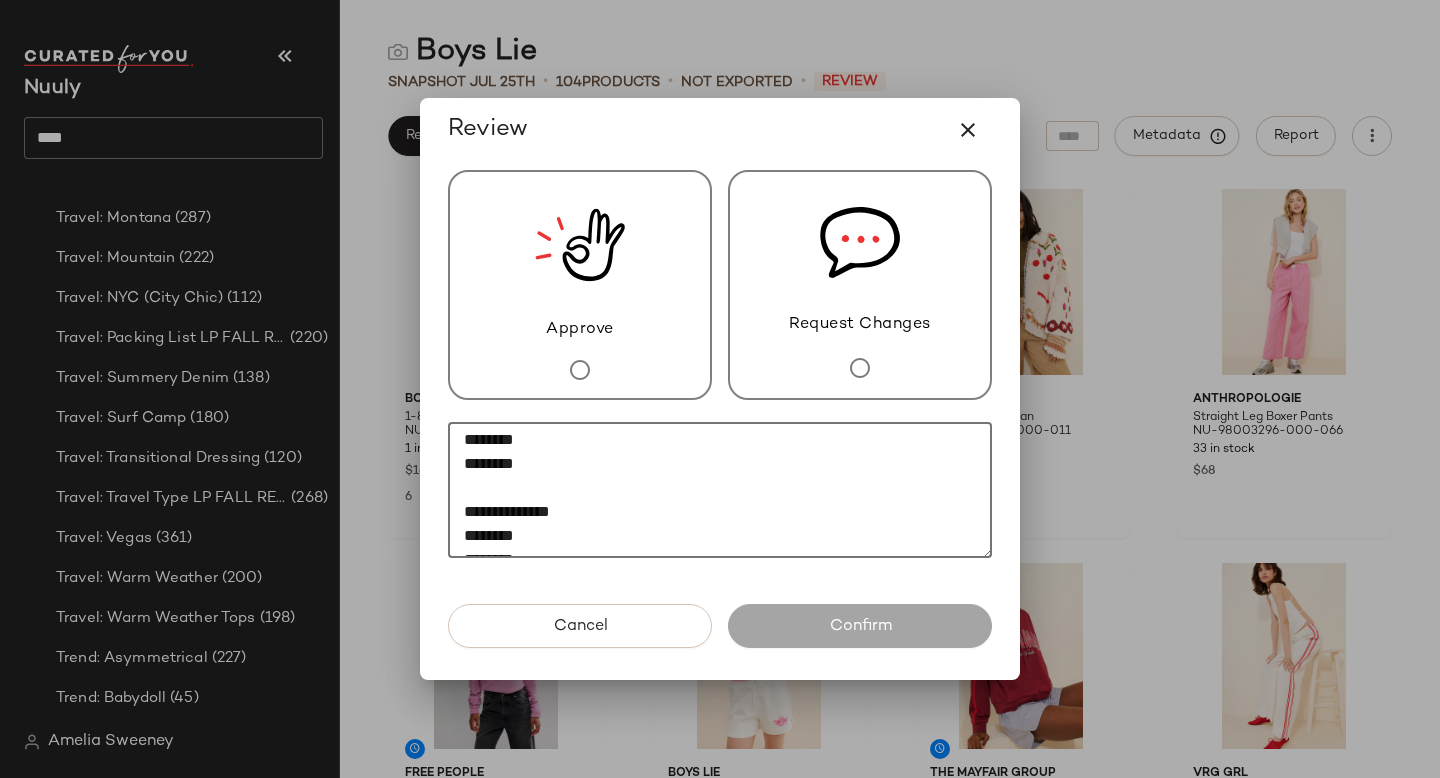 click on "**********" 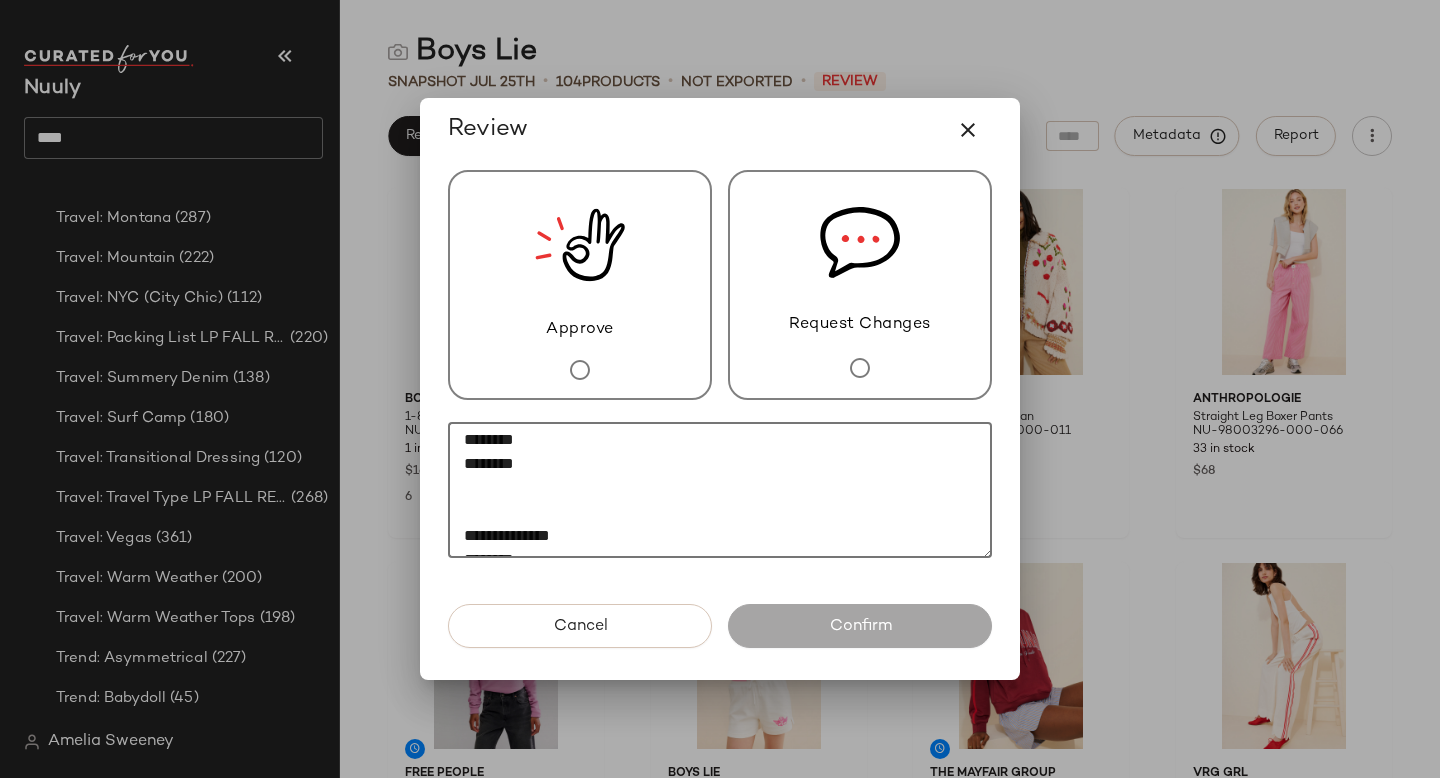 paste on "********" 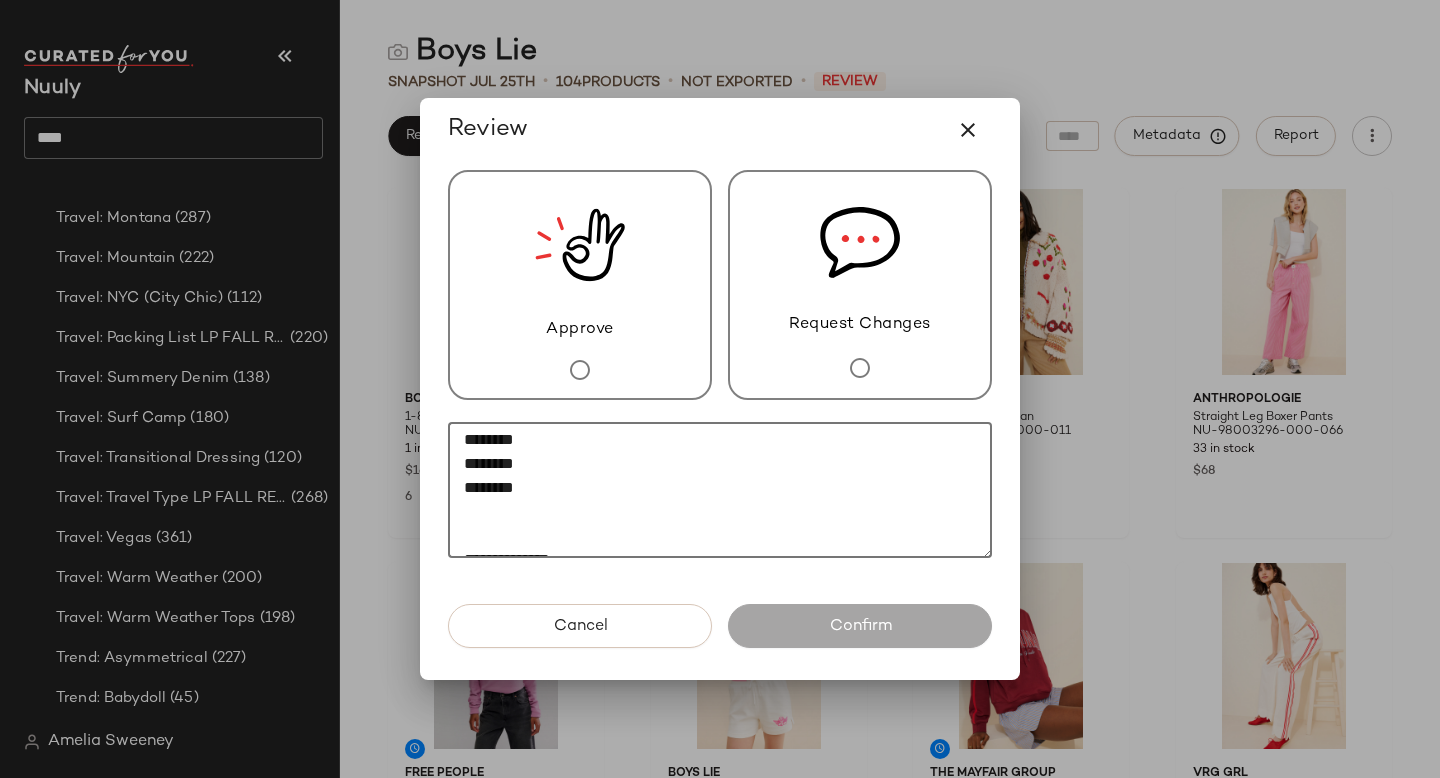 paste on "********" 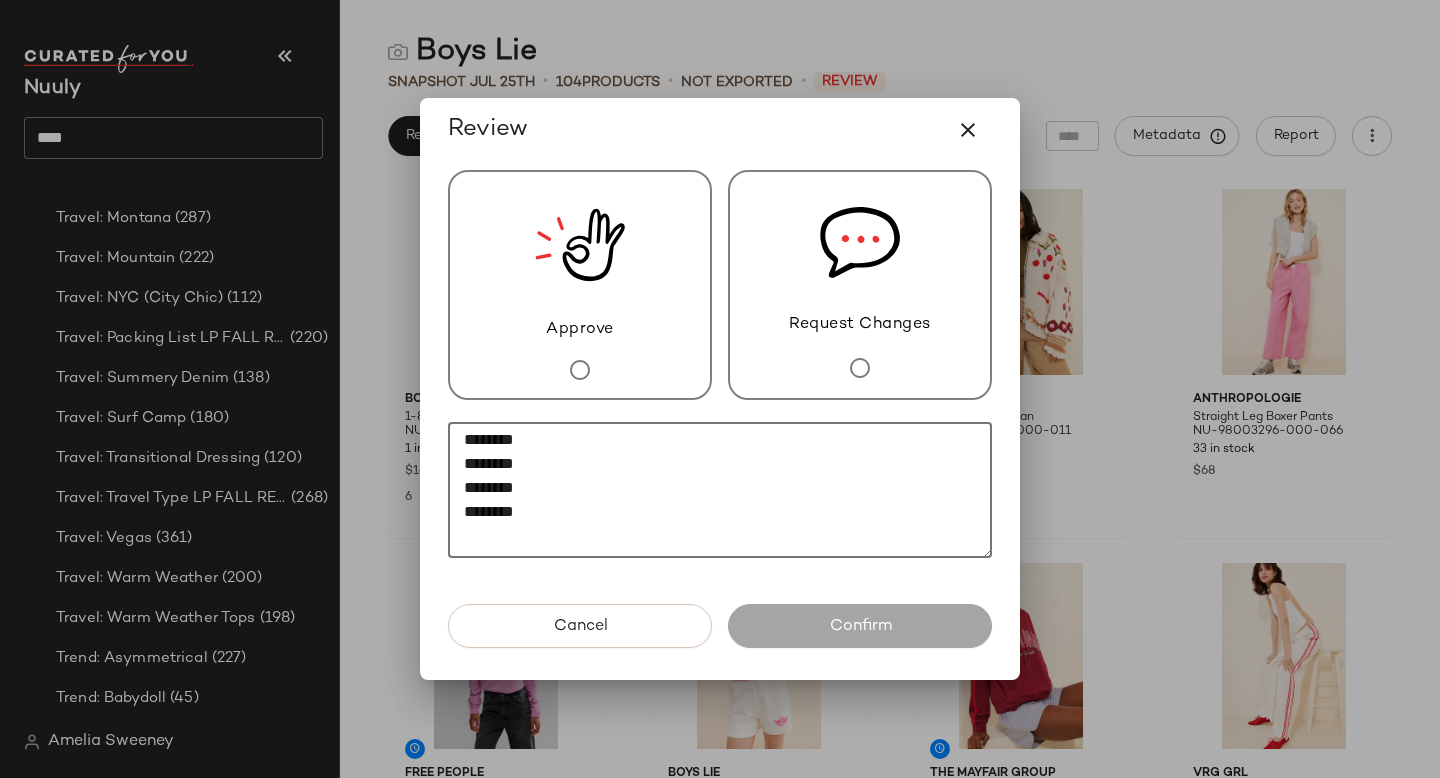 paste on "********" 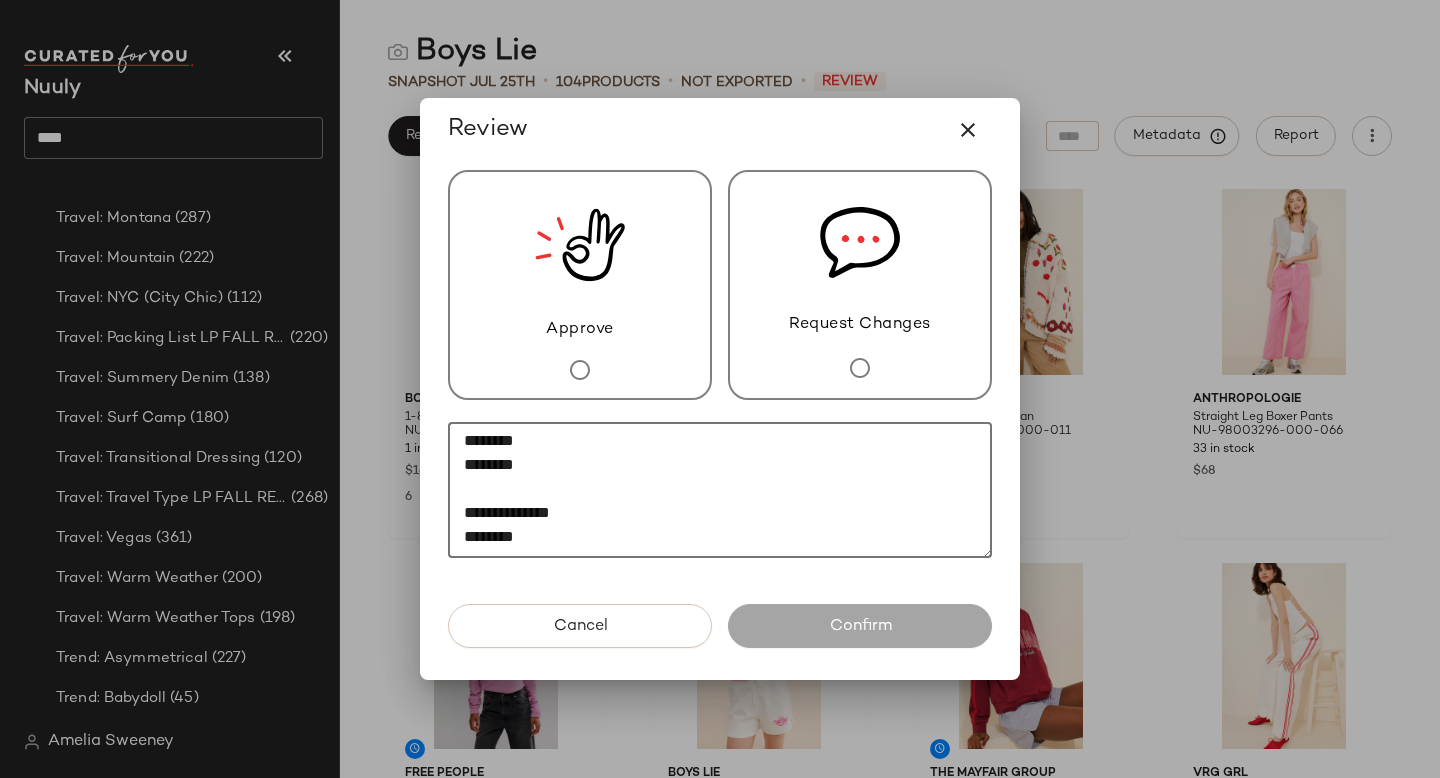 scroll, scrollTop: 0, scrollLeft: 0, axis: both 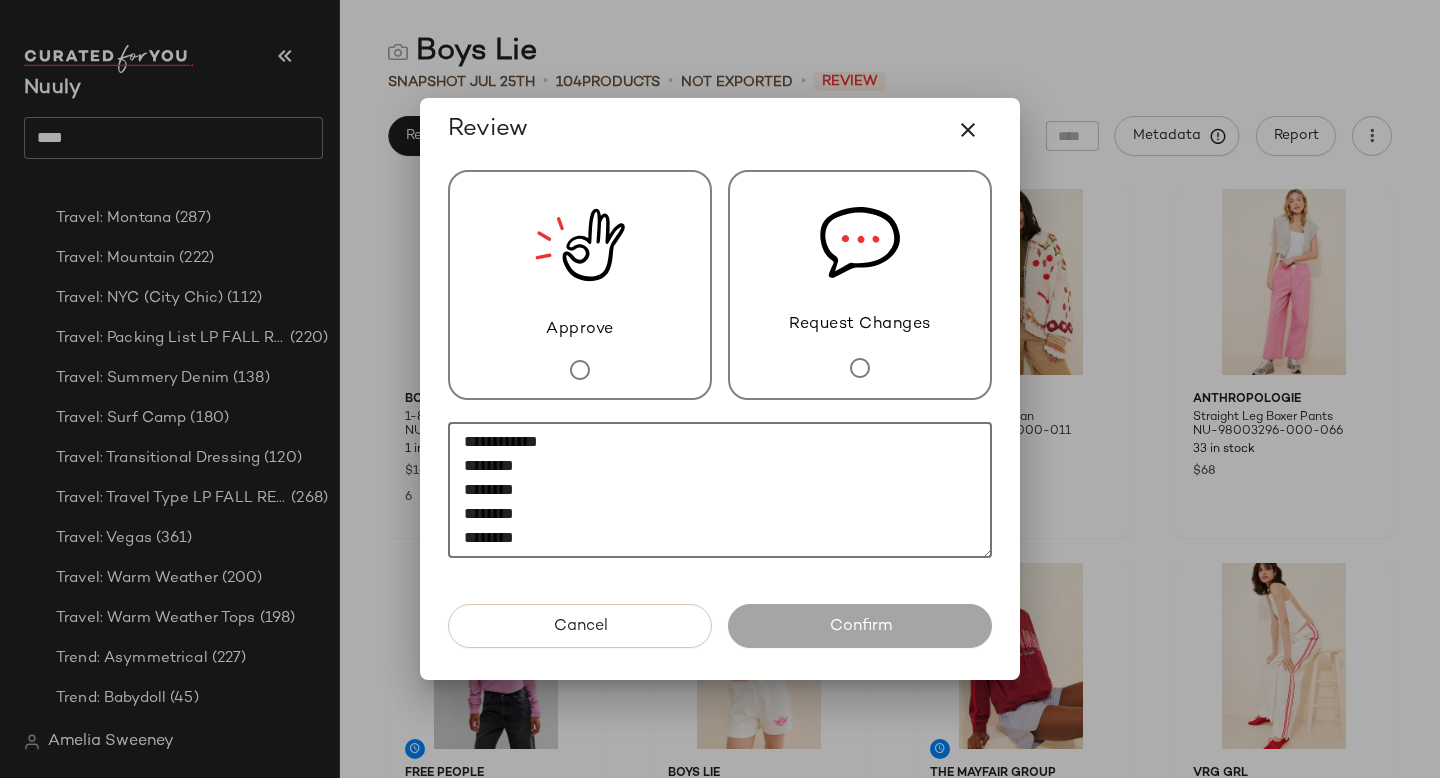 click on "**********" 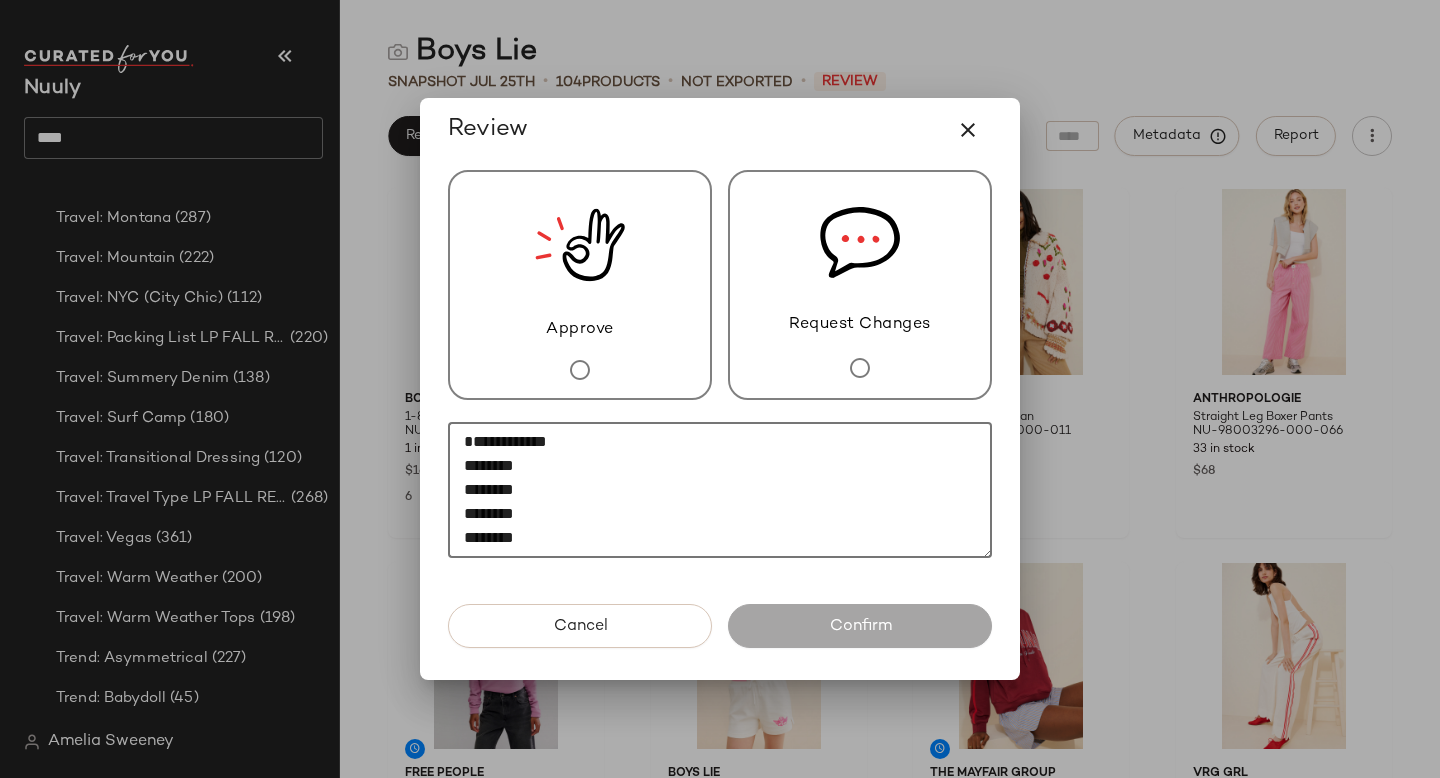 click on "**********" 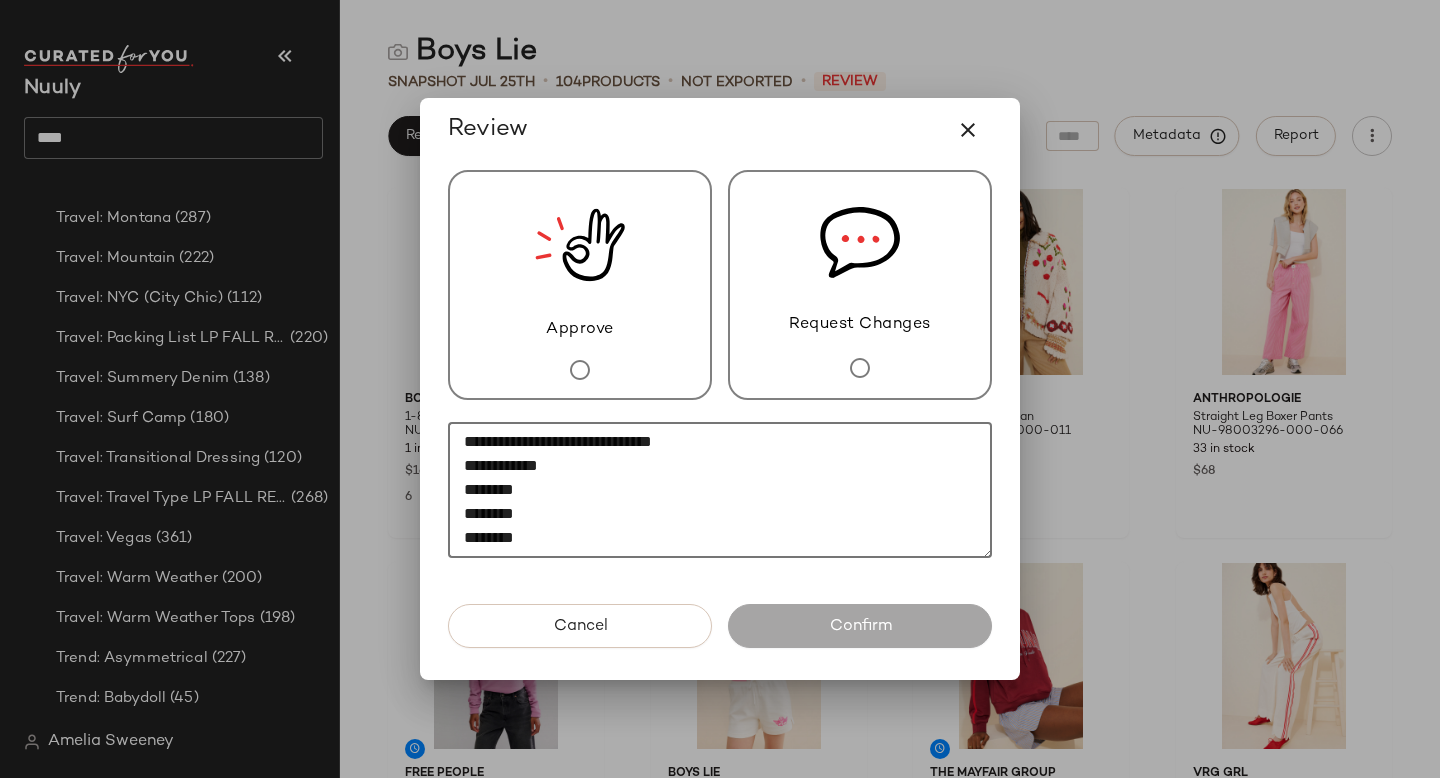 click on "**********" 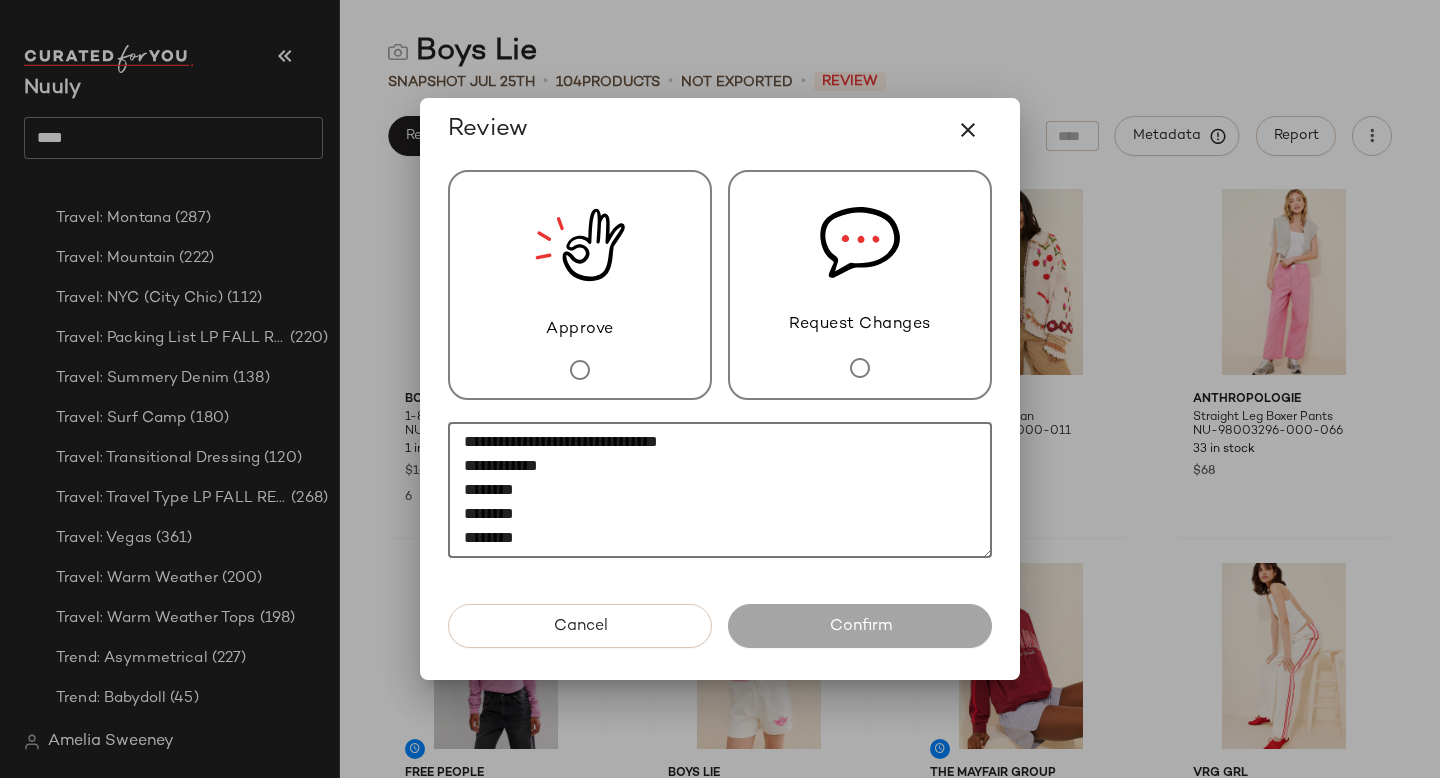 click on "**********" 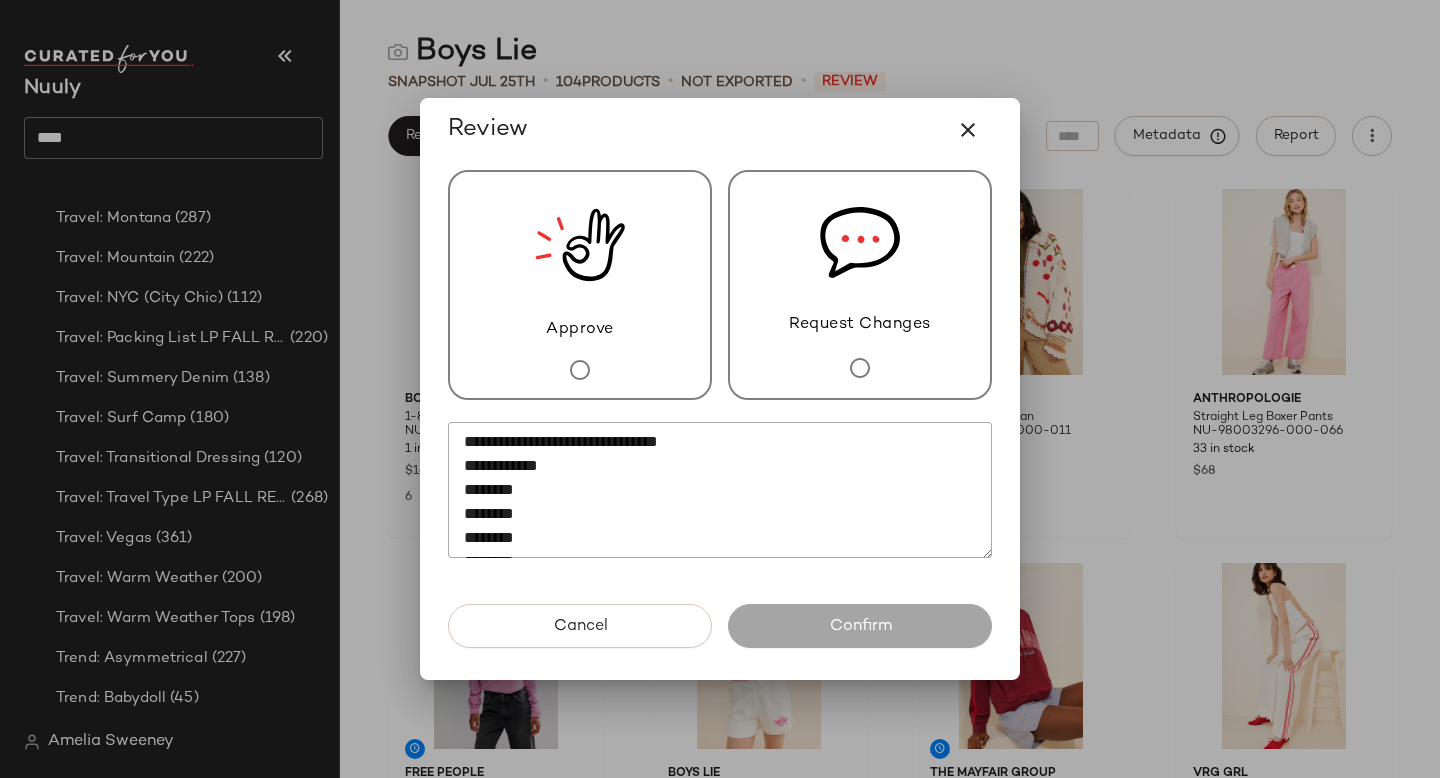 click on "Approve" at bounding box center [580, 285] 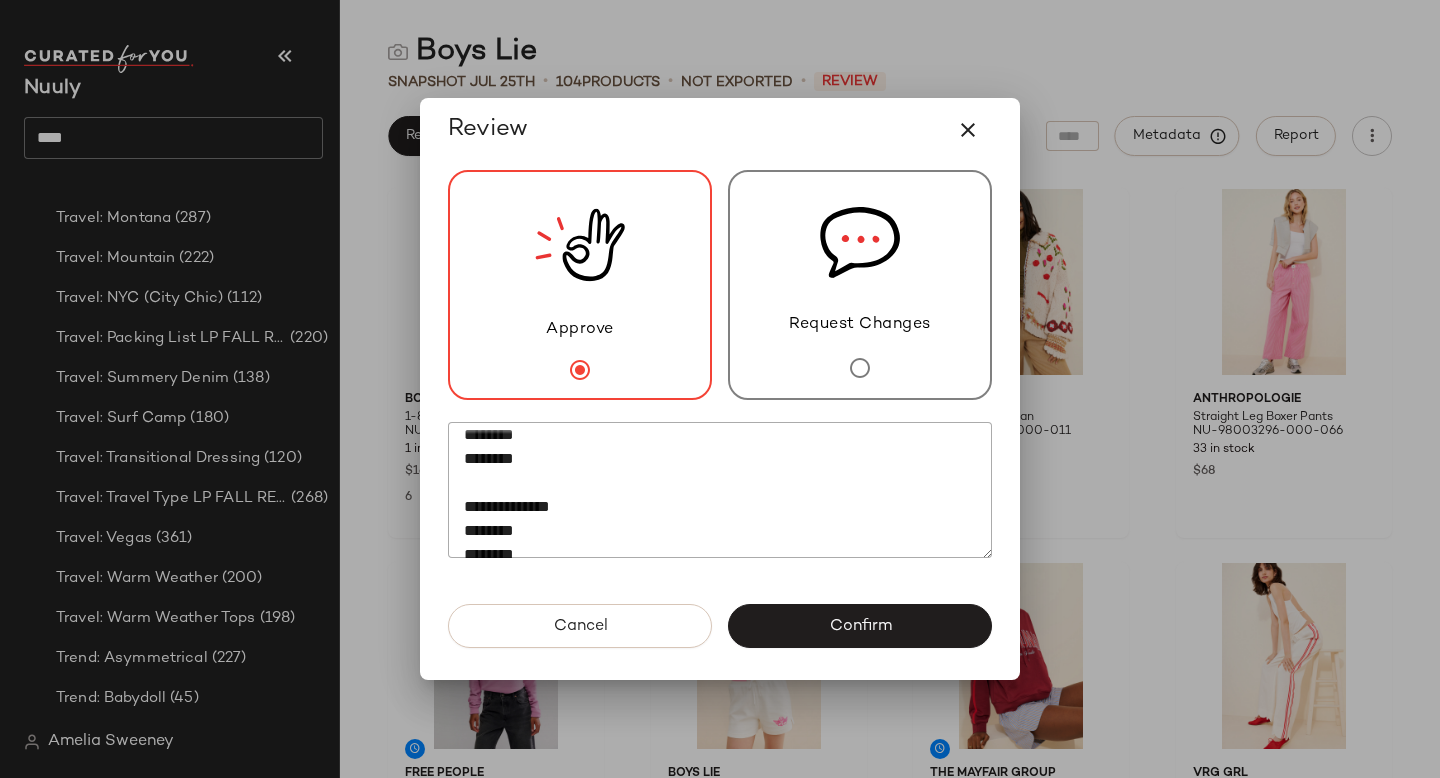 scroll, scrollTop: 0, scrollLeft: 0, axis: both 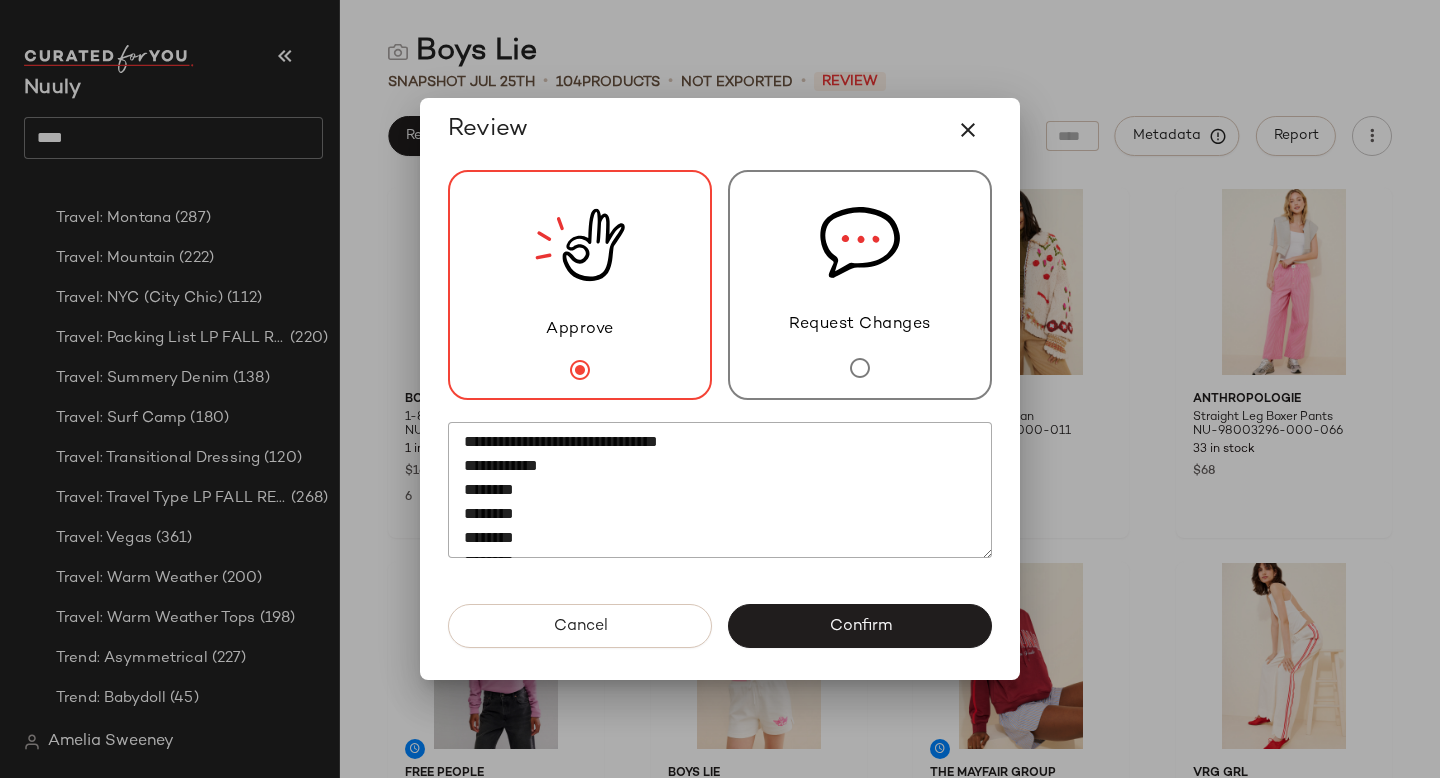 click on "**********" 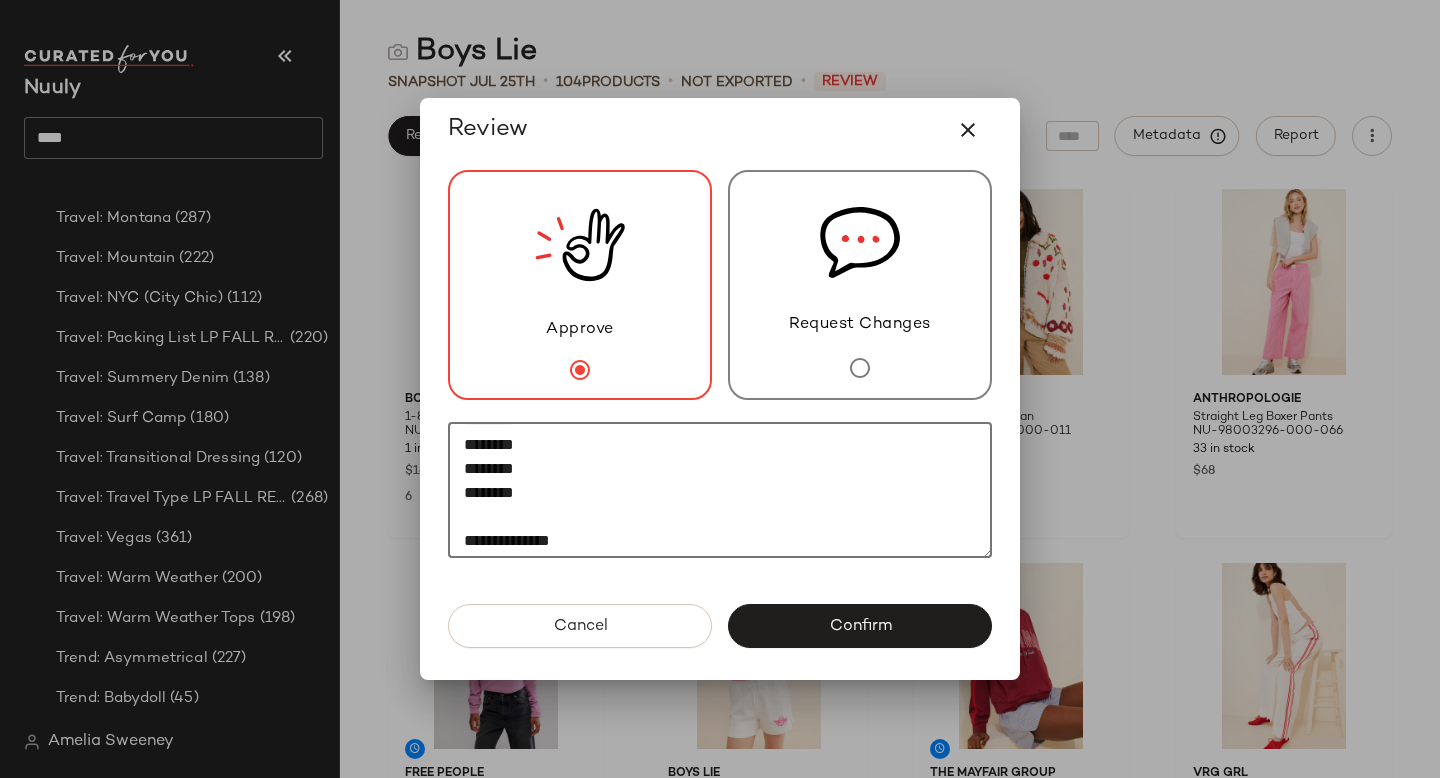 scroll, scrollTop: 264, scrollLeft: 0, axis: vertical 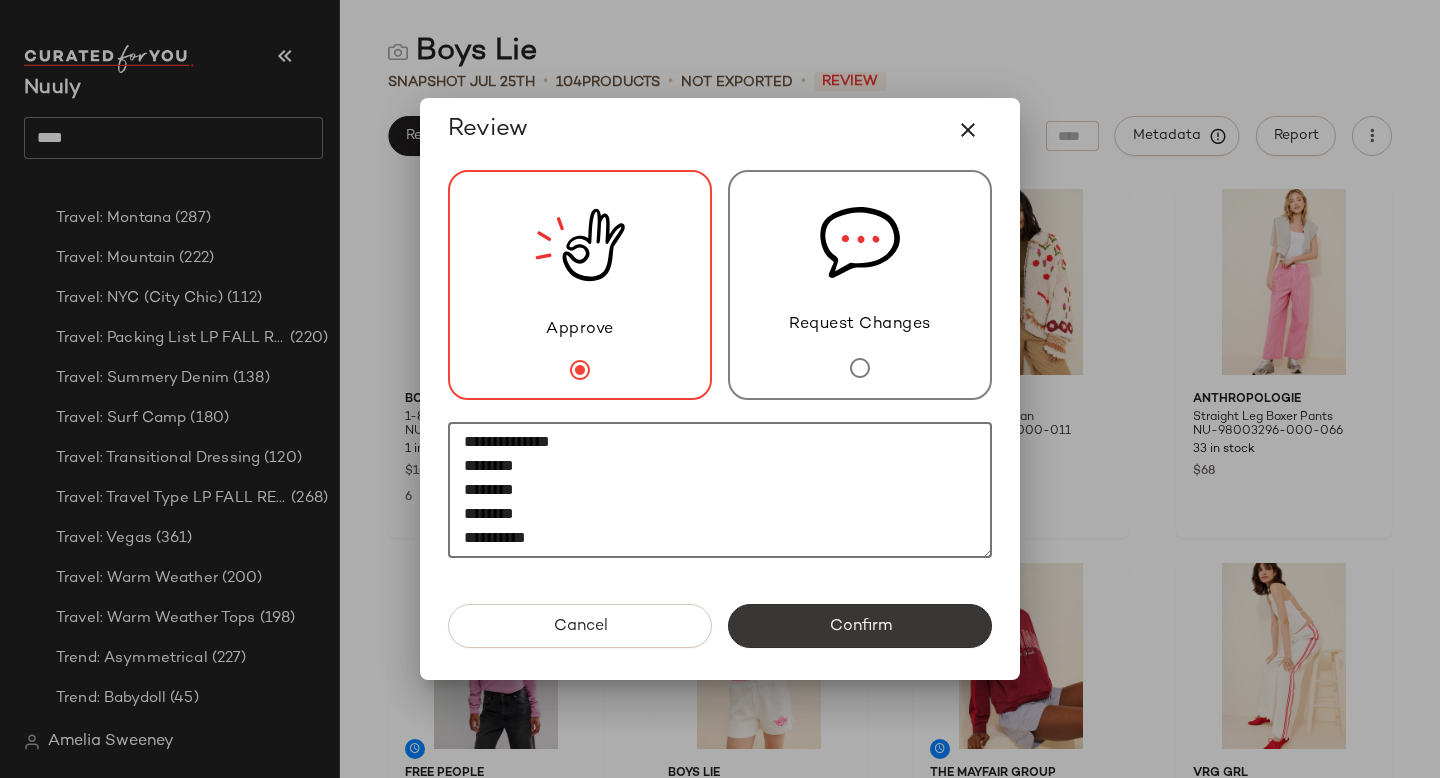 type on "**********" 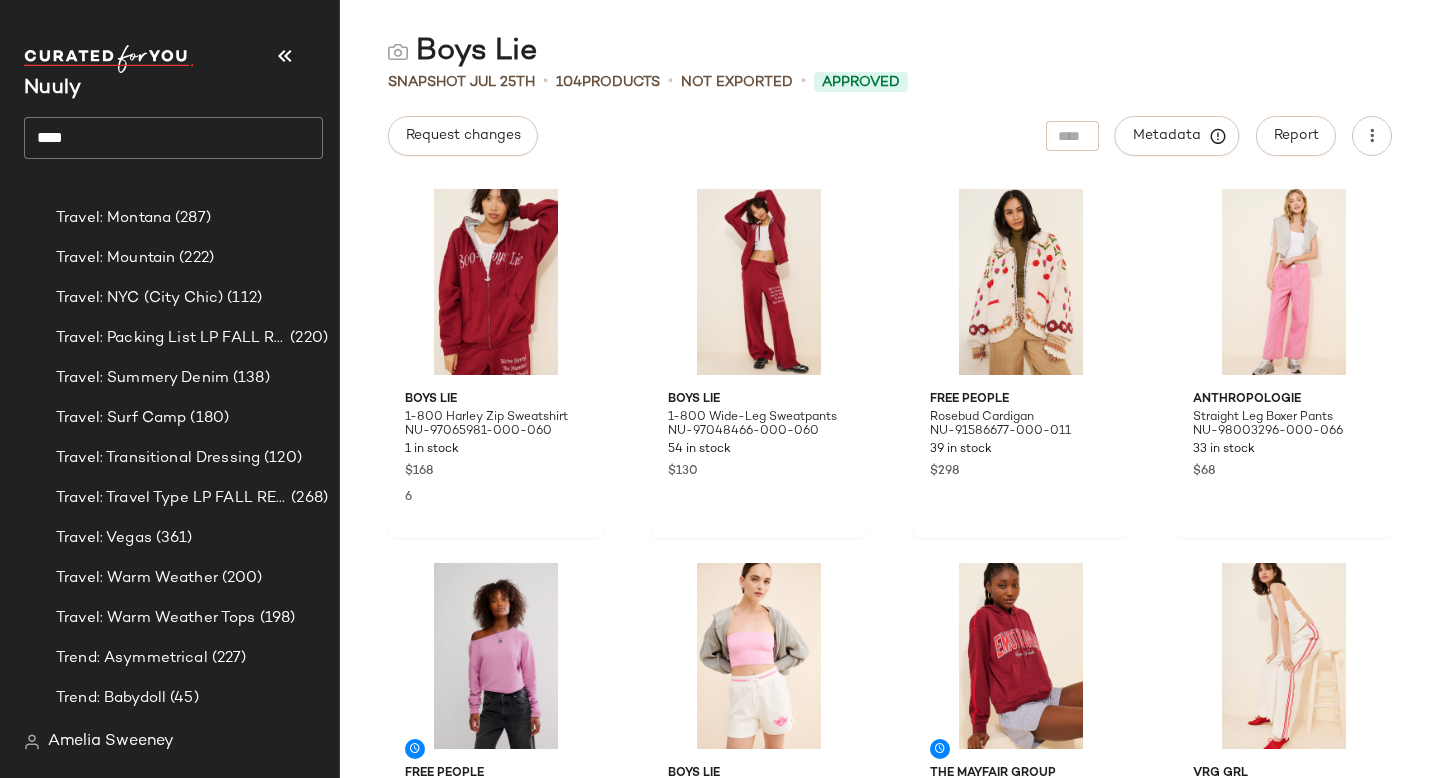 click on "Boys Lie 1-800 Harley Zip Sweatshirt NU-97065981-000-060 1 in stock $168 6 Boys Lie 1-800 Wide-Leg Sweatpants NU-97048466-000-060 54 in stock $130 Free People Rosebud Cardigan NU-91586677-000-011 39 in stock $298 Anthropologie Straight Leg Boxer Pants NU-98003296-000-066 33 in stock $68 Free People Jess Long Sleeve Top NU-100275031-000-050 113 in stock $68 Boys Lie Cherub University Shorts NU-90020942-000-010 16 in stock $70 The Mayfair Group Emotional Support Hoodie NU-101681716-000-060 54 in stock $118 VRG GRL Milahn Linen Pants NU-99742595-000-015 140 in stock $180 55 Boys Lie Private School Crewneck Sweatshirt NU-97068837-000-060 5 in stock $168 2 Boys Lie Private School Waffle Knit Wide-Leg Sweatpants NU-97048532-000-060 58 in stock $125 4 Banner Day 4-Ever Rose Sweatshirt NU-95919551-000-011 78 in stock $130 Lost + Wander Sweet Rose Shorts NU-83493783-000-066 32 in stock $68 Find Me Now Two Way Zipper Cardigan NU-101592806-000-066 146 in stock $129 Sadie & Sage NU-97827836-000-015 25 in stock $118 $66" 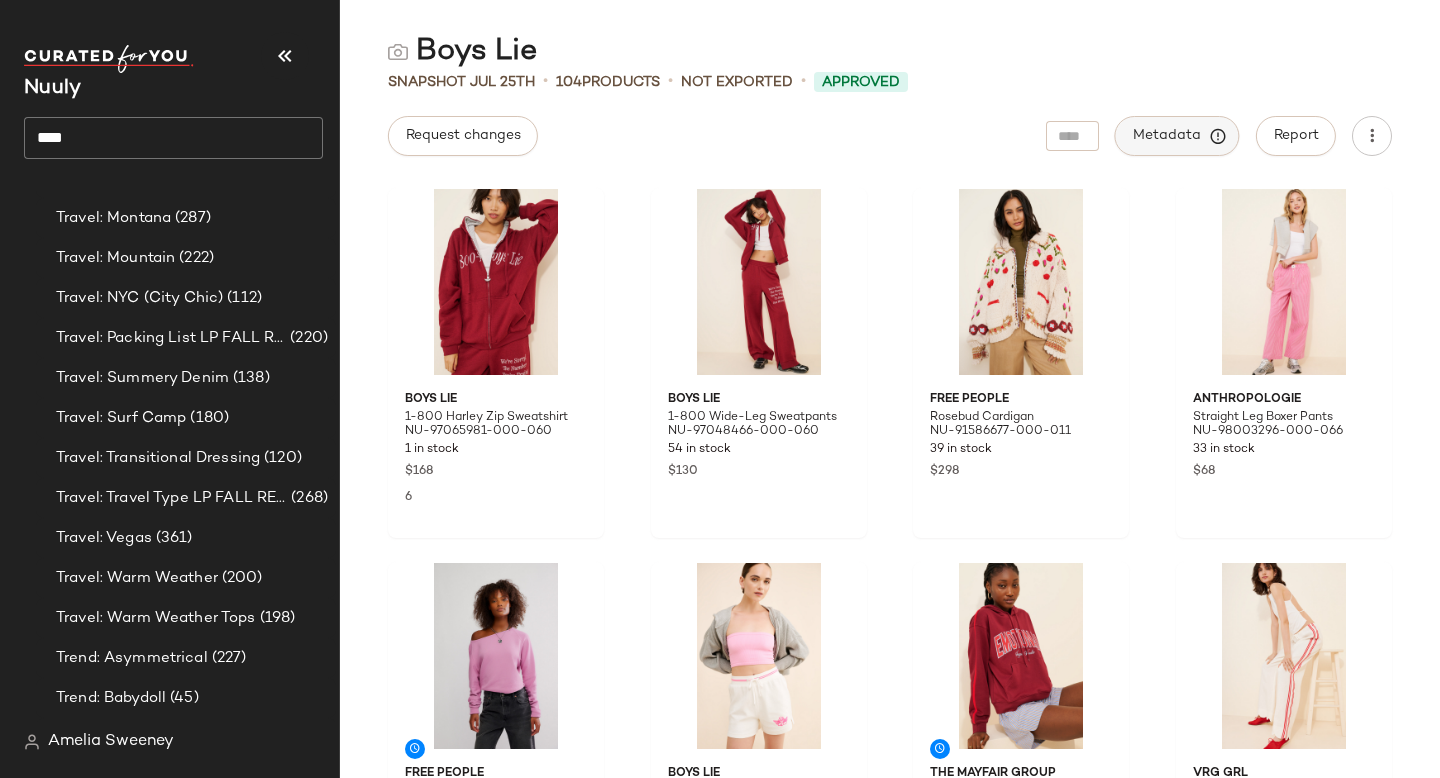 click on "Metadata" 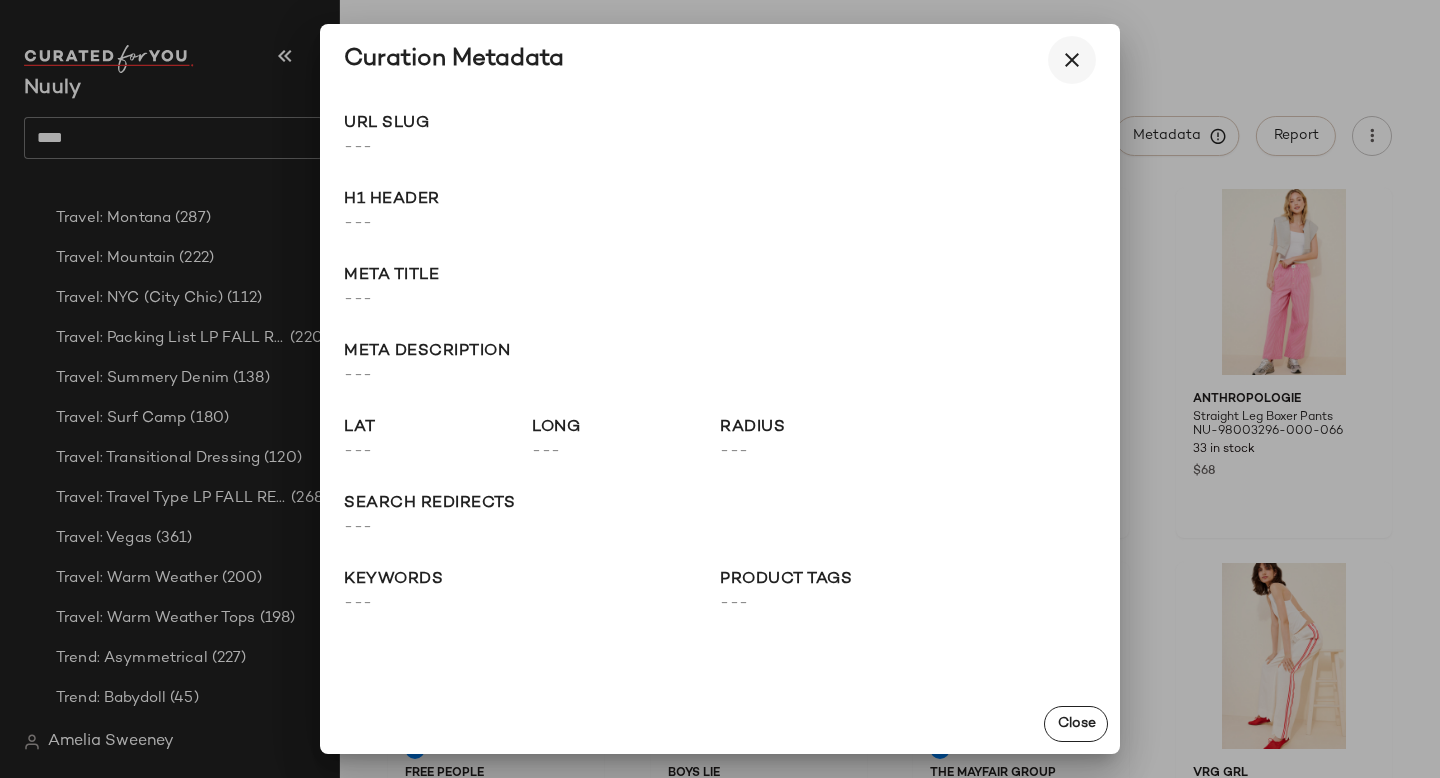 click at bounding box center [1072, 60] 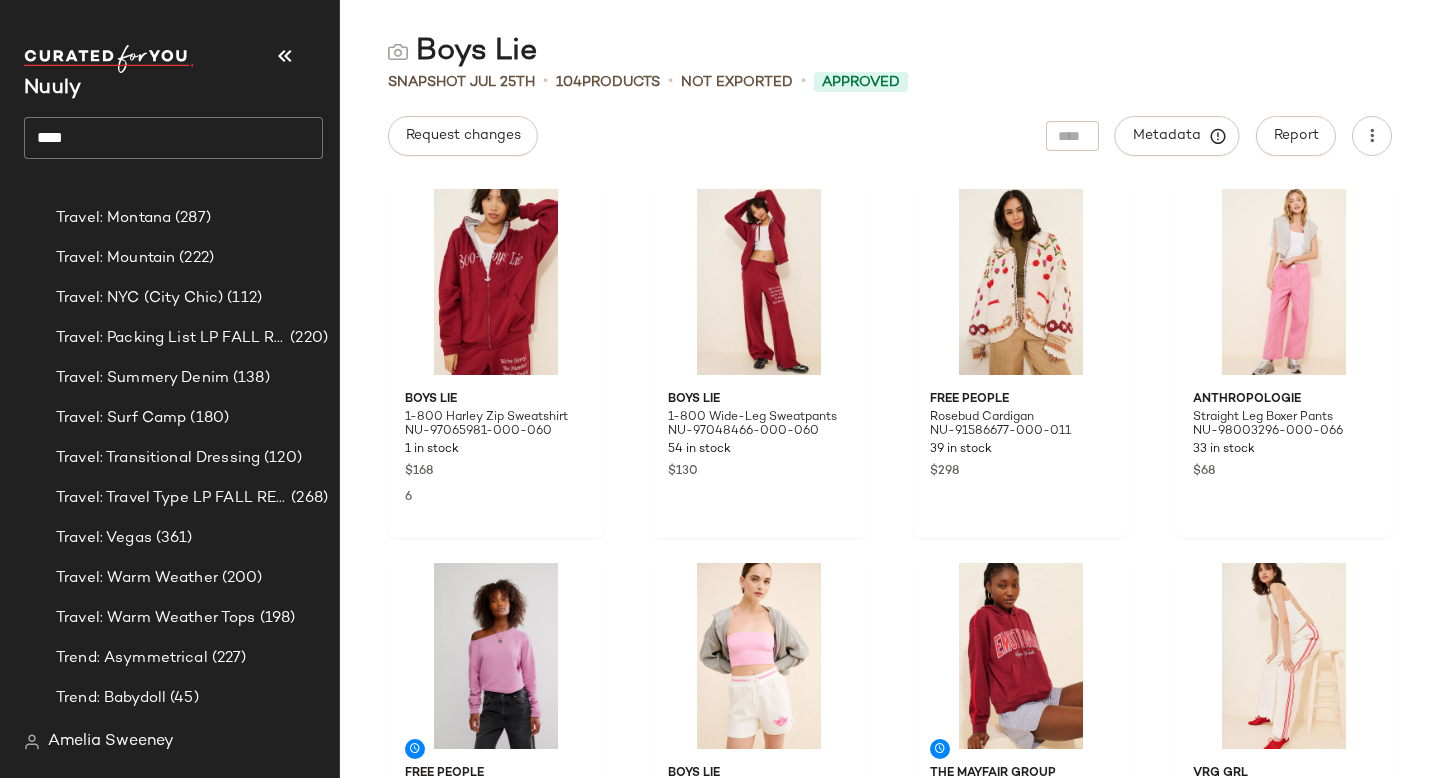 click on "****" 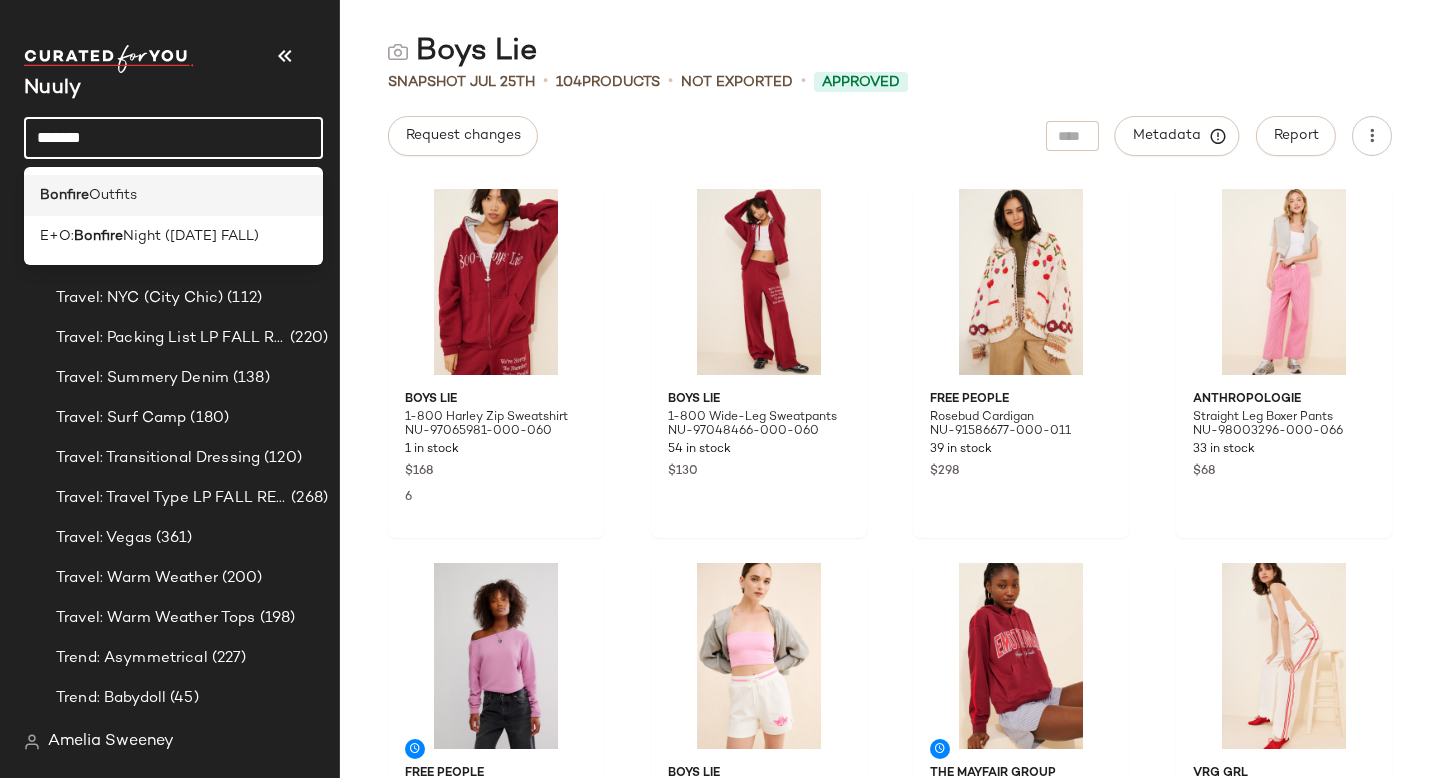 click on "Outfits" at bounding box center (113, 195) 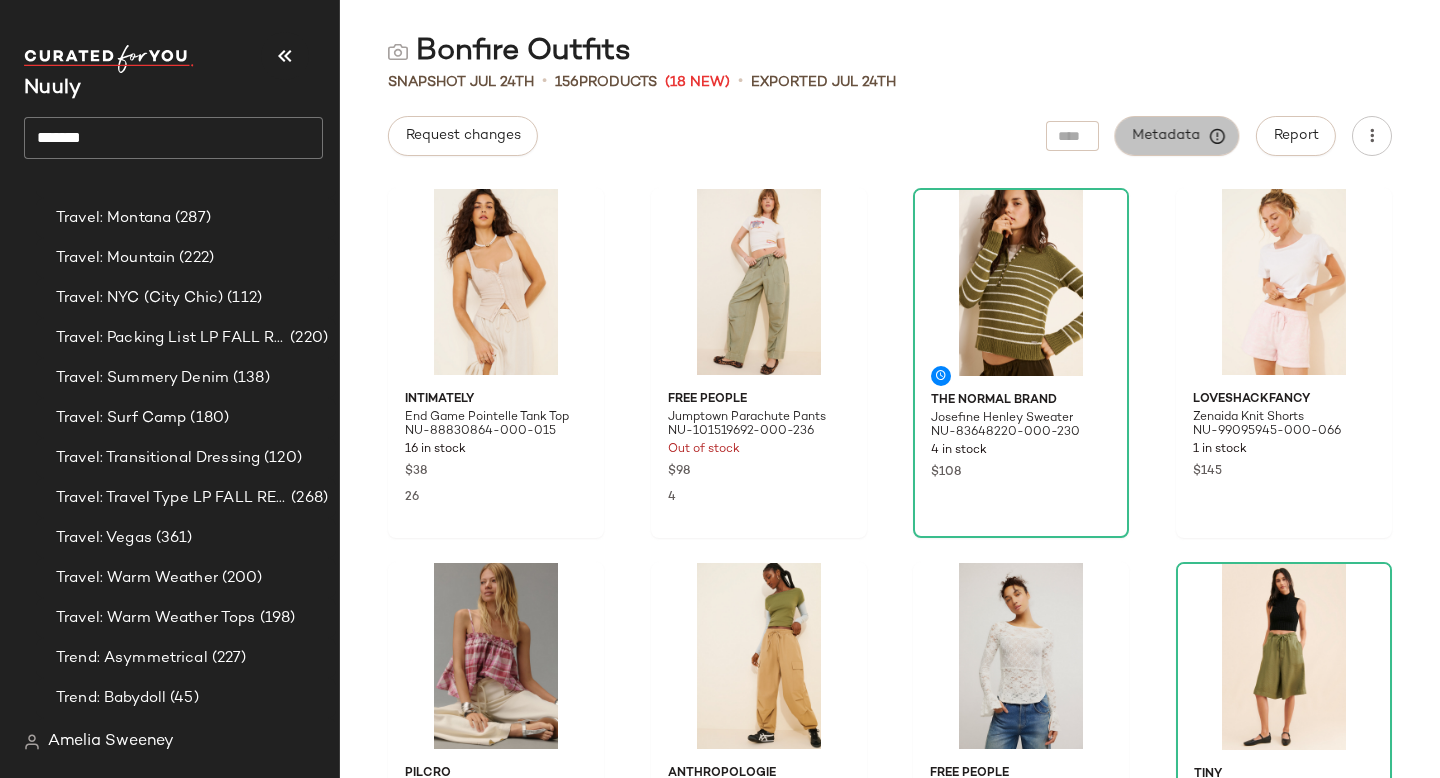 click on "Metadata" at bounding box center [1177, 136] 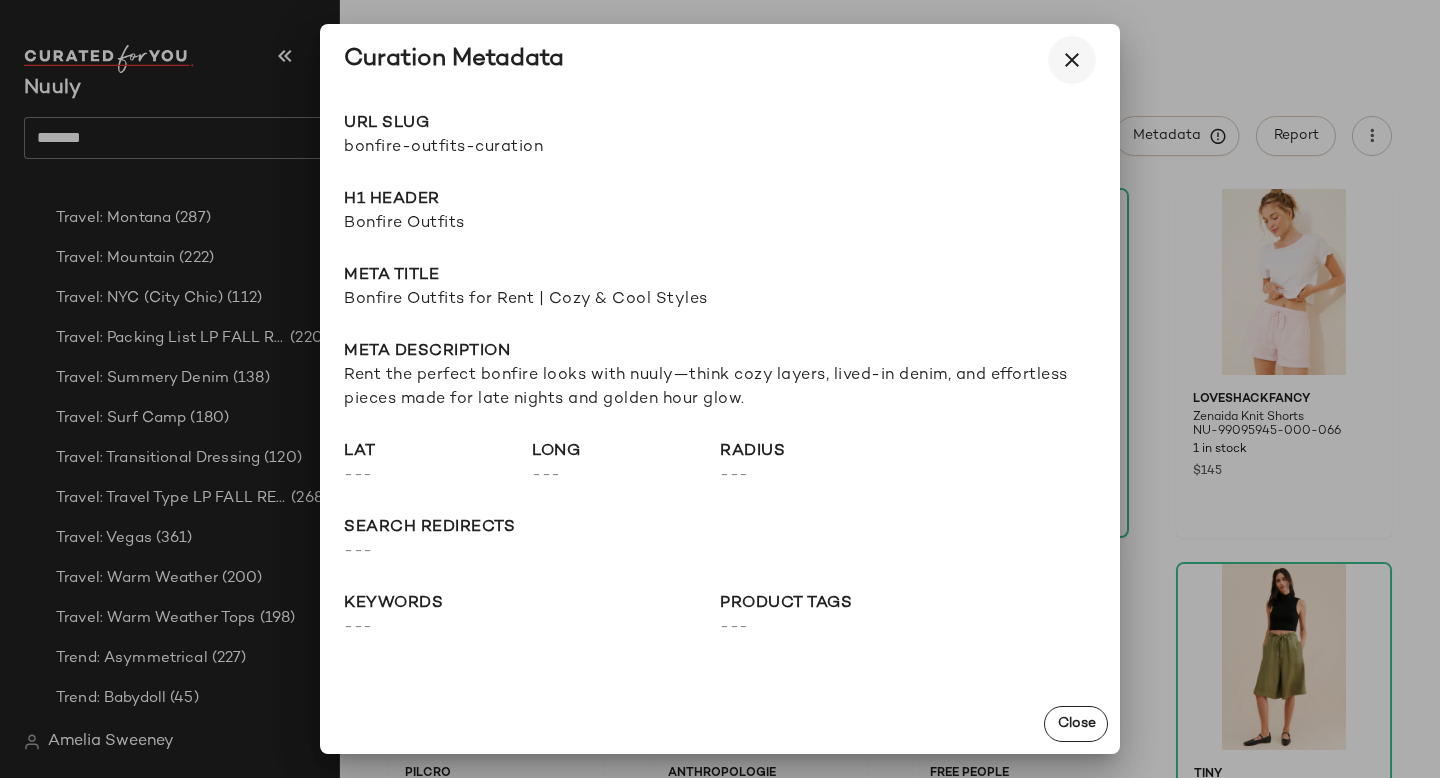 click at bounding box center (1072, 60) 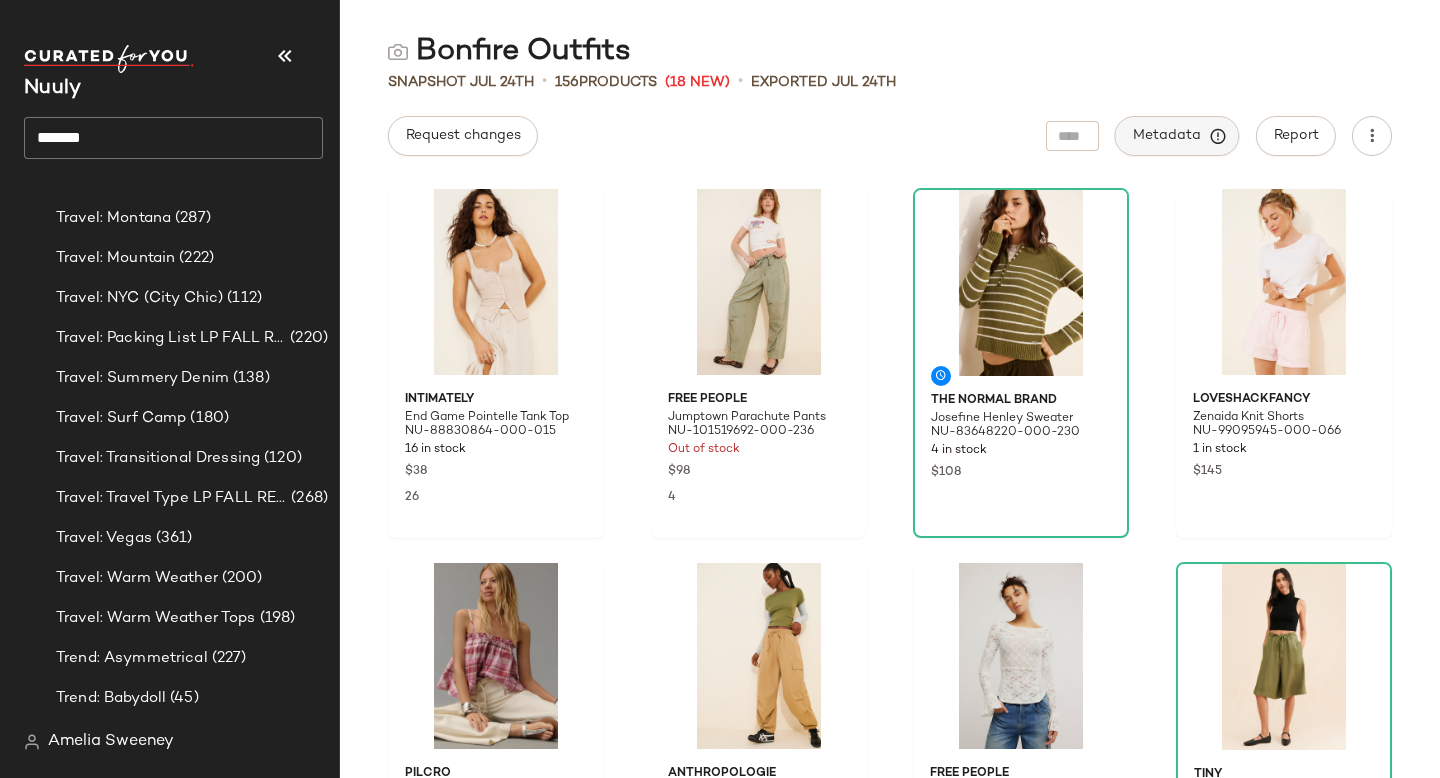 click on "Metadata" 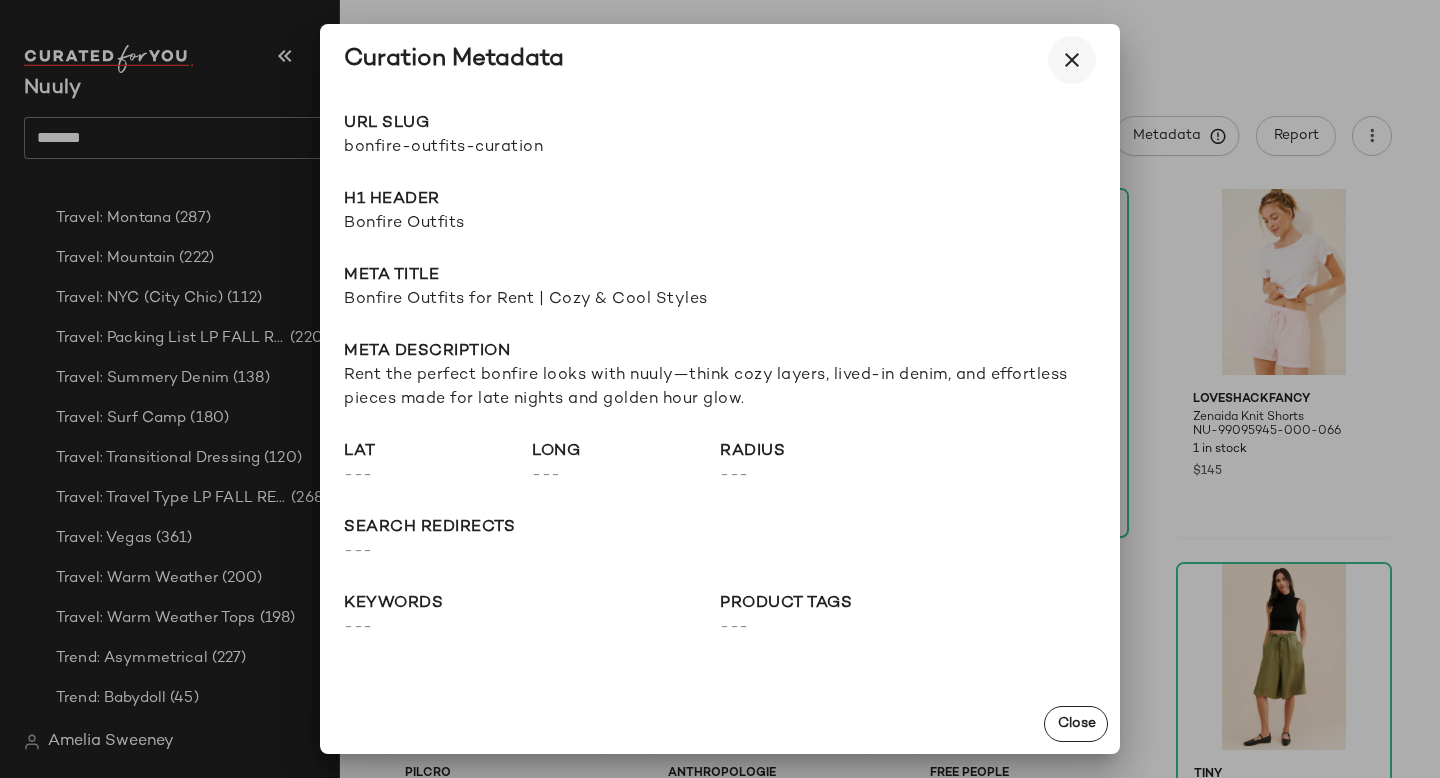 click at bounding box center [1072, 60] 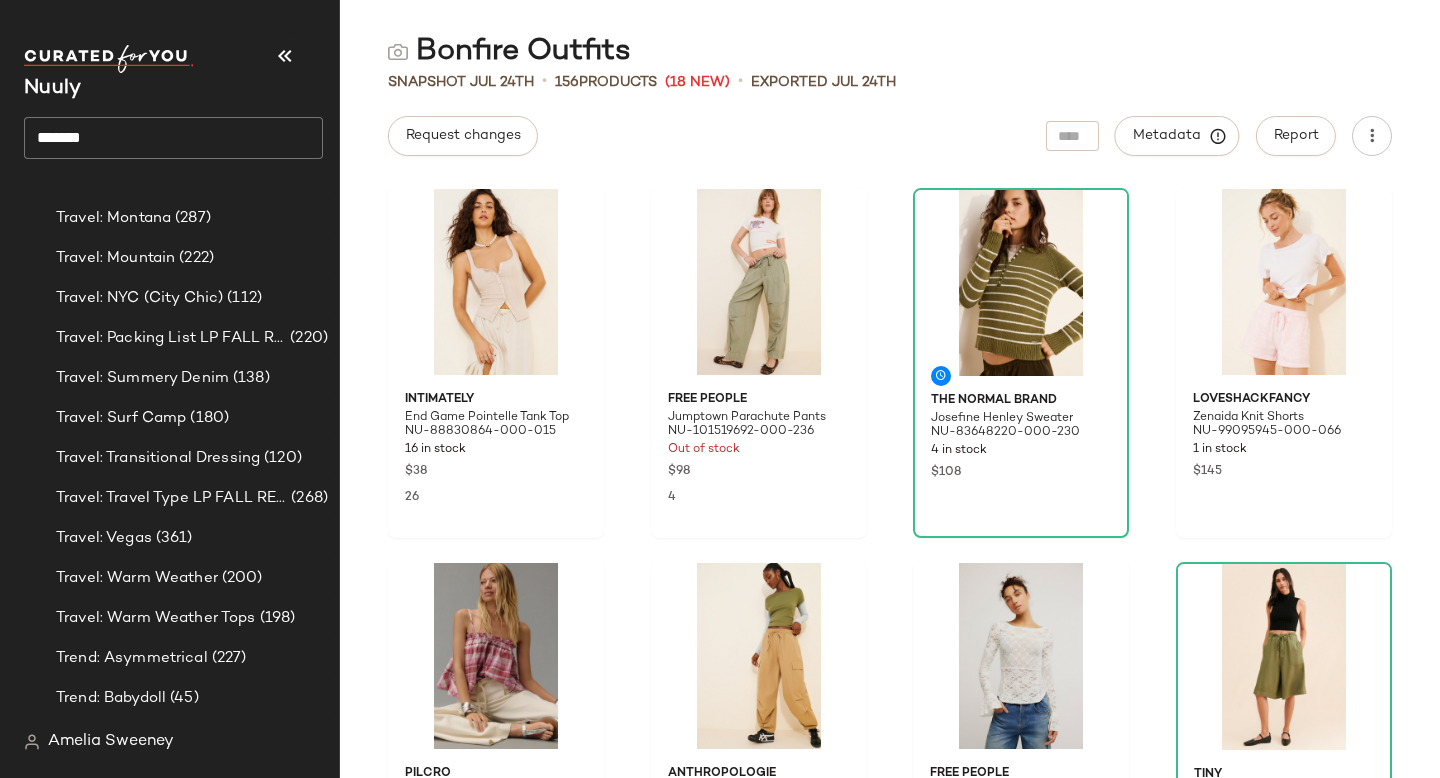 click on "*******" 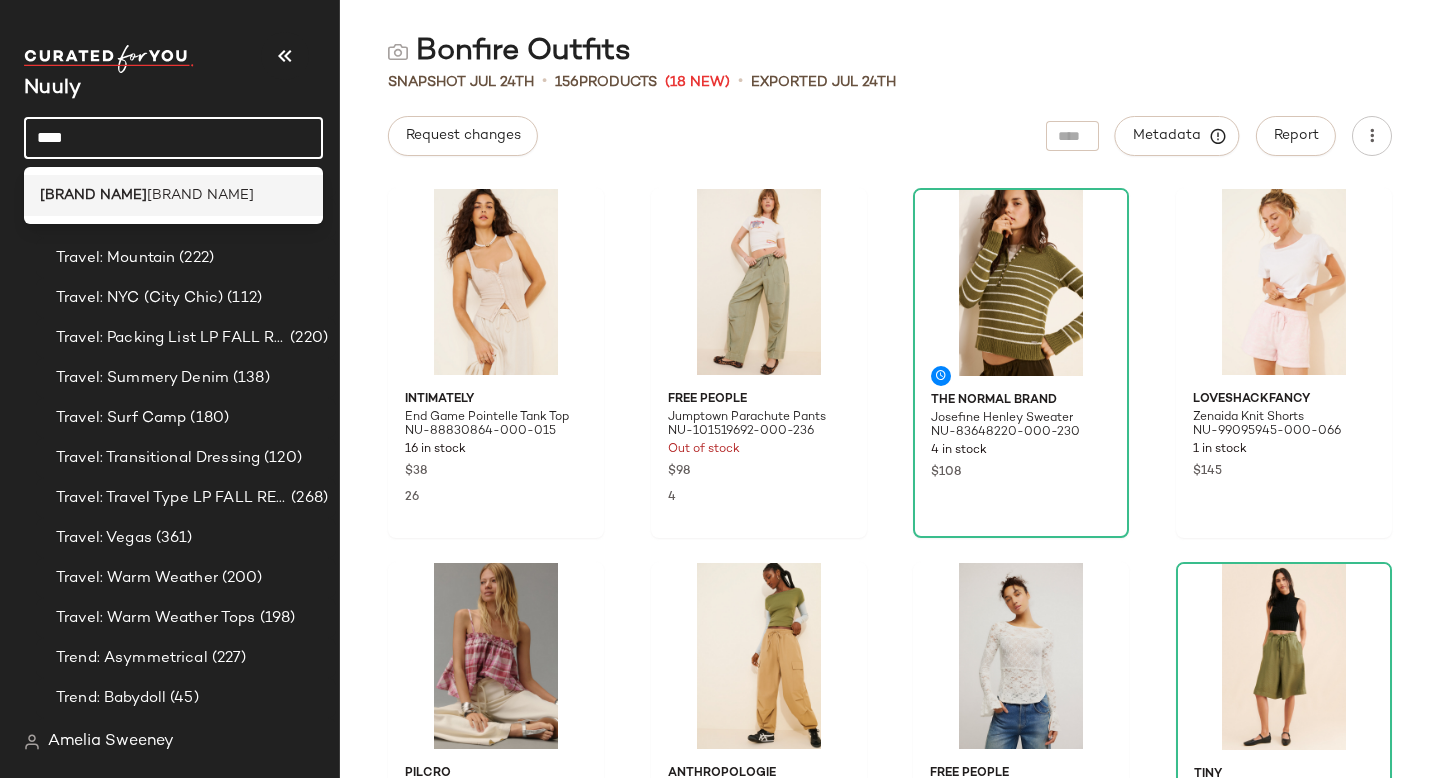 type on "****" 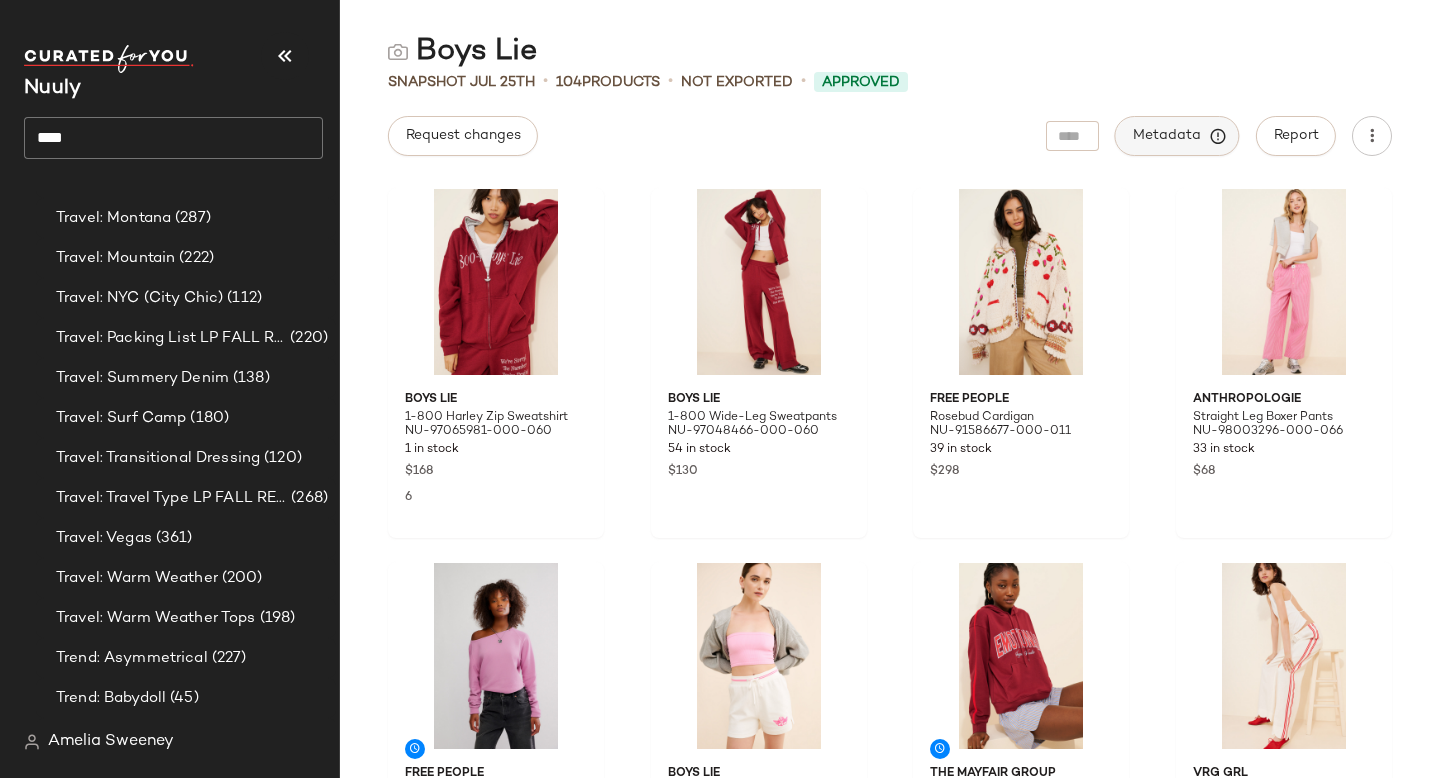click on "Metadata" 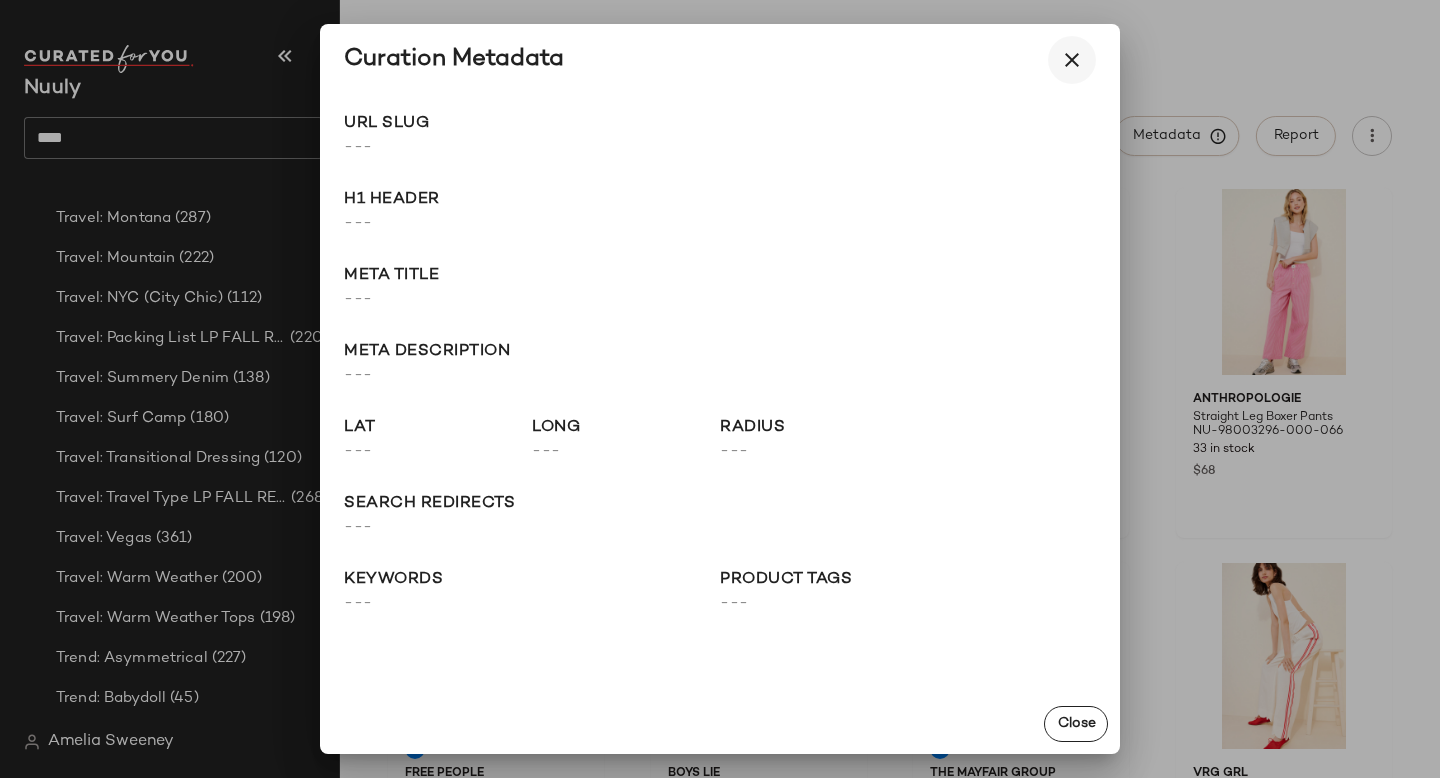 click at bounding box center [1072, 60] 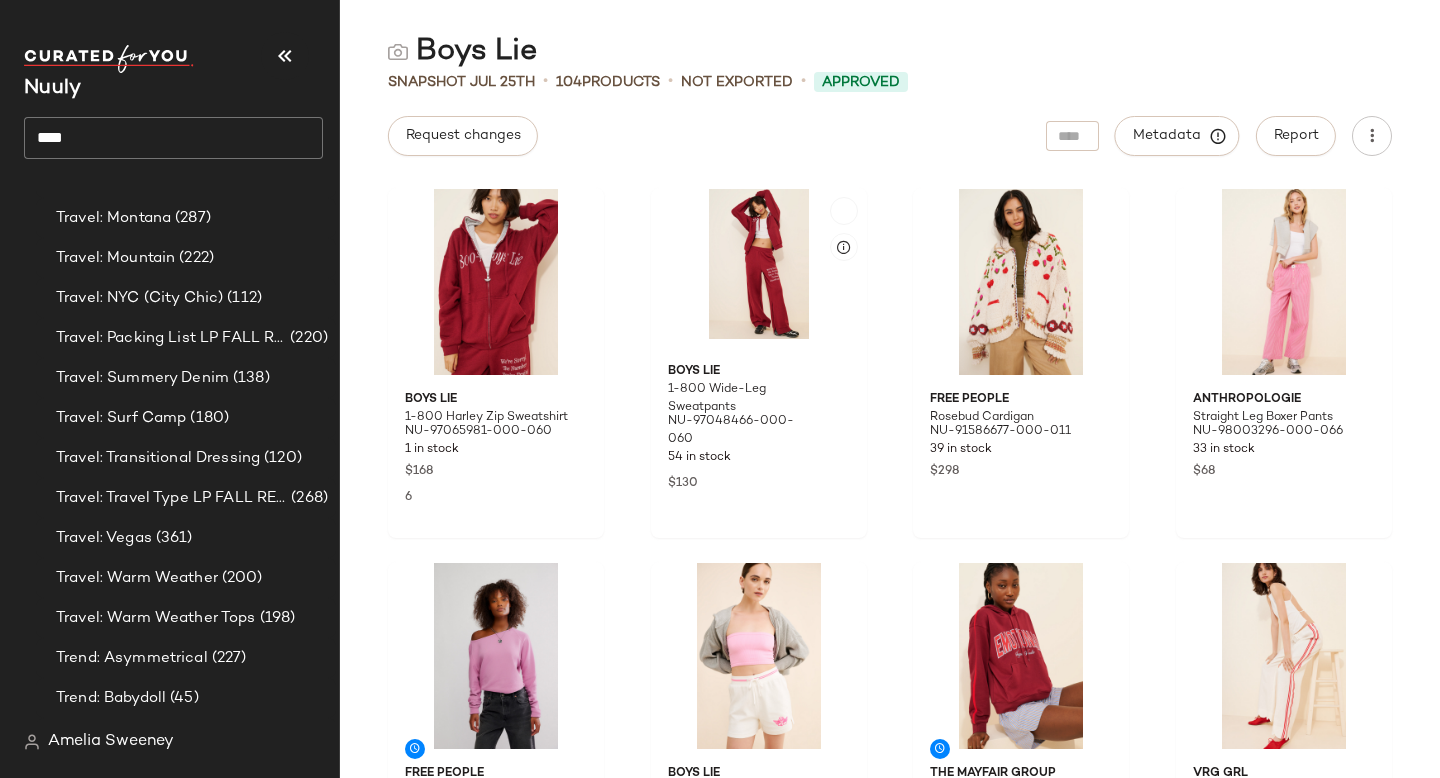 scroll, scrollTop: 0, scrollLeft: 0, axis: both 